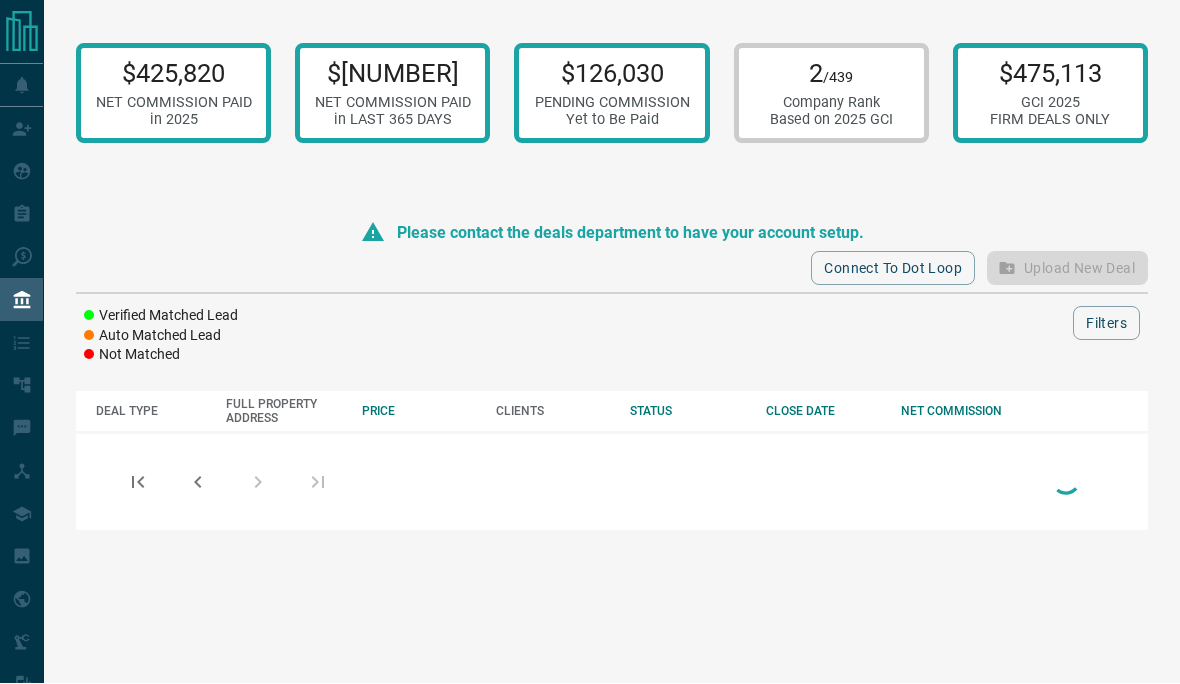 scroll, scrollTop: 1, scrollLeft: 0, axis: vertical 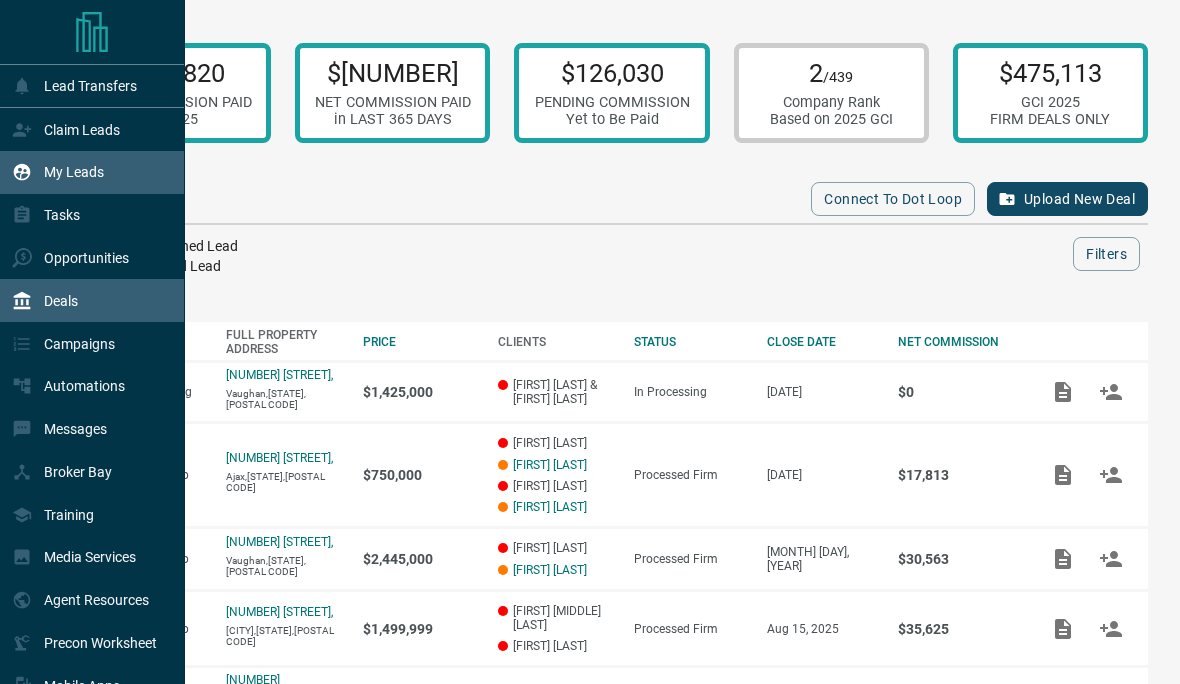 click 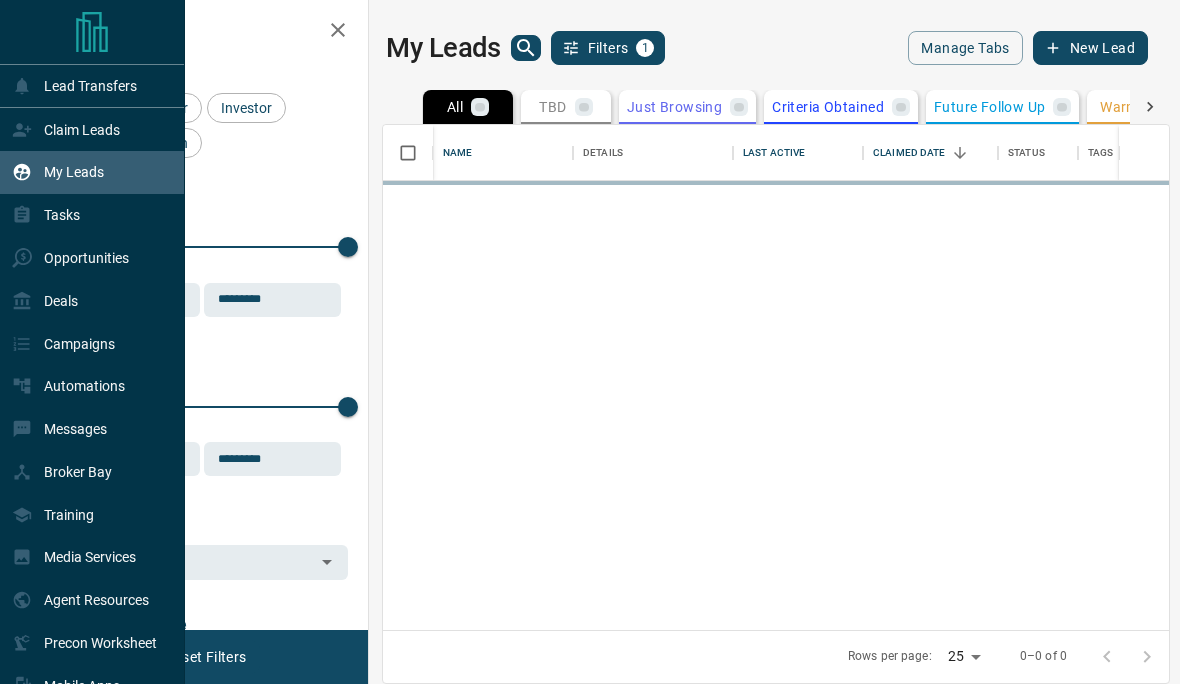 scroll, scrollTop: 0, scrollLeft: 0, axis: both 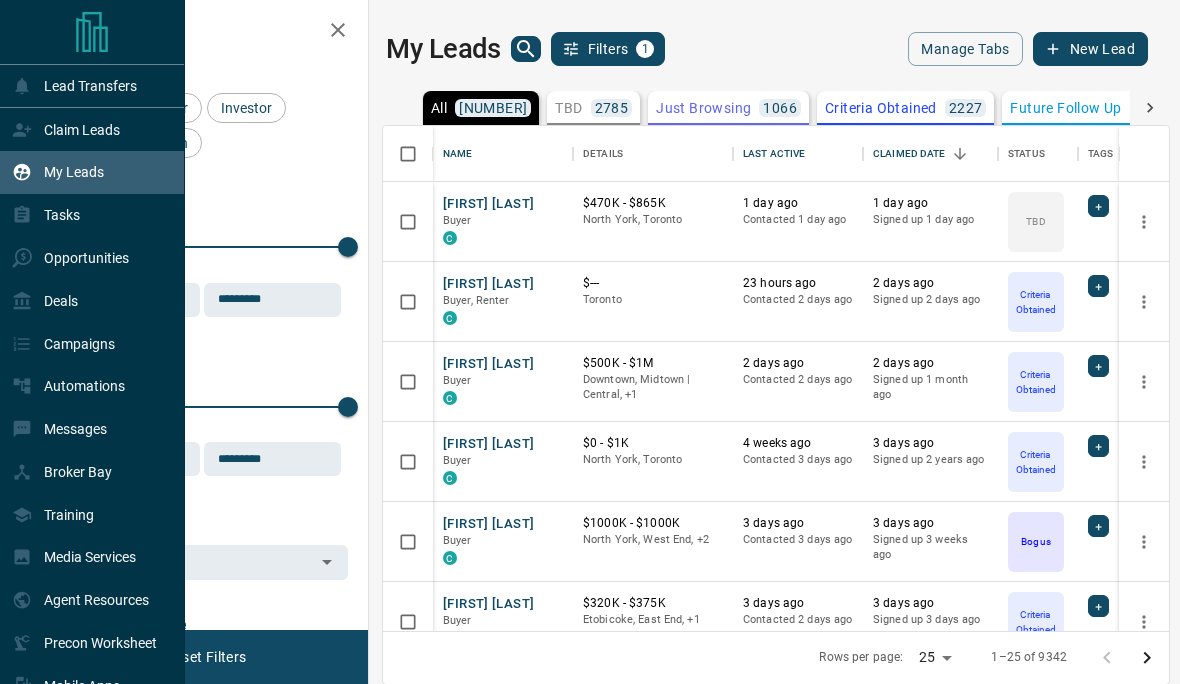 click on "Lead Transfers Claim Leads My Leads Tasks Opportunities Deals Campaigns Automations Messages Broker Bay Training Media Services Agent Resources Precon Worksheet Mobile Apps Disclosure Logout My Leads Filters 1 Manage Tabs New Lead All 9342 TBD 2785 Do Not Contact - Not Responsive 161 Bogus 408 Just Browsing 1066 Criteria Obtained 2227 Future Follow Up 834 Warm 323 HOT 959 Taken on Showings 135 Submitted Offer 10 Client 434 Name Details Last Active Claimed Date Status Tags [FIRST] [LAST] Buyer C $470K - $865K [CITY], [CITY] 1 day ago Contacted 1 day ago 1 day ago Signed up 1 day ago TBD + [FIRST] [LAST] Buyer, Renter C $--- [CITY] 23 hours ago Contacted 2 days ago 2 days ago Signed up 2 days ago Criteria Obtained + [FIRST] [LAST] Buyer C $500K - $1M [CITY], [CITY] | [CITY], +1 2 days ago Contacted 2 days ago 2 days ago Signed up 1 month ago Criteria Obtained + [FIRST] [LAST] Buyer C $0 - $1K [CITY], [CITY] 4 weeks ago Contacted 3 days ago 3 days ago Signed up 2 years ago Criteria Obtained + Buyer" at bounding box center [590, 341] 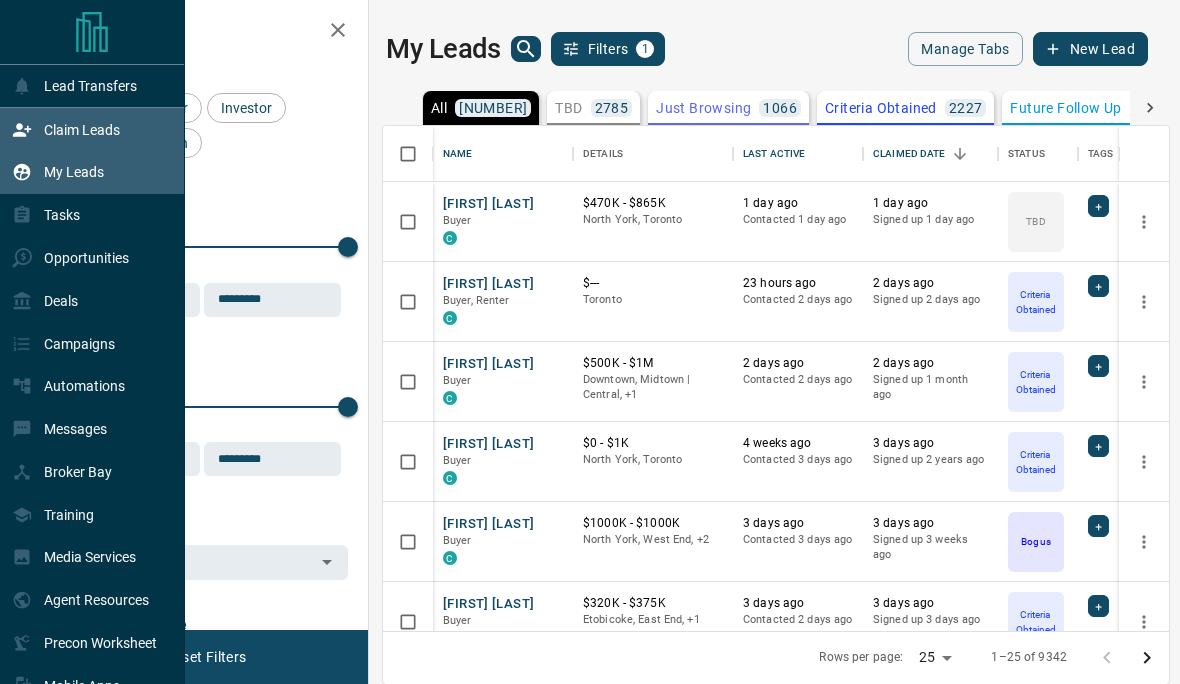 click 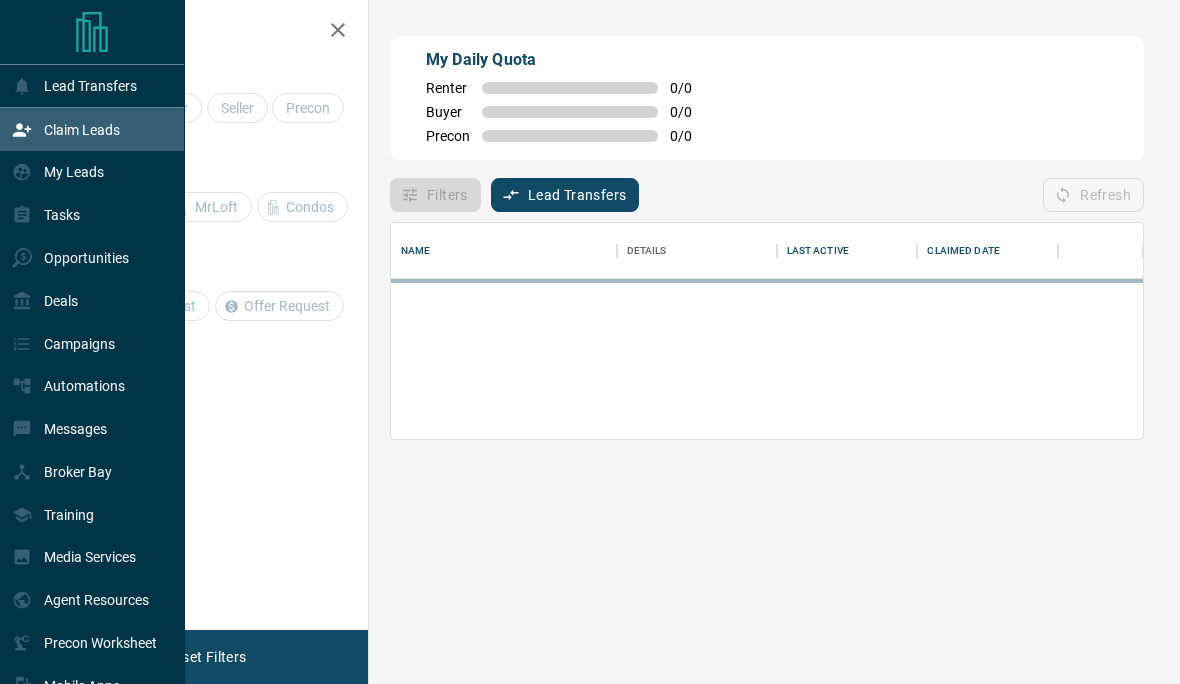 scroll, scrollTop: 0, scrollLeft: 0, axis: both 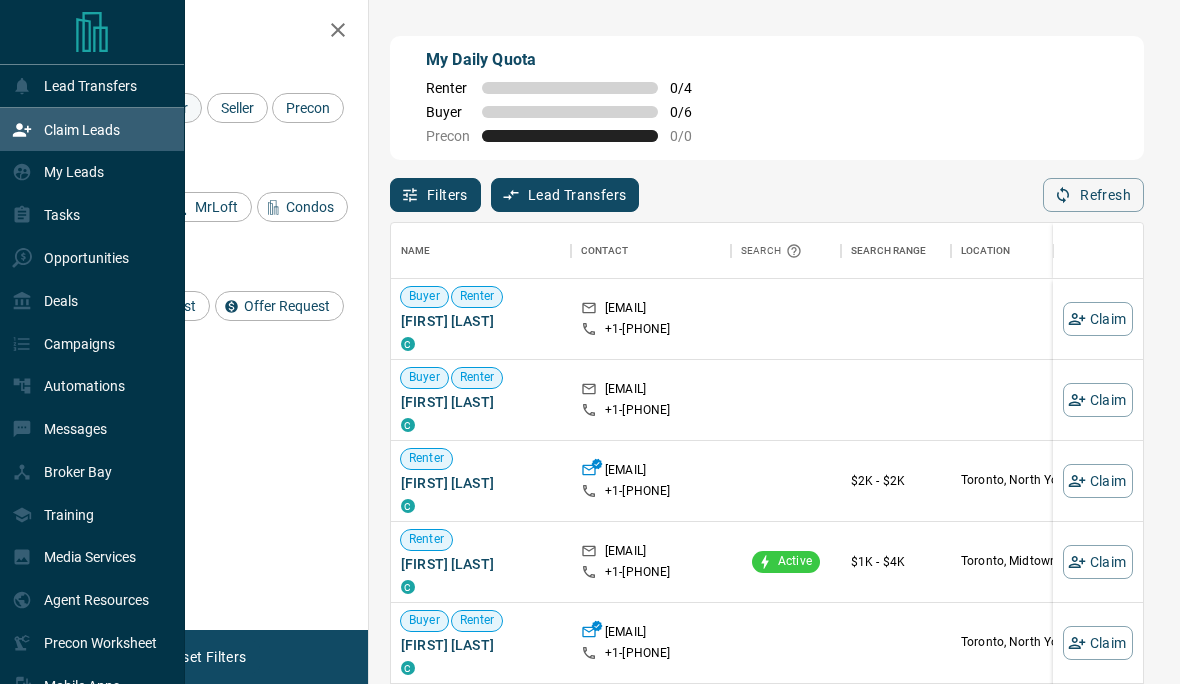 click on "Lead Transfers Claim Leads My Leads Tasks Opportunities Deals Campaigns Automations Messages Broker Bay Training Media Services Agent Resources Precon Worksheet Mobile Apps Disclosure Logout My Daily Quota Renter 0 / 4 Buyer 0 / 6 Precon 0 / 0 Filters Lead Transfers 0 Refresh Name Contact Search   Search Range Location Requests AI Status Recent Opportunities (30d) Buyer Renter [FIRST] [LAST] C [EMAIL] +1- [PHONE] Buyer Renter [FIRST] [LAST] C [EMAIL] +1- [PHONE] Renter [FIRST] [LAST] C [EMAIL] +1- [PHONE] $2K - $2K [CITY], North York Renter [FIRST] [LAST] C [EMAIL] +1- [PHONE] Active $1K - $4K [CITY], Midtown | Central High Interest Buyer Renter [FIRST] [LAST] C [EMAIL] +1- [PHONE] [CITY], North York Renter [FIRST] [LAST] C [EMAIL] +1- [PHONE] $2K - $3K Vaughan, Downtown Viewing Request   ( 1 ) Offer Request   ( 1 ) Requested an Offer Requested a Viewing Renter [FIRST] [LAST] C [EMAIL] +1- [PHONE] Active $2K - $3K [CITY], Downtown Favourite Renter" at bounding box center [590, 305] 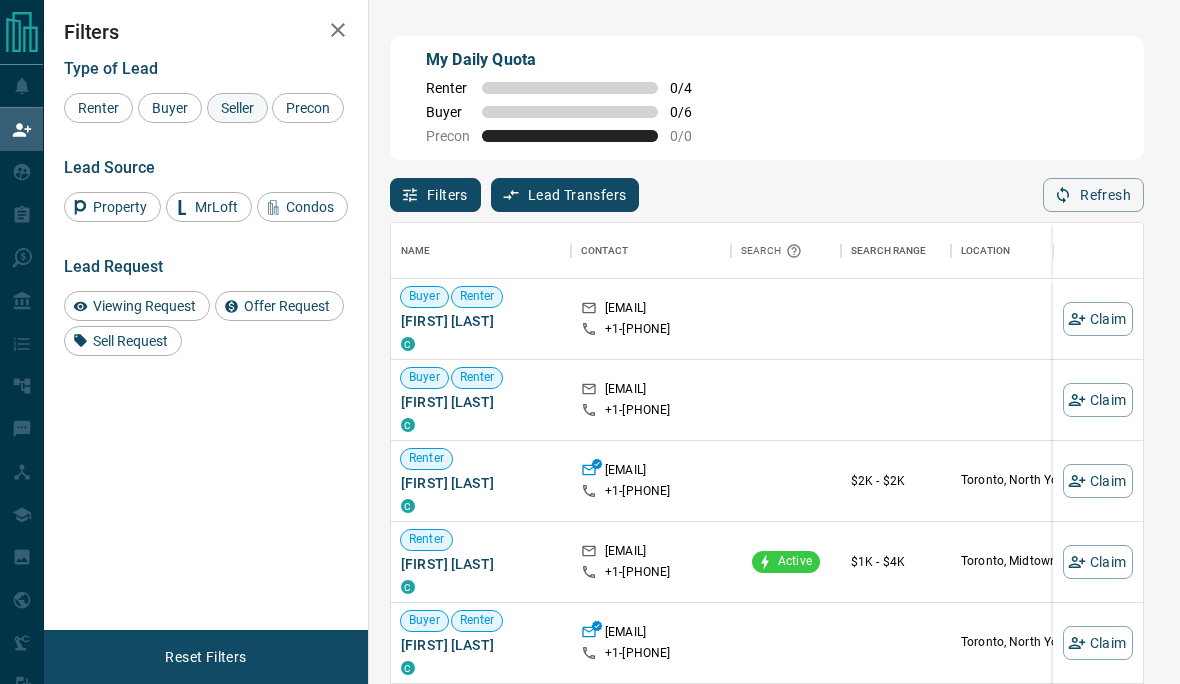 click on "Seller" at bounding box center (237, 108) 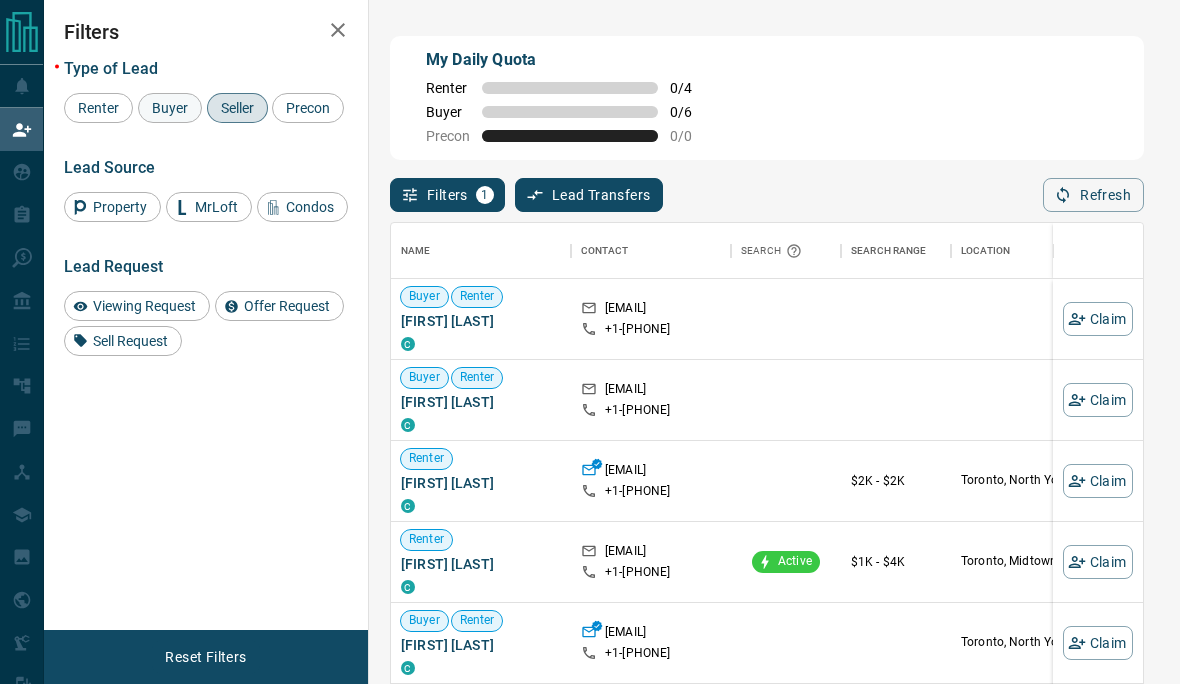 click on "Buyer" at bounding box center (170, 108) 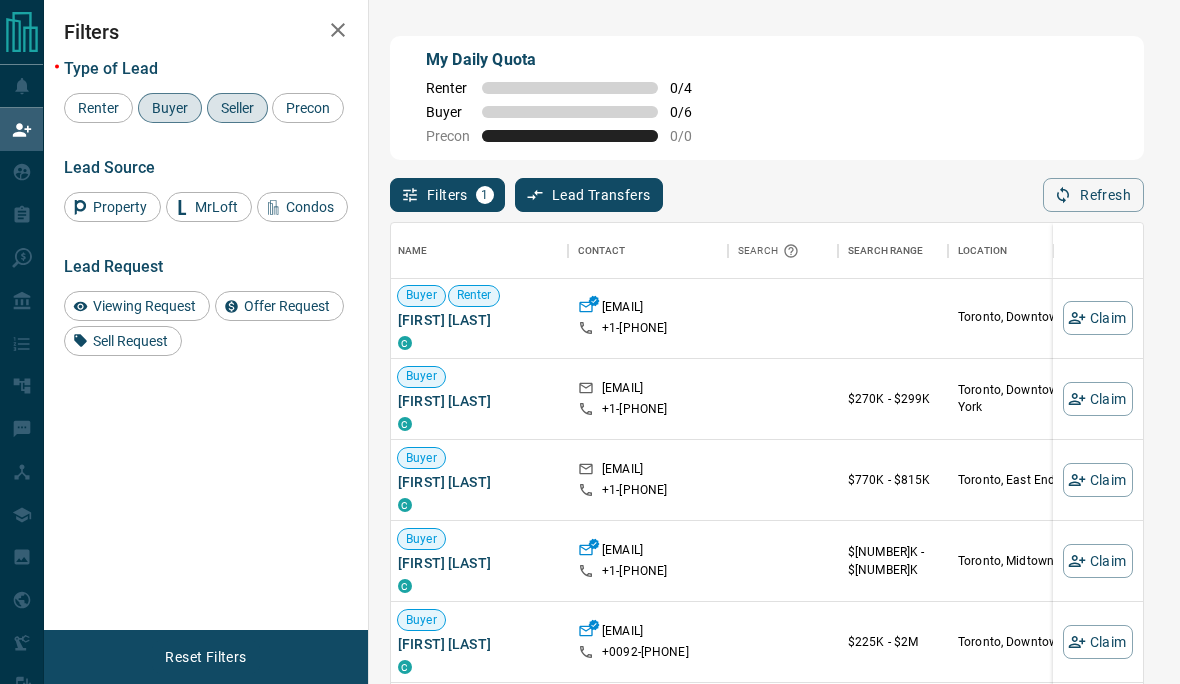 scroll, scrollTop: 244, scrollLeft: 4, axis: both 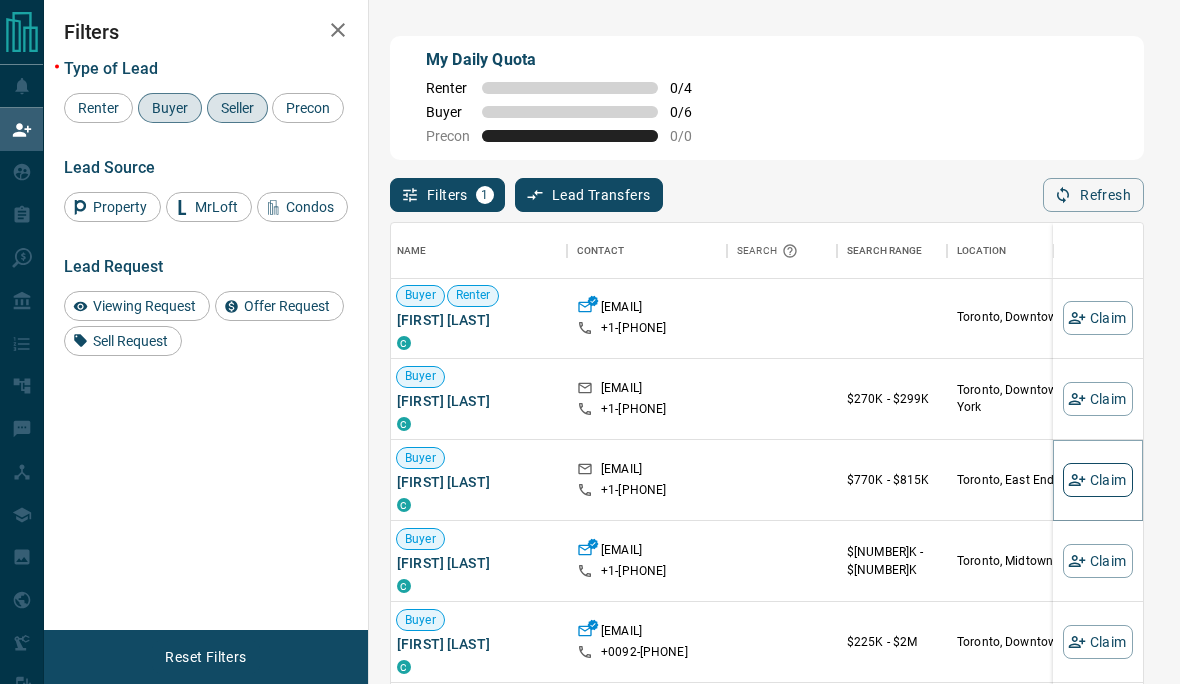 click on "Claim" at bounding box center (1098, 480) 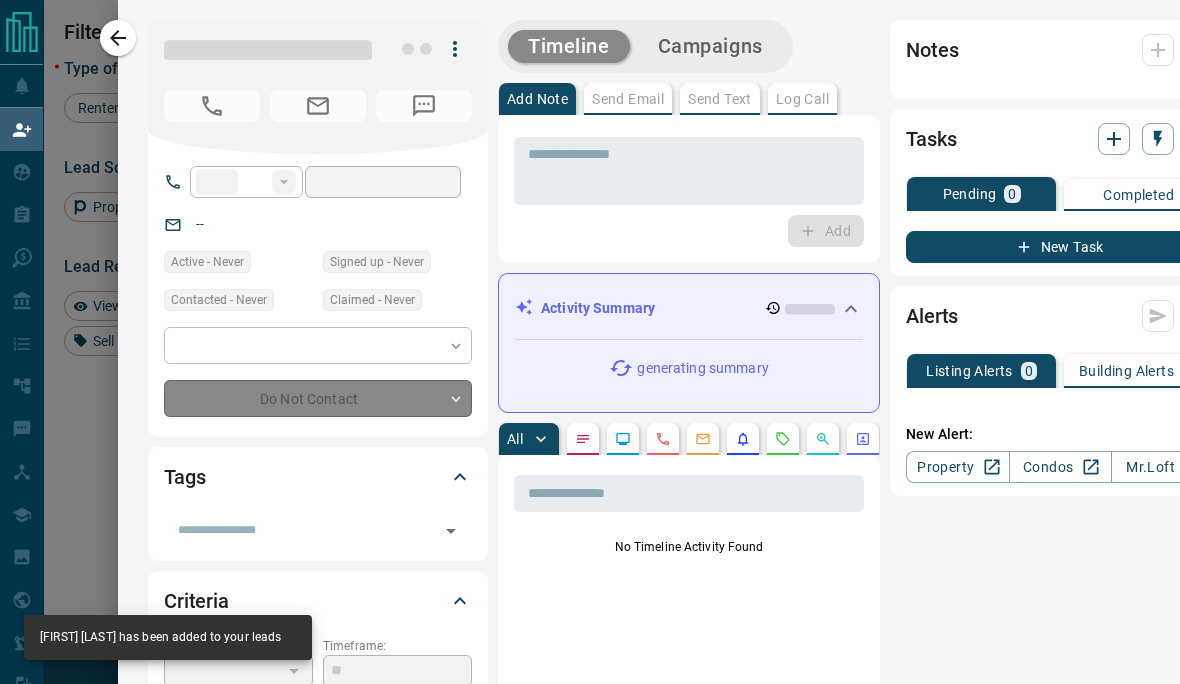 type on "**" 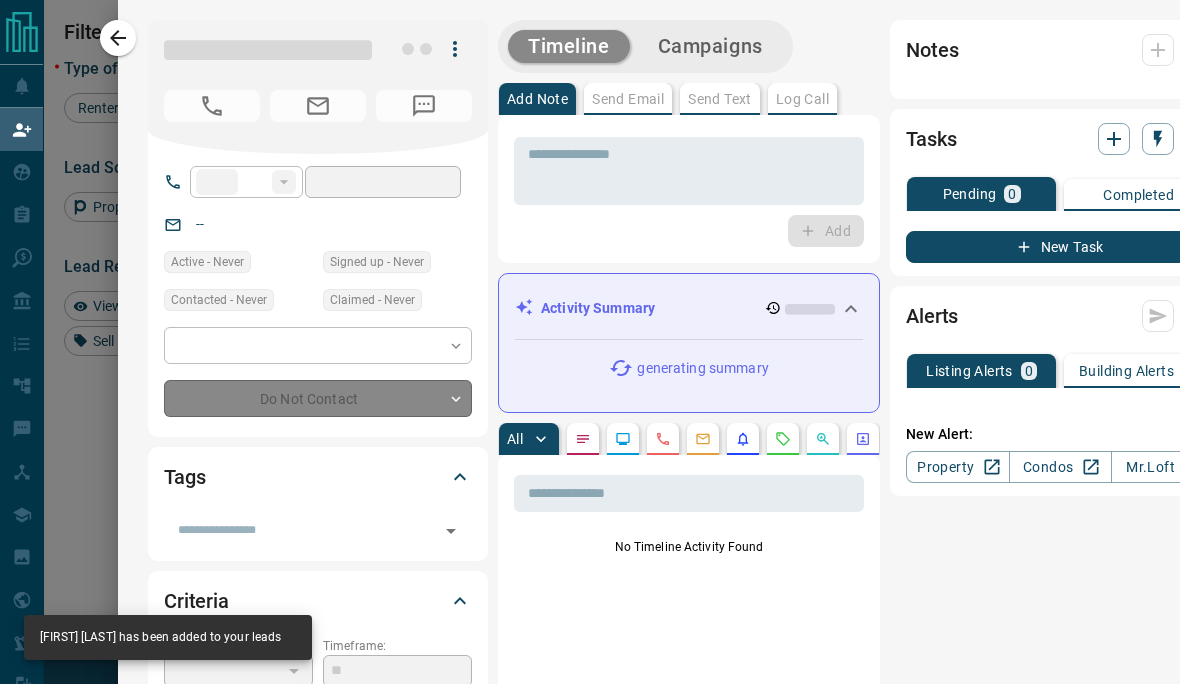 type on "**********" 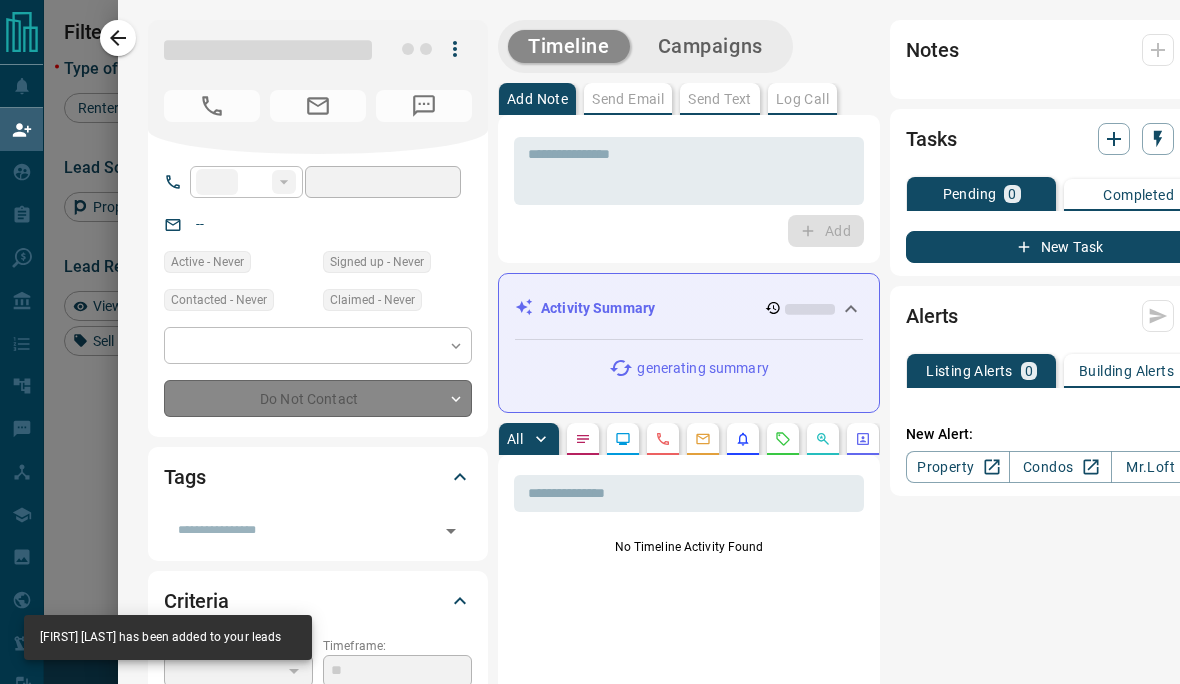 type on "**********" 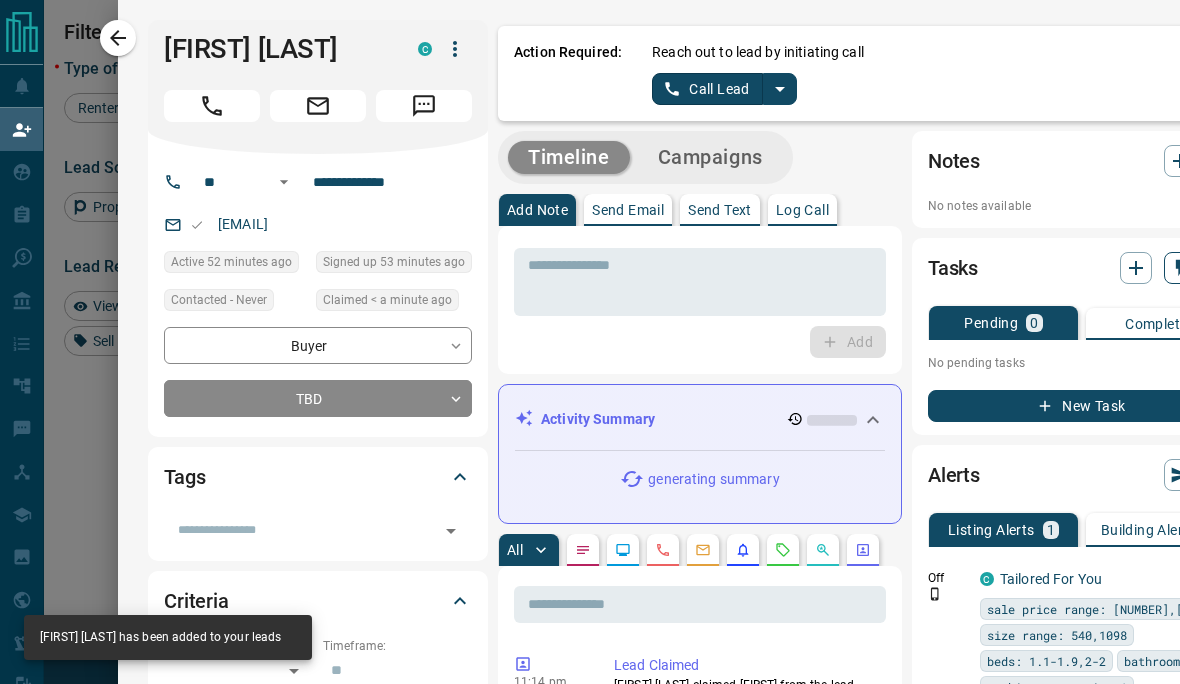 click 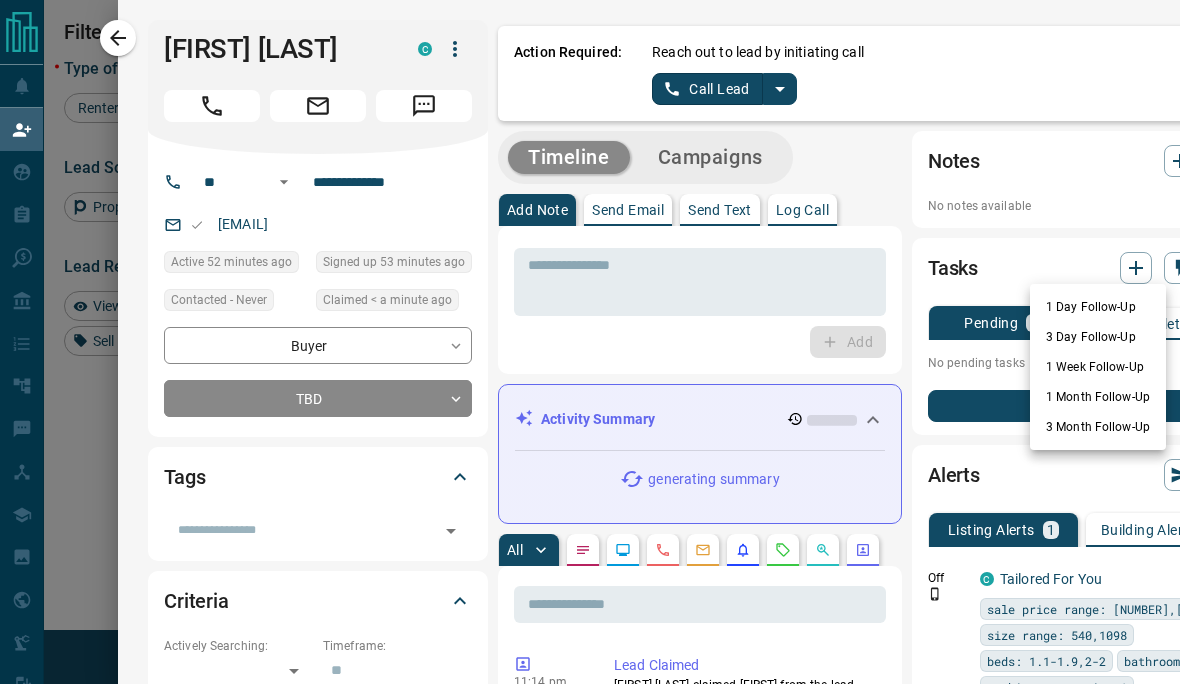 click at bounding box center (590, 342) 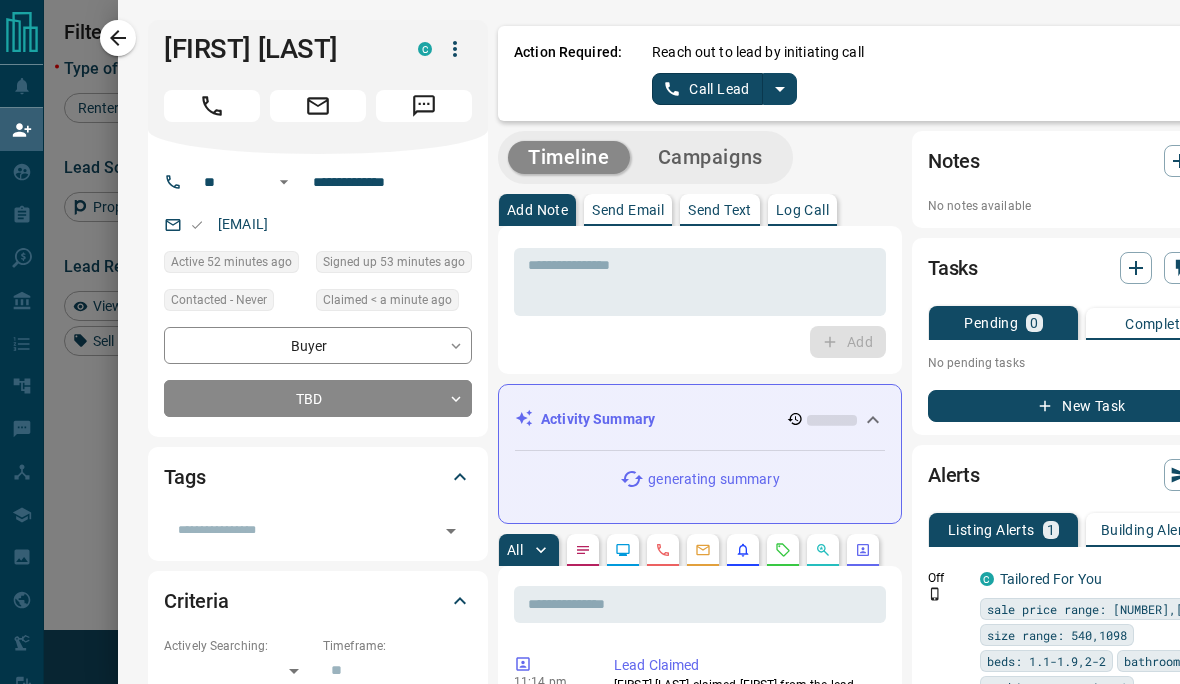 click on "Reach out to lead by initiating call Call Lead" at bounding box center [944, 73] 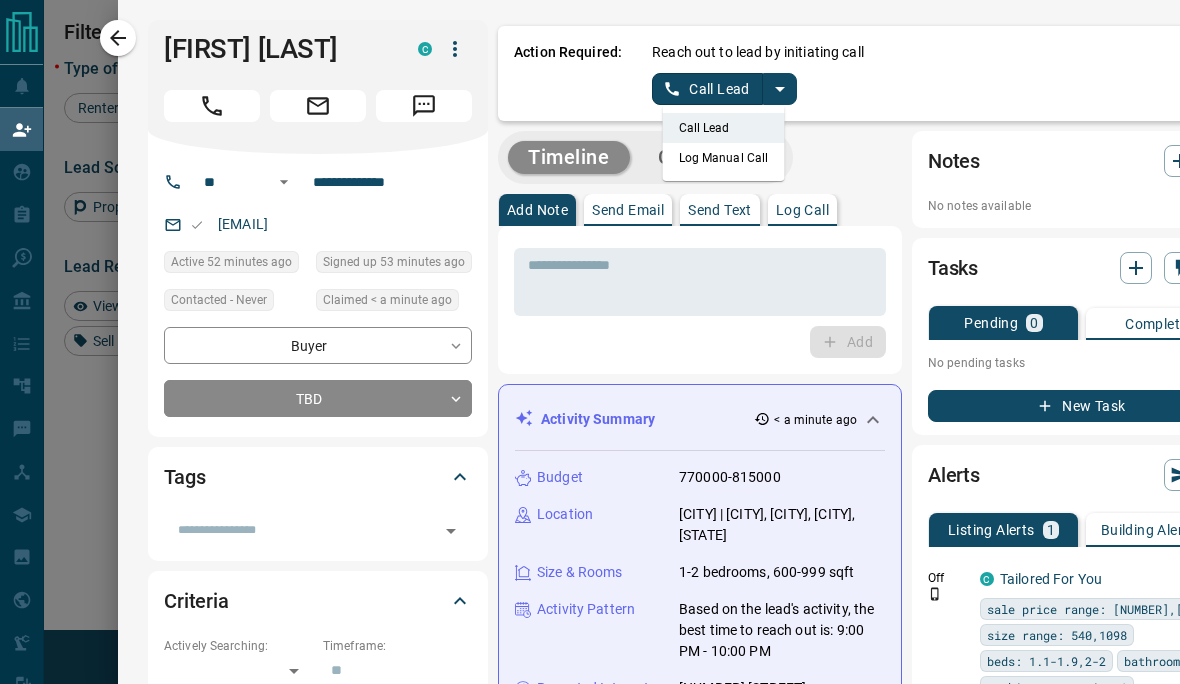 click on "Log Manual Call" at bounding box center (724, 158) 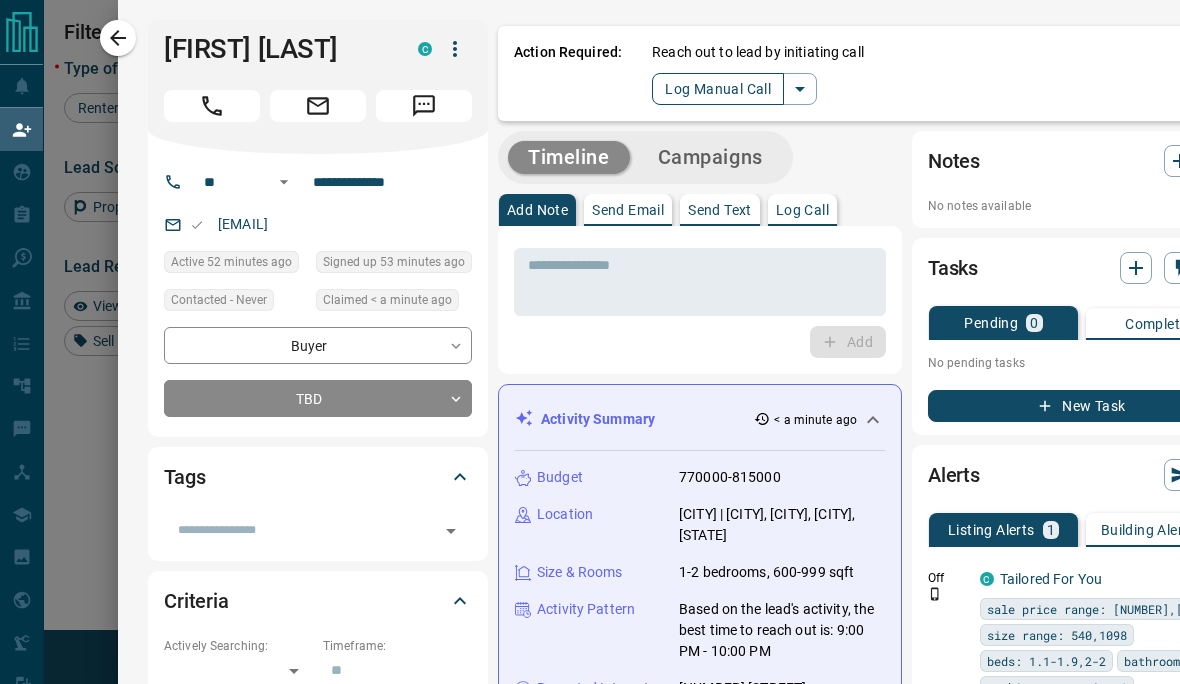 click on "Log Manual Call" at bounding box center (718, 89) 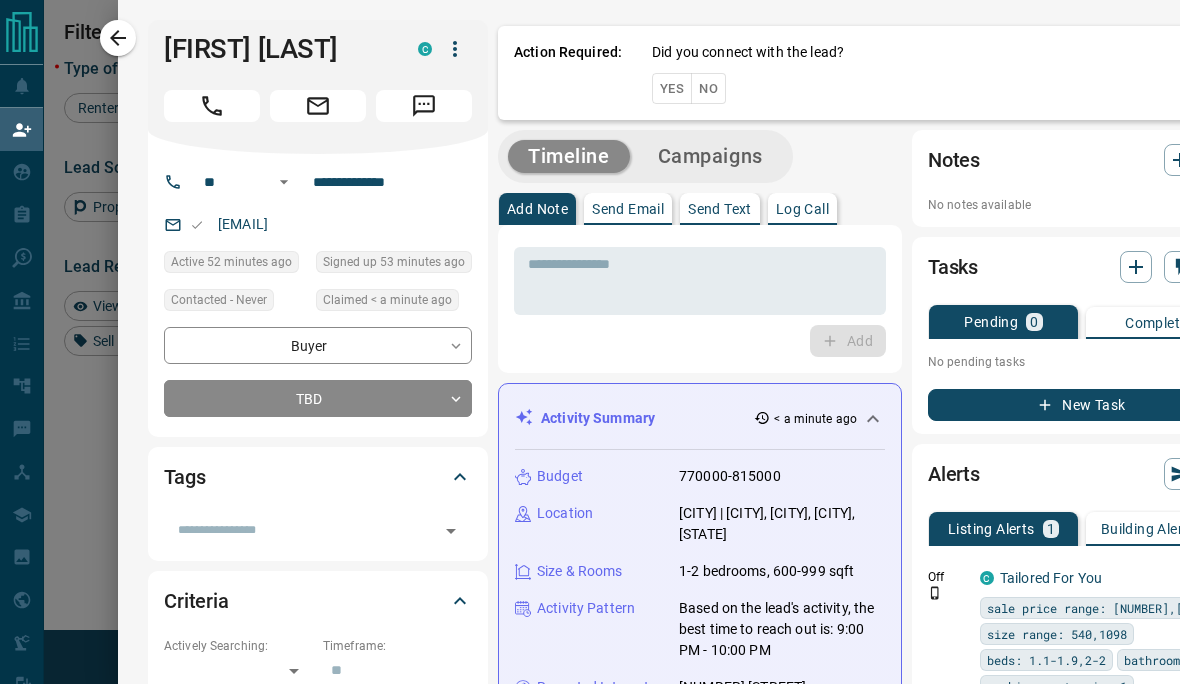 click on "Yes" at bounding box center [672, 88] 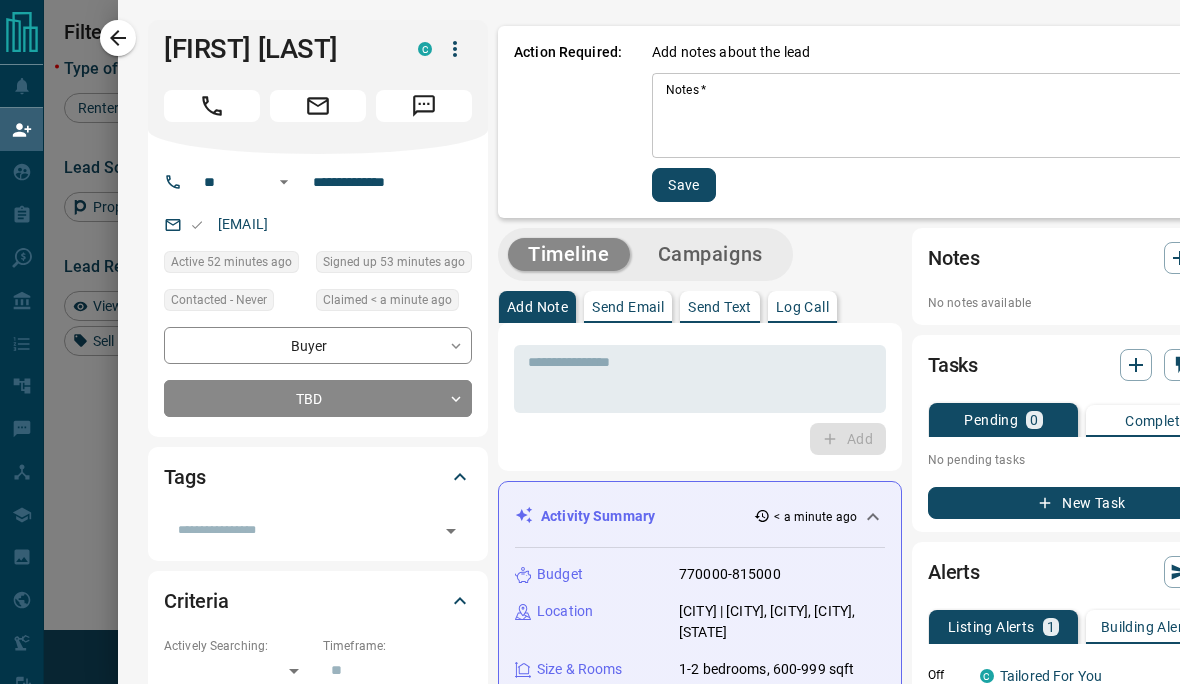 click on "Notes   *" at bounding box center [944, 116] 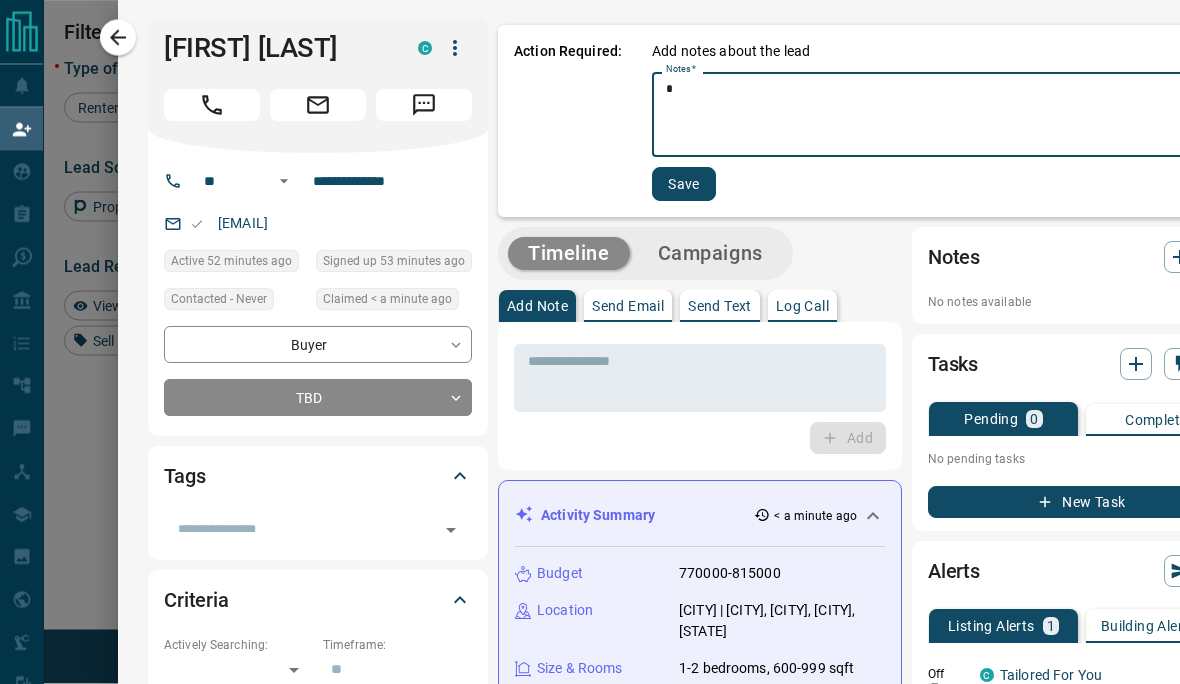 type on "*" 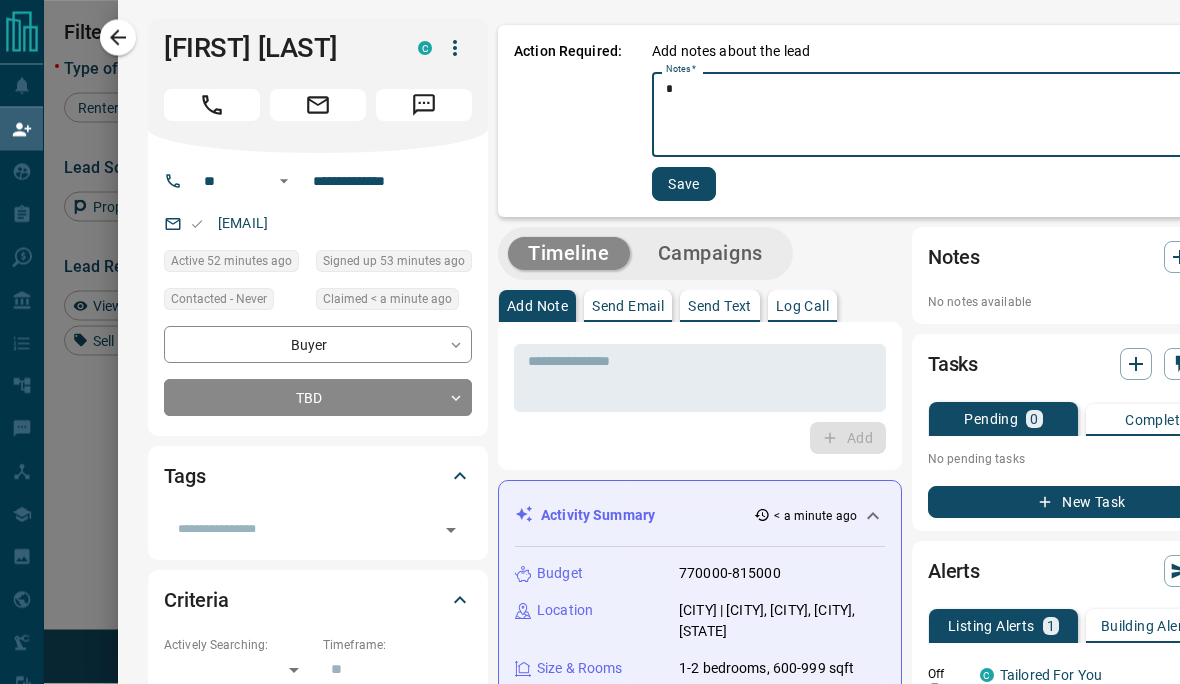 click on "Save" at bounding box center (684, 185) 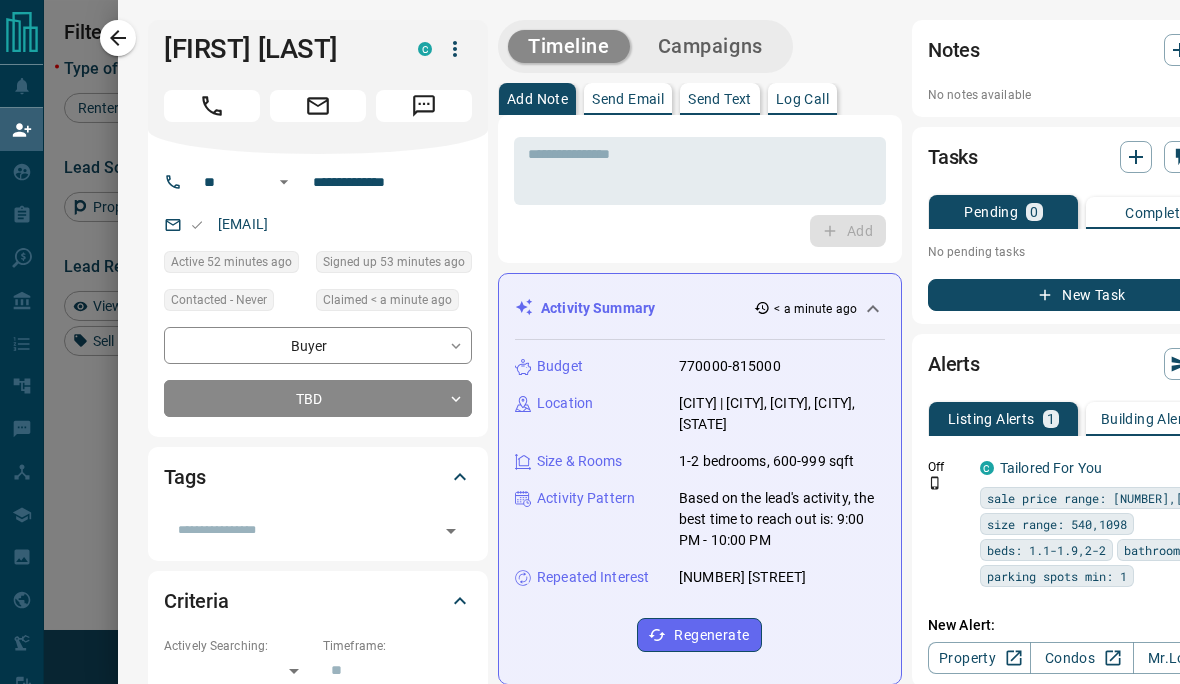 scroll, scrollTop: 1, scrollLeft: 0, axis: vertical 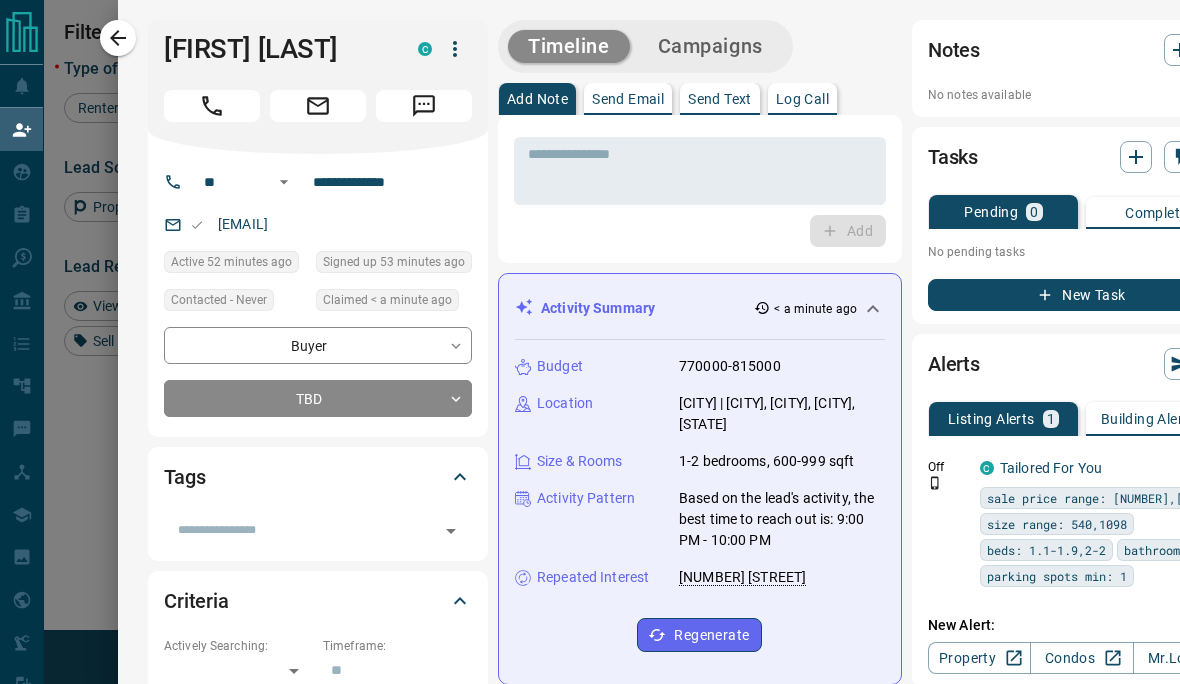 click on "New Task" at bounding box center [1082, 295] 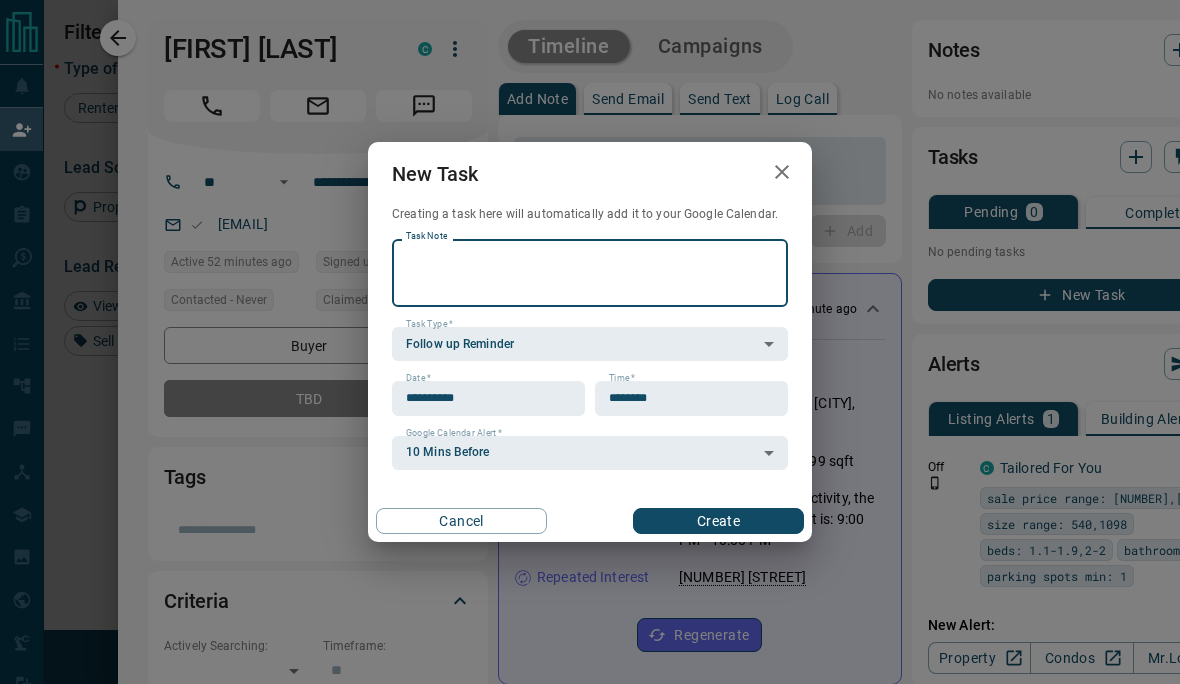 scroll, scrollTop: 0, scrollLeft: 0, axis: both 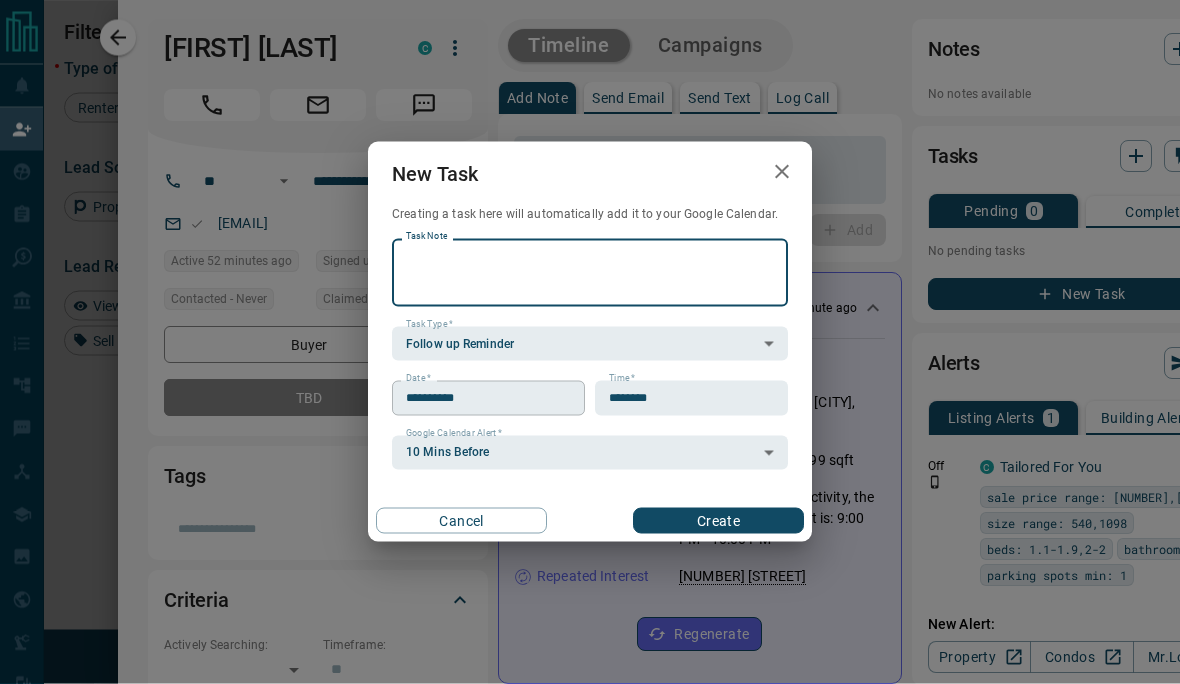 click on "**********" at bounding box center [481, 398] 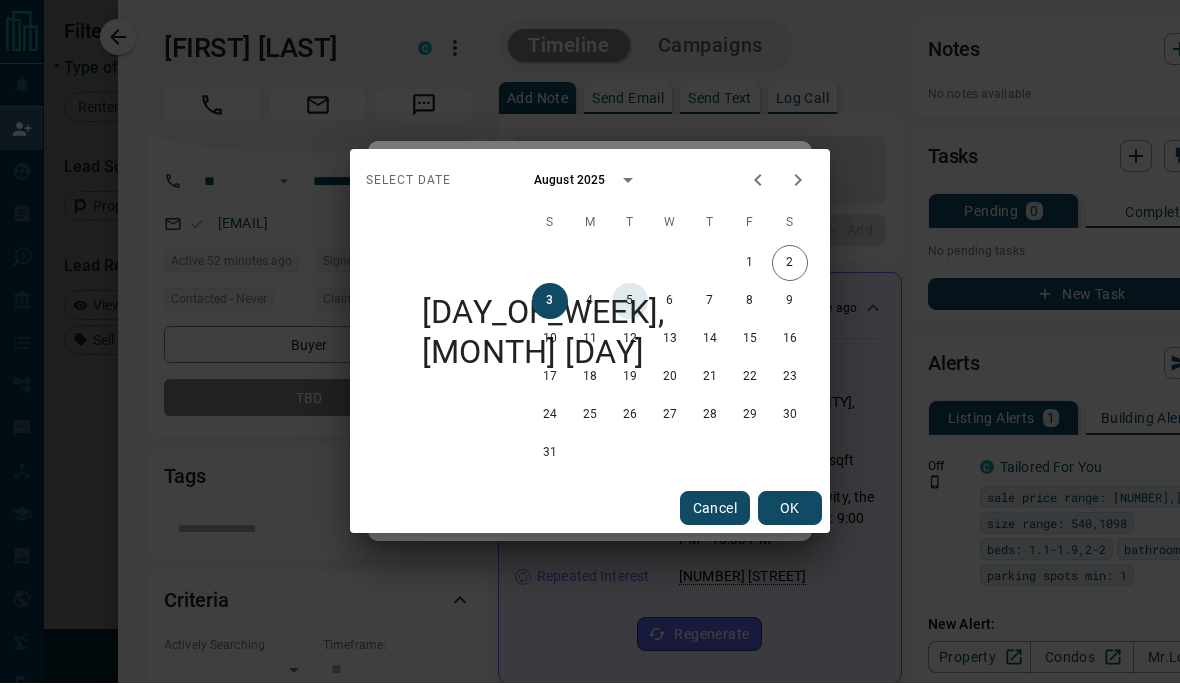 click on "5" at bounding box center [630, 302] 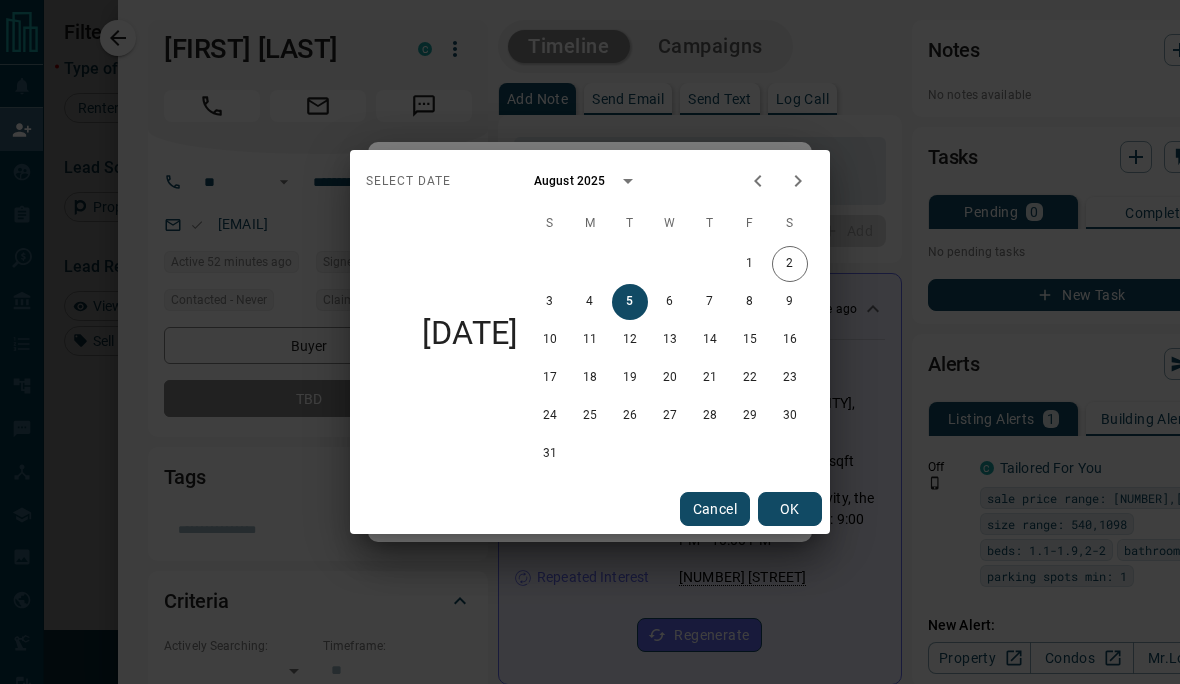 click on "OK" at bounding box center [790, 509] 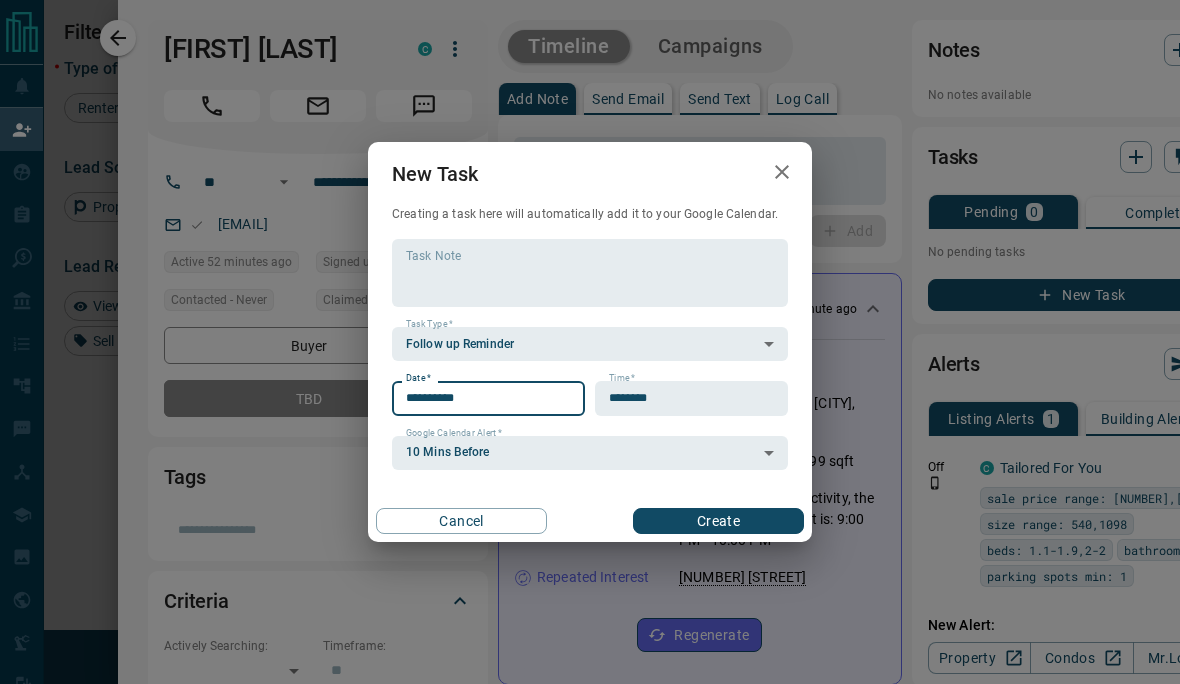 click on "Create" at bounding box center (718, 521) 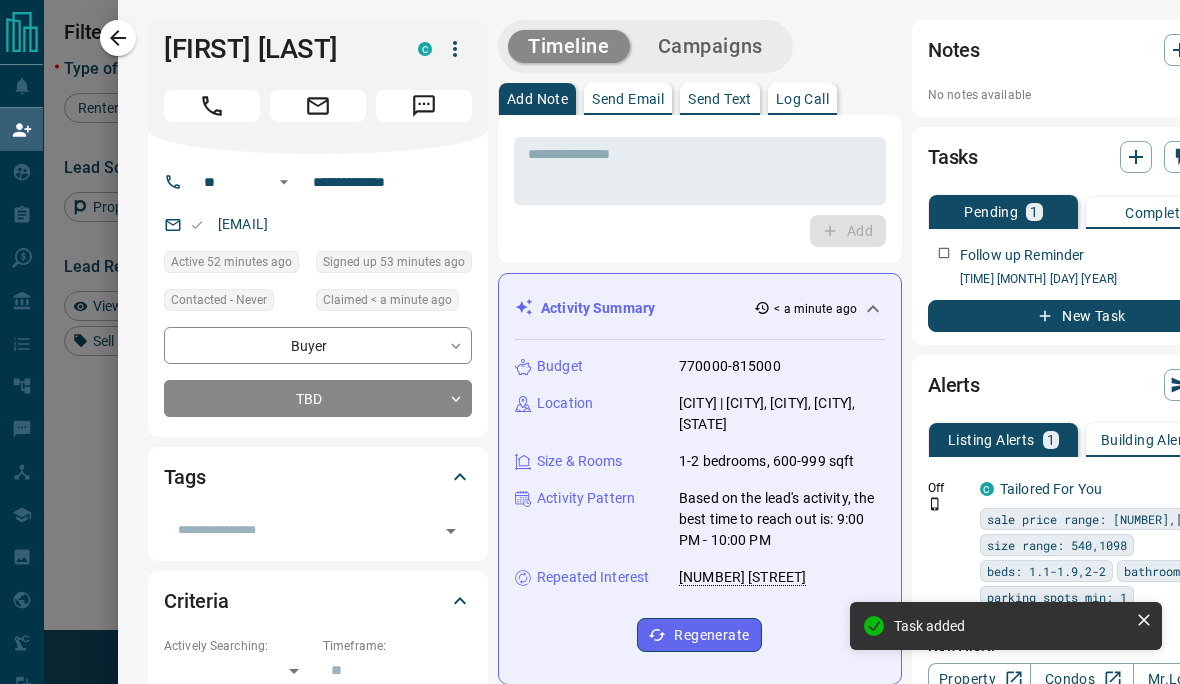 click at bounding box center (590, 342) 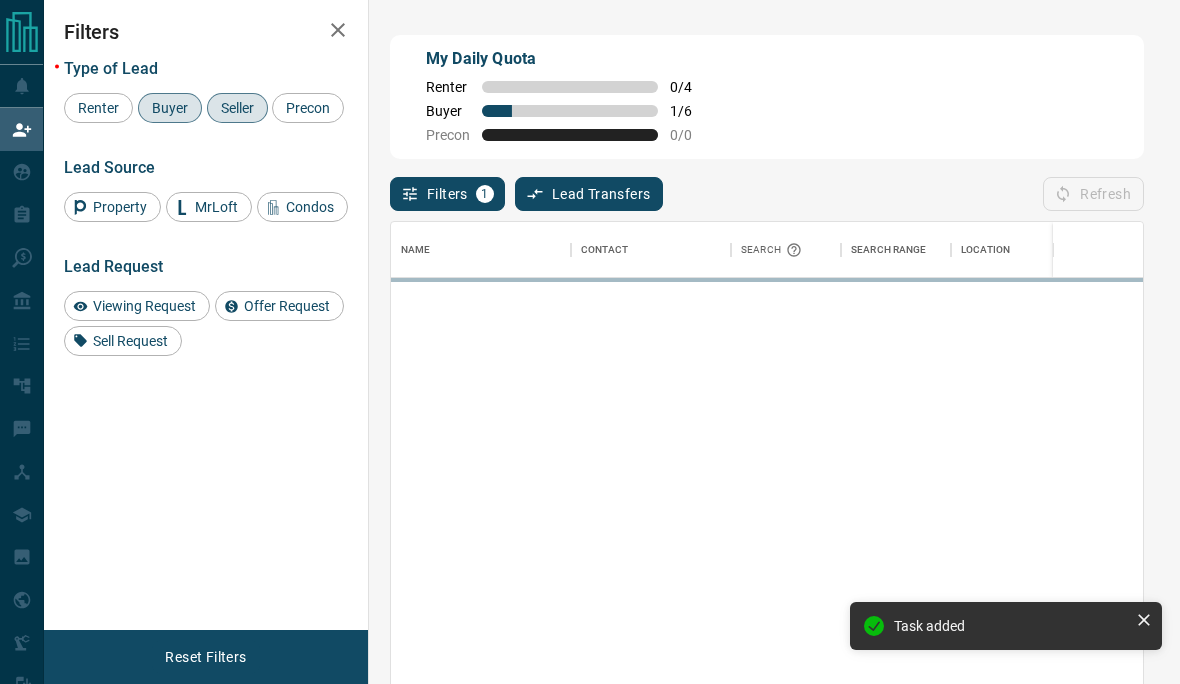 scroll, scrollTop: 1, scrollLeft: 1, axis: both 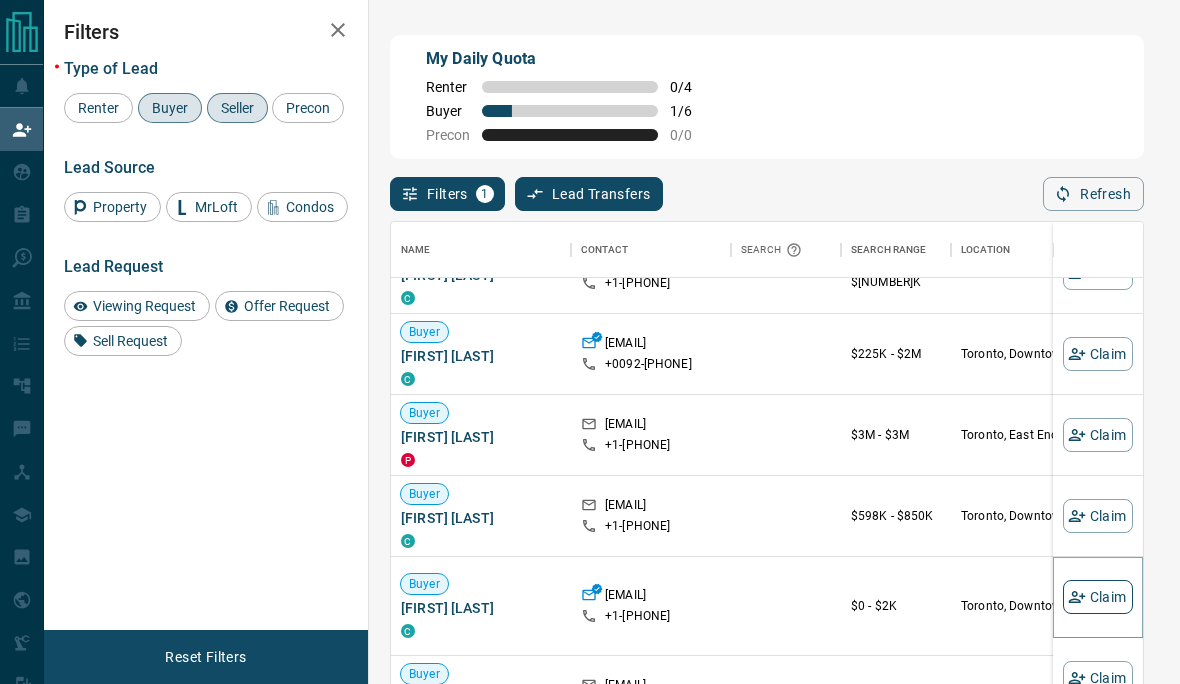 click on "Claim" at bounding box center [1098, 597] 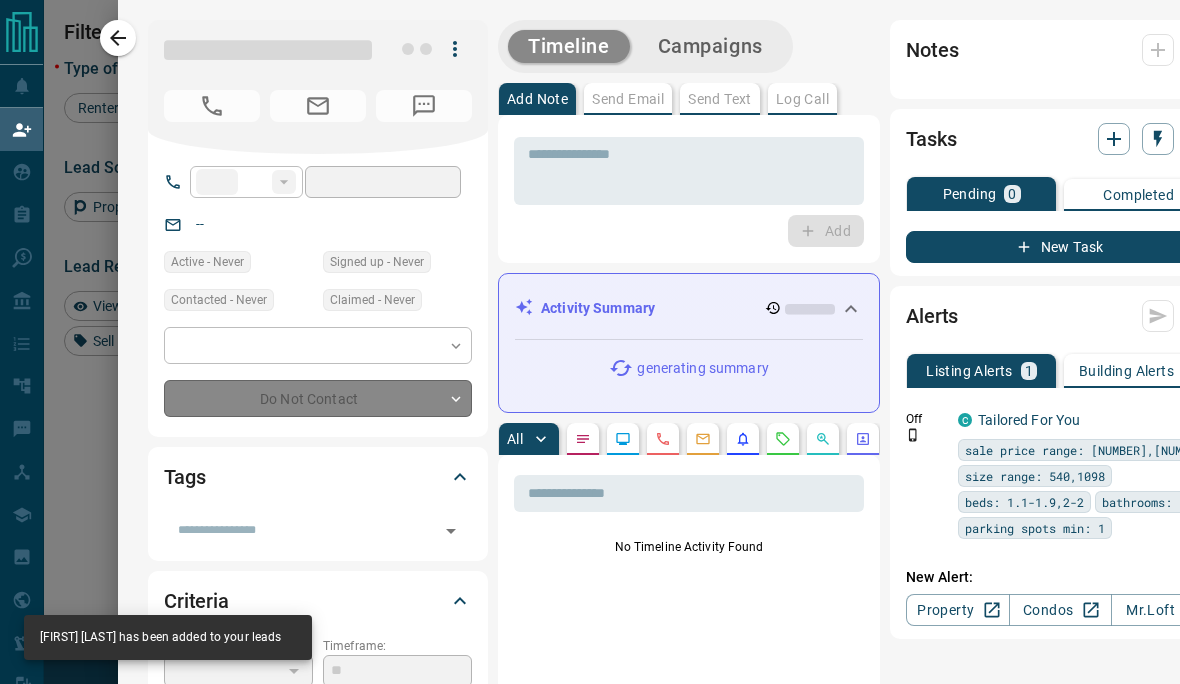 type on "**" 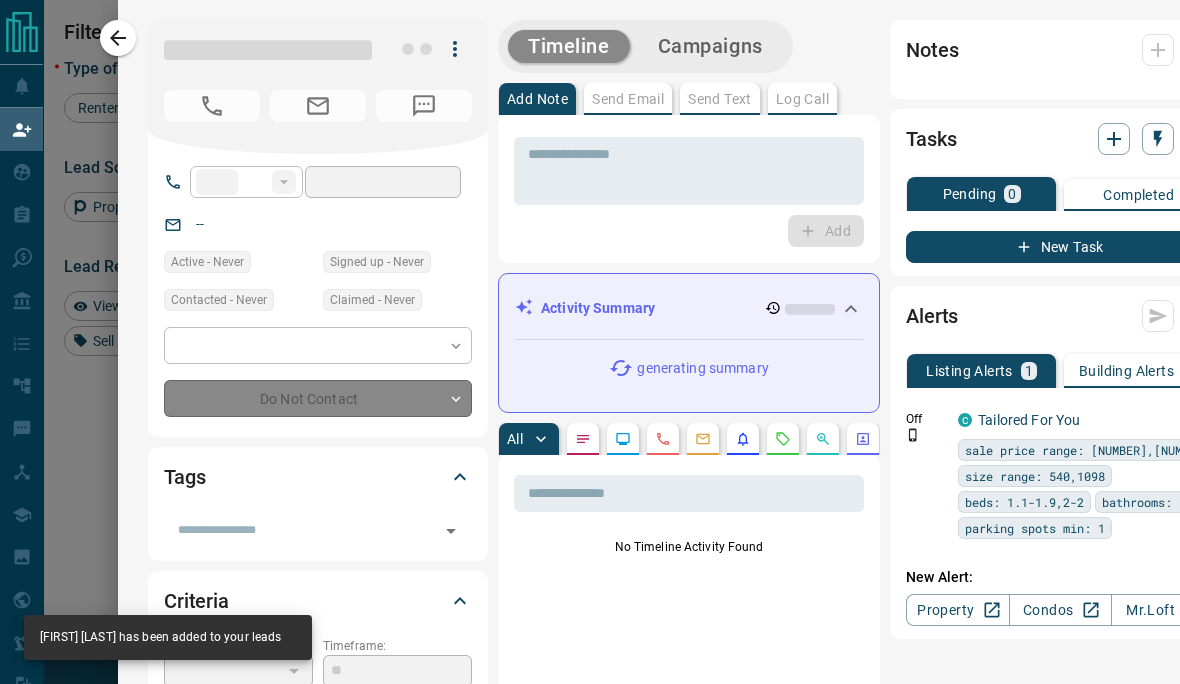 type on "**********" 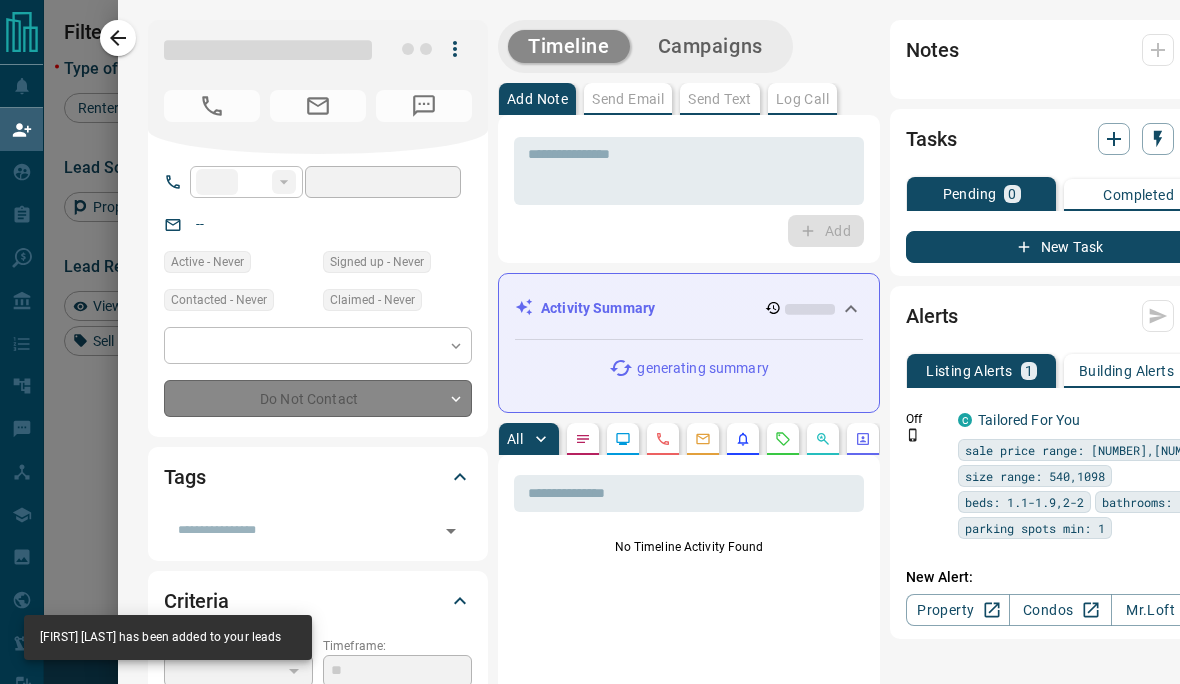 type on "*******" 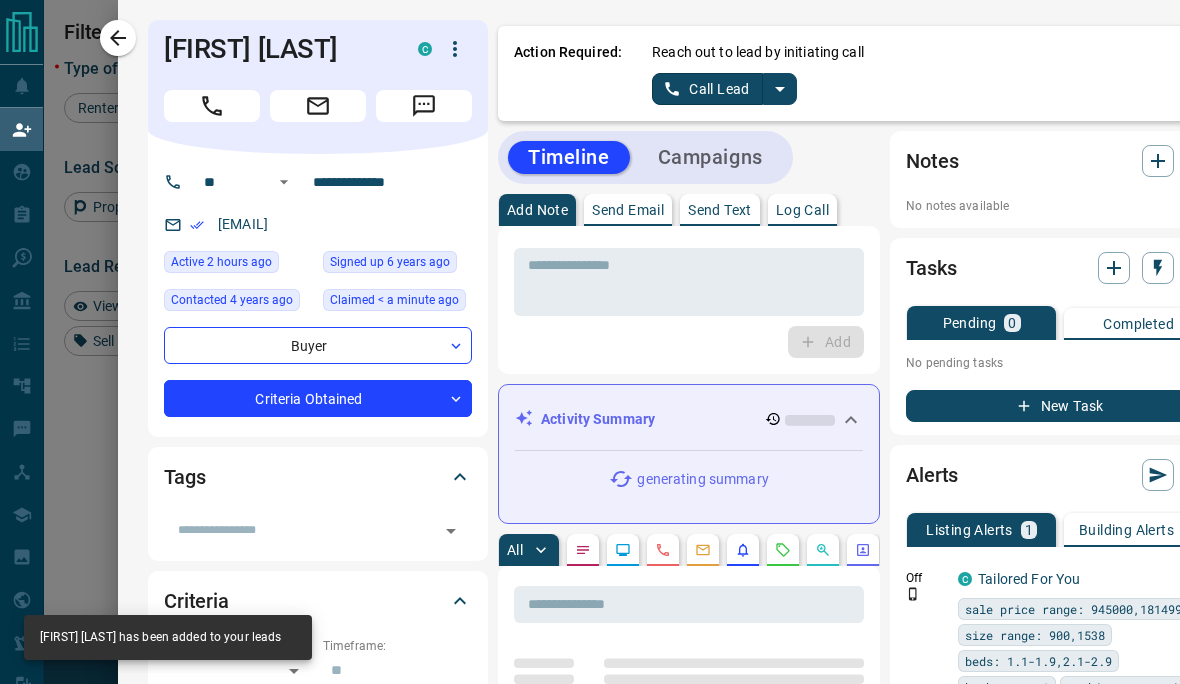 click 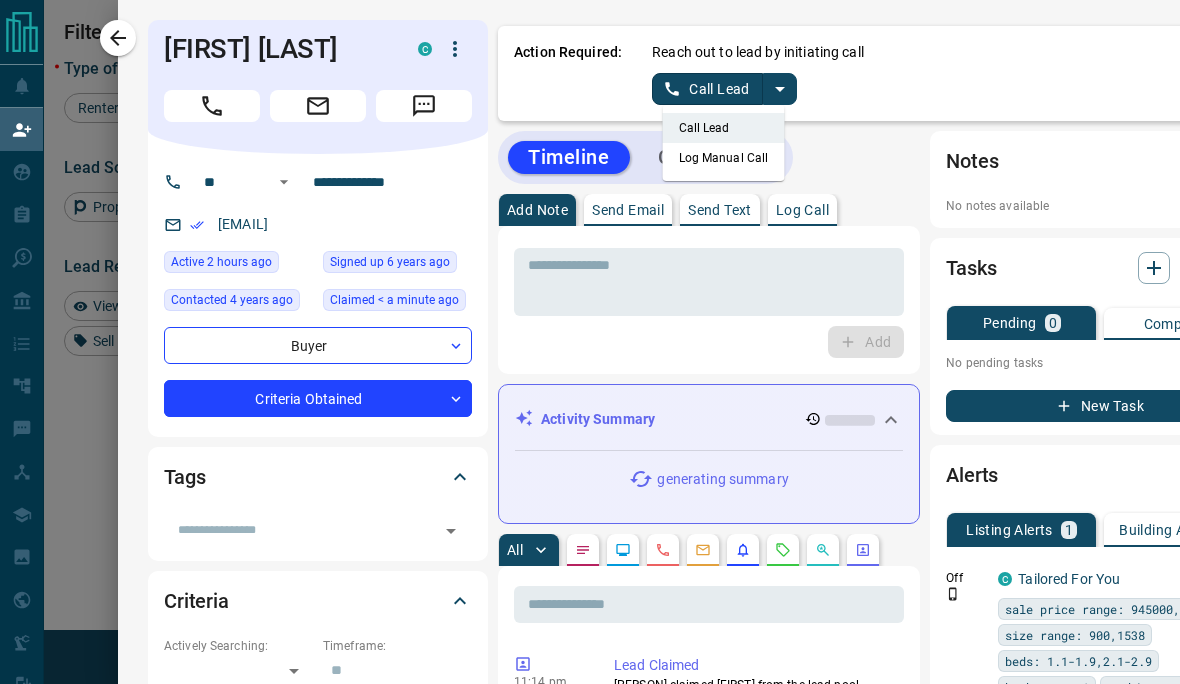 click on "Log Manual Call" at bounding box center (724, 158) 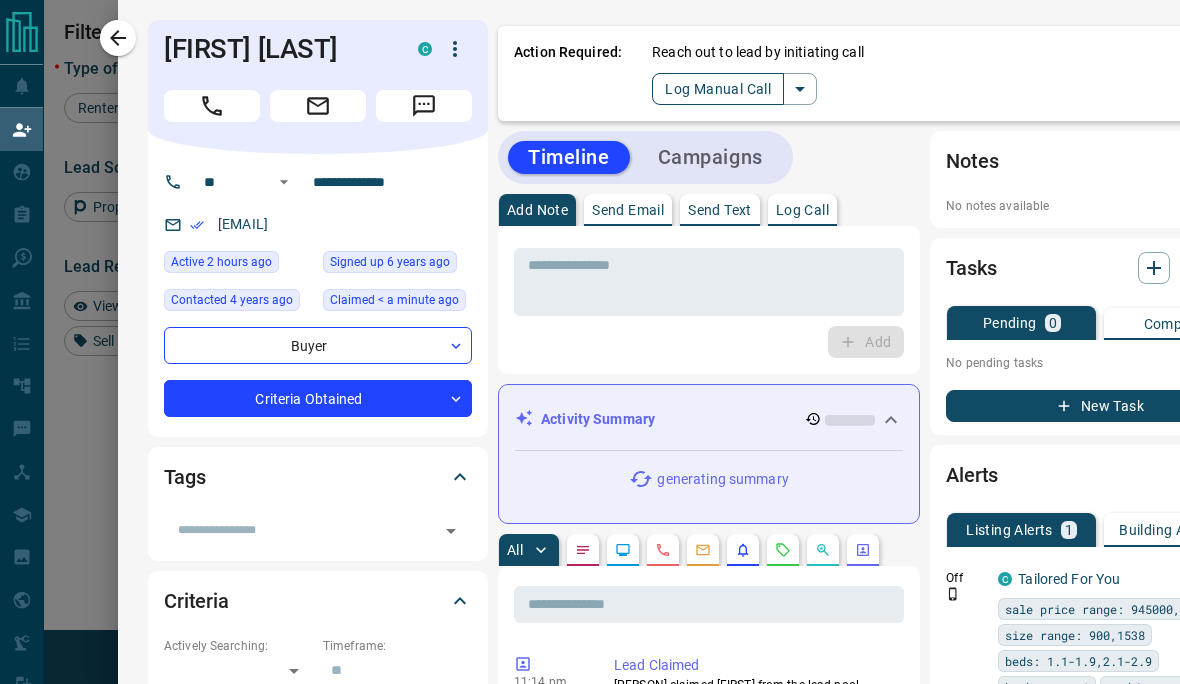click on "Log Manual Call" at bounding box center (718, 89) 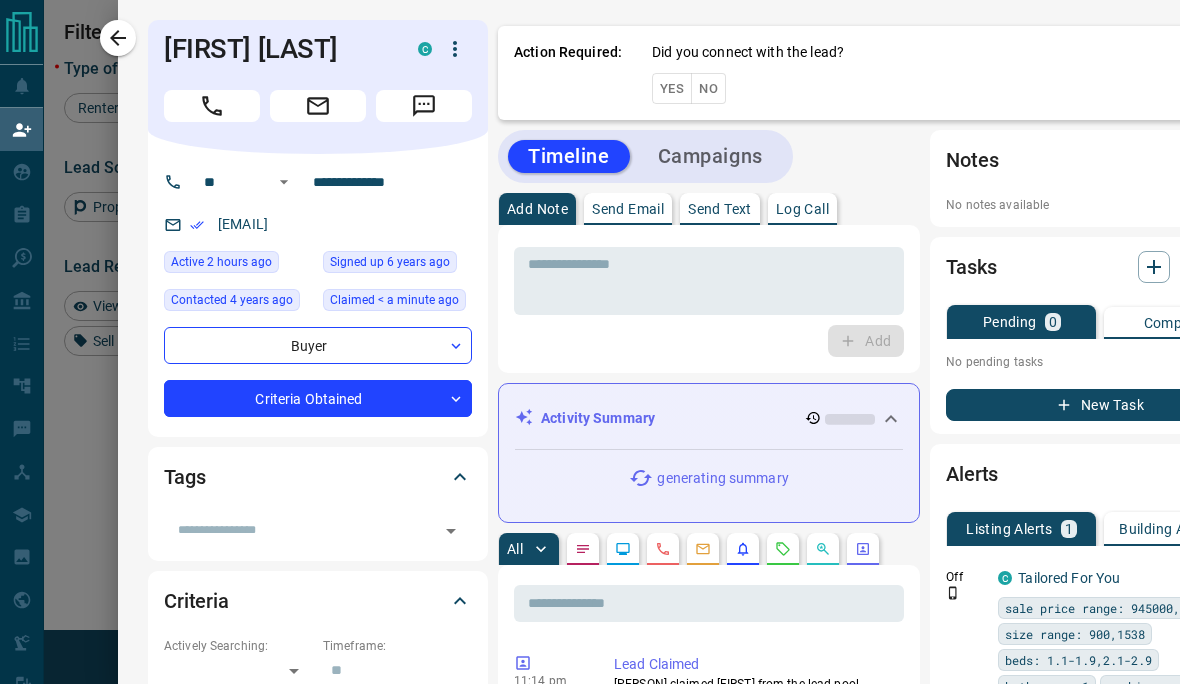click on "Yes" at bounding box center (672, 88) 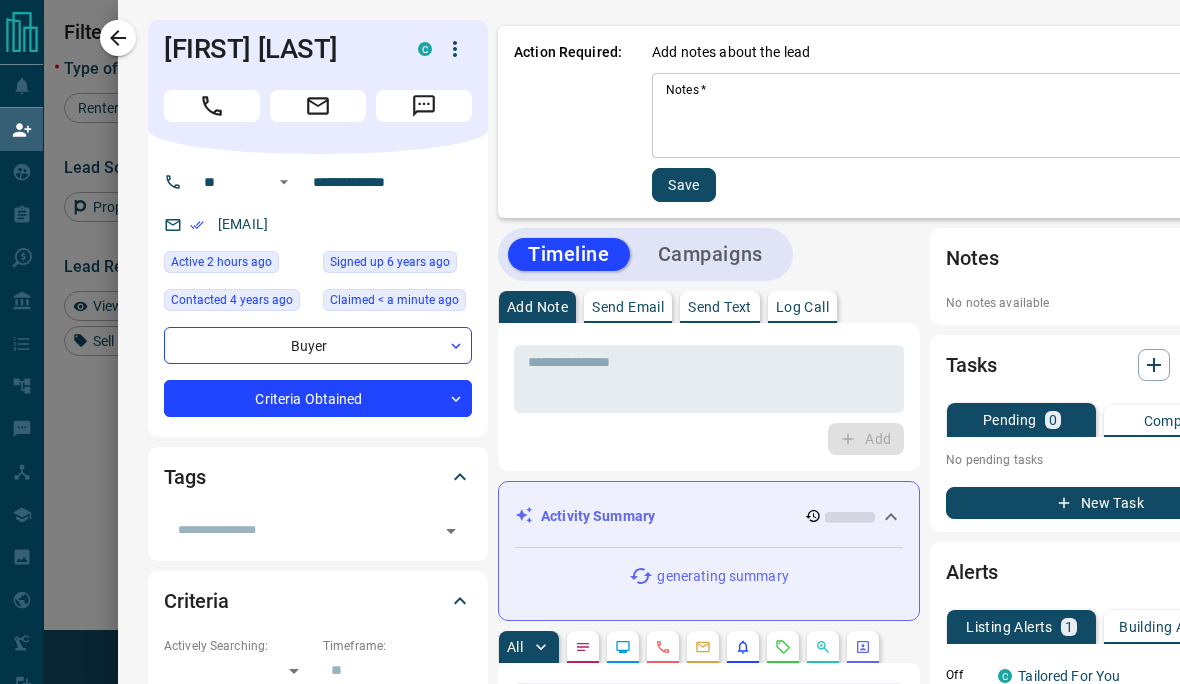 click on "Notes   *" at bounding box center (953, 116) 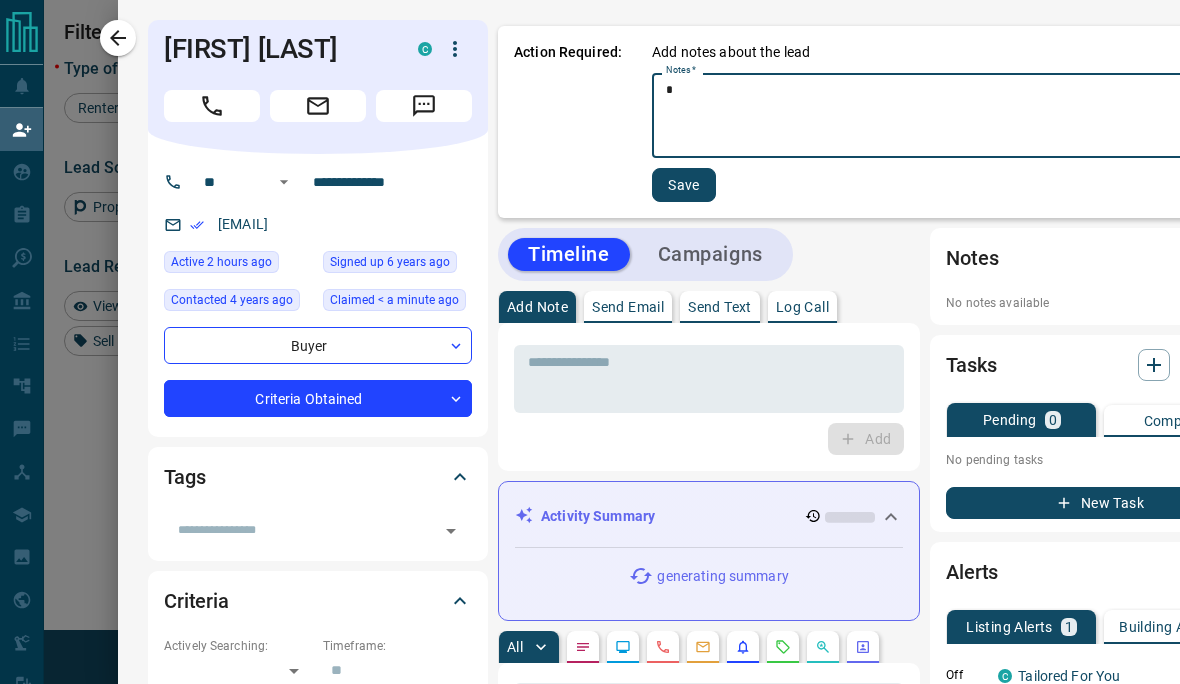 scroll, scrollTop: 0, scrollLeft: 0, axis: both 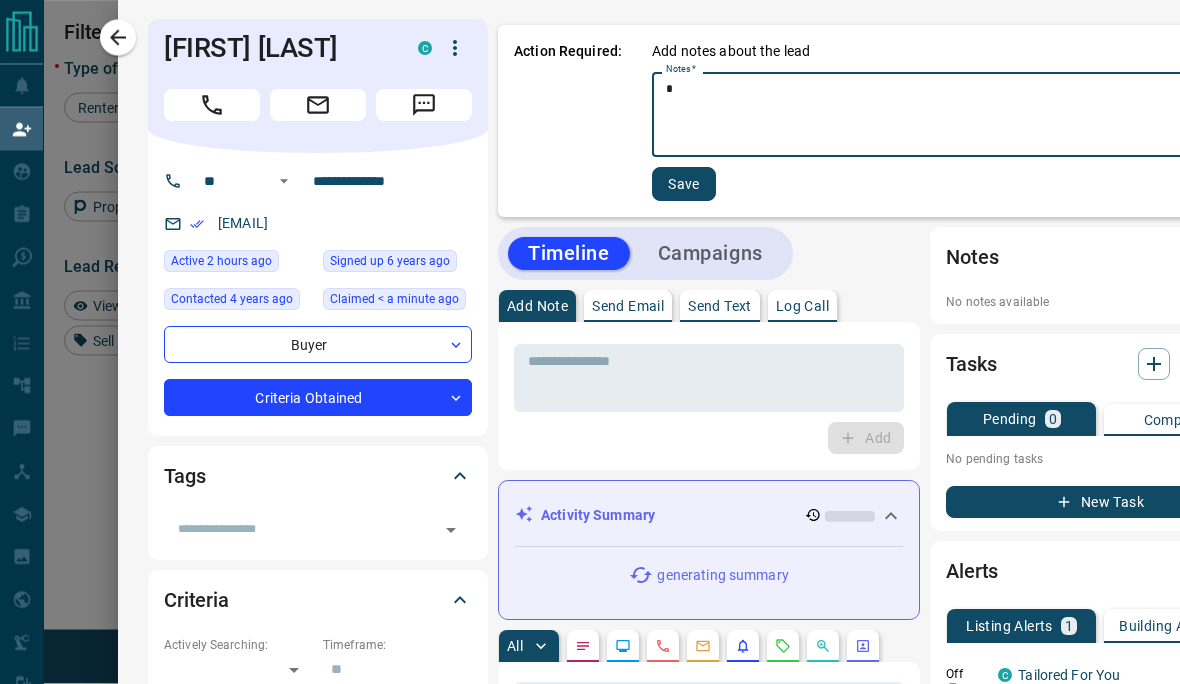type on "*" 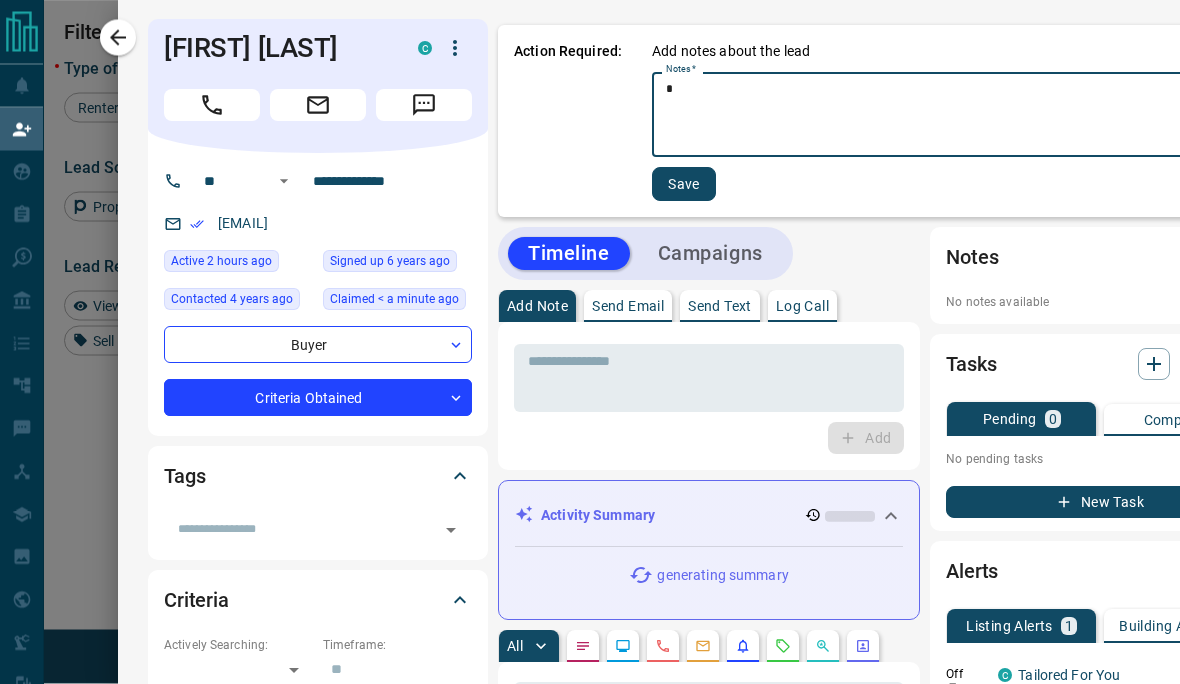 click on "* * Notes   *" at bounding box center [953, 115] 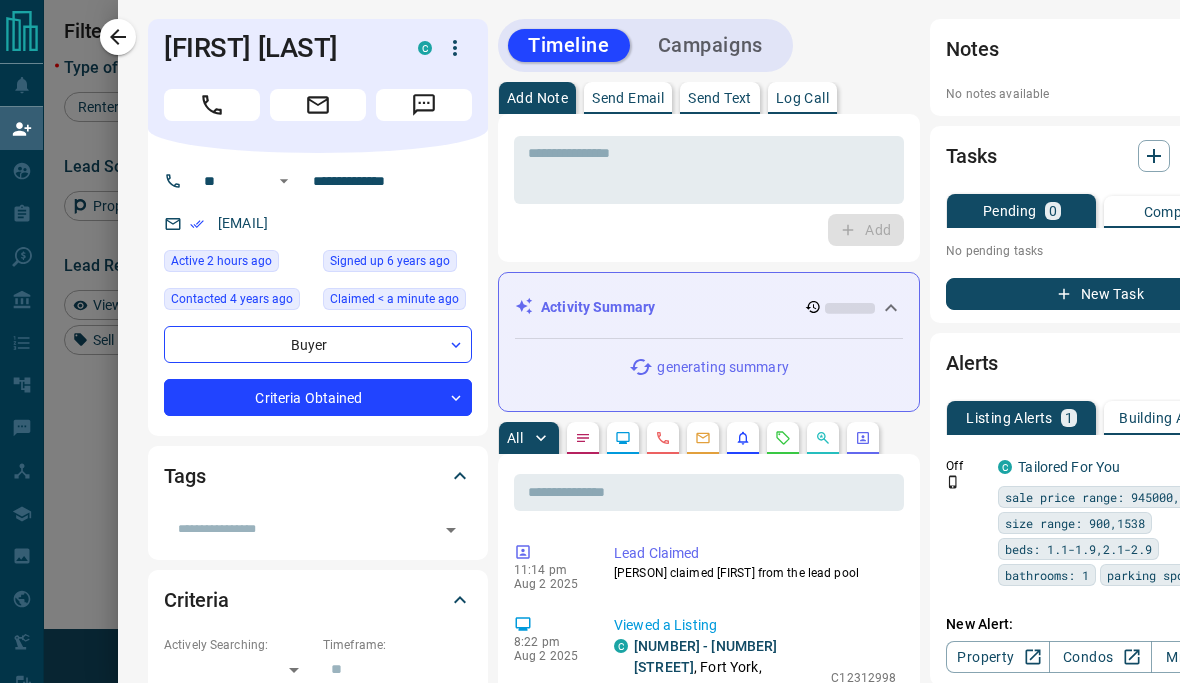 scroll, scrollTop: 1, scrollLeft: 0, axis: vertical 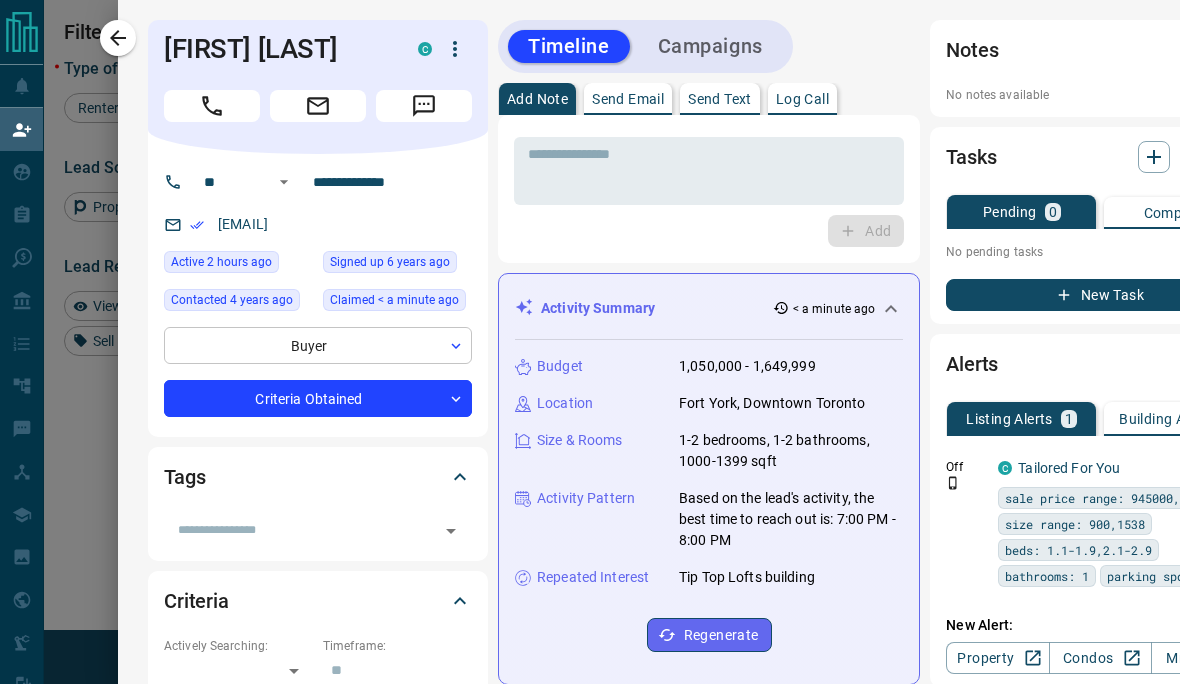 click on "Lead Transfers Claim Leads My Leads Tasks Opportunities Deals Campaigns Automations Messages Broker Bay Training Media Services Agent Resources Precon Worksheet Mobile Apps Disclosure Logout My Daily Quota Renter 0 / 4 Buyer 2 / 6 Precon 0 / 0 Filters 1 Lead Transfers 0 Refresh Name Contact Search   Search Range Location Requests AI Status Recent Opportunities (30d) Buyer Renter [FIRST] [LAST] C [EMAIL] +1- [PHONE] [CITY], Downtown Buyer [FIRST] [LAST] C [EMAIL] +1- [PHONE] $270K - $299K [CITY], Downtown, North York Buyer [FIRST] [LAST] C [EMAIL] +1- [PHONE] $599K - $995K [CITY], Midtown | Central Buyer [FIRST] [LAST] C [EMAIL] +0092- [PHONE] $225K - $2M [CITY], Downtown Back to Site High Interest Buyer [FIRST] [LAST] P [EMAIL] +1- [PHONE] $3M - $3M [CITY], East End High Interest Buyer [FIRST] [LAST] C [EMAIL] +1- [PHONE] $598K - $850K [CITY], Downtown Buyer [FIRST] [LAST] C [EMAIL] +1- [PHONE] $0 - $2K [CITY], Downtown Back to Site Favourite High Interest Buyer" at bounding box center [590, 304] 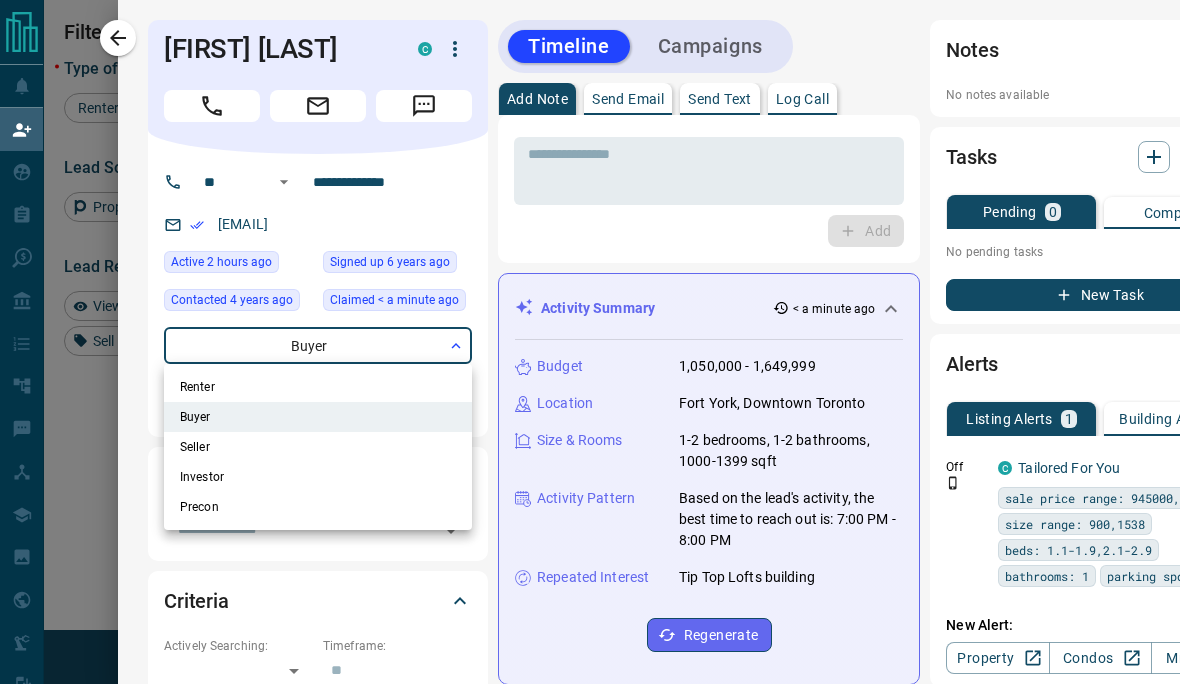 click at bounding box center (590, 342) 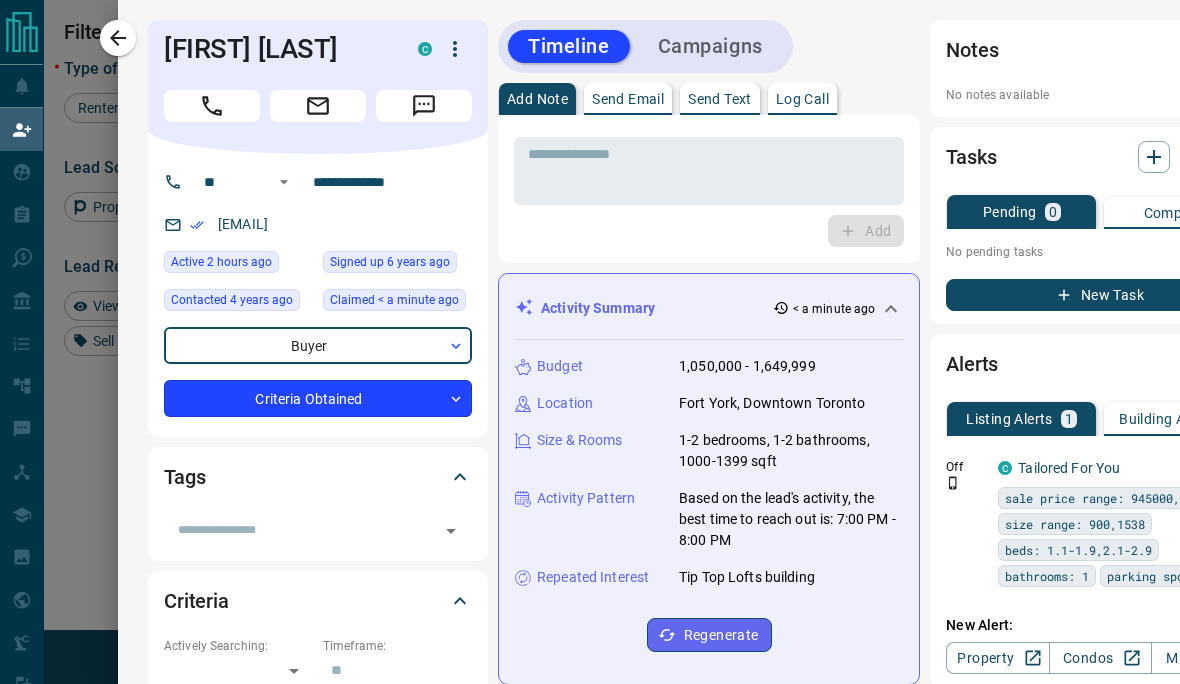 click on "Lead Transfers Claim Leads My Leads Tasks Opportunities Deals Campaigns Automations Messages Broker Bay Training Media Services Agent Resources Precon Worksheet Mobile Apps Disclosure Logout My Daily Quota Renter 0 / 4 Buyer 2 / 6 Precon 0 / 0 Filters 1 Lead Transfers 0 Refresh Name Contact Search   Search Range Location Requests AI Status Recent Opportunities (30d) Buyer Renter [FIRST] [LAST] C [EMAIL] +1- [PHONE] [CITY], Downtown Buyer [FIRST] [LAST] C [EMAIL] +1- [PHONE] $270K - $299K [CITY], Downtown, North York Buyer [FIRST] [LAST] C [EMAIL] +1- [PHONE] $599K - $995K [CITY], Midtown | Central Buyer [FIRST] [LAST] C [EMAIL] +0092- [PHONE] $225K - $2M [CITY], Downtown Back to Site High Interest Buyer [FIRST] [LAST] P [EMAIL] +1- [PHONE] $3M - $3M [CITY], East End High Interest Buyer [FIRST] [LAST] C [EMAIL] +1- [PHONE] $598K - $850K [CITY], Downtown Buyer [FIRST] [LAST] C [EMAIL] +1- [PHONE] $0 - $2K [CITY], Downtown Back to Site Favourite High Interest Buyer" at bounding box center (590, 304) 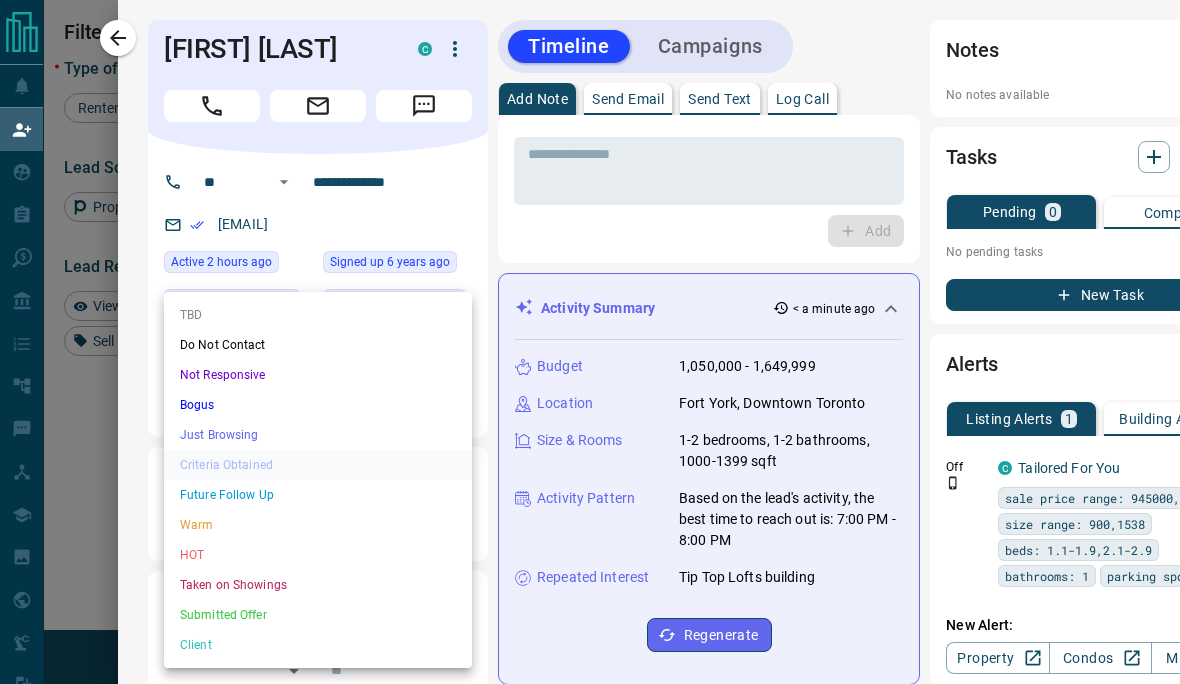click on "TBD" at bounding box center (318, 315) 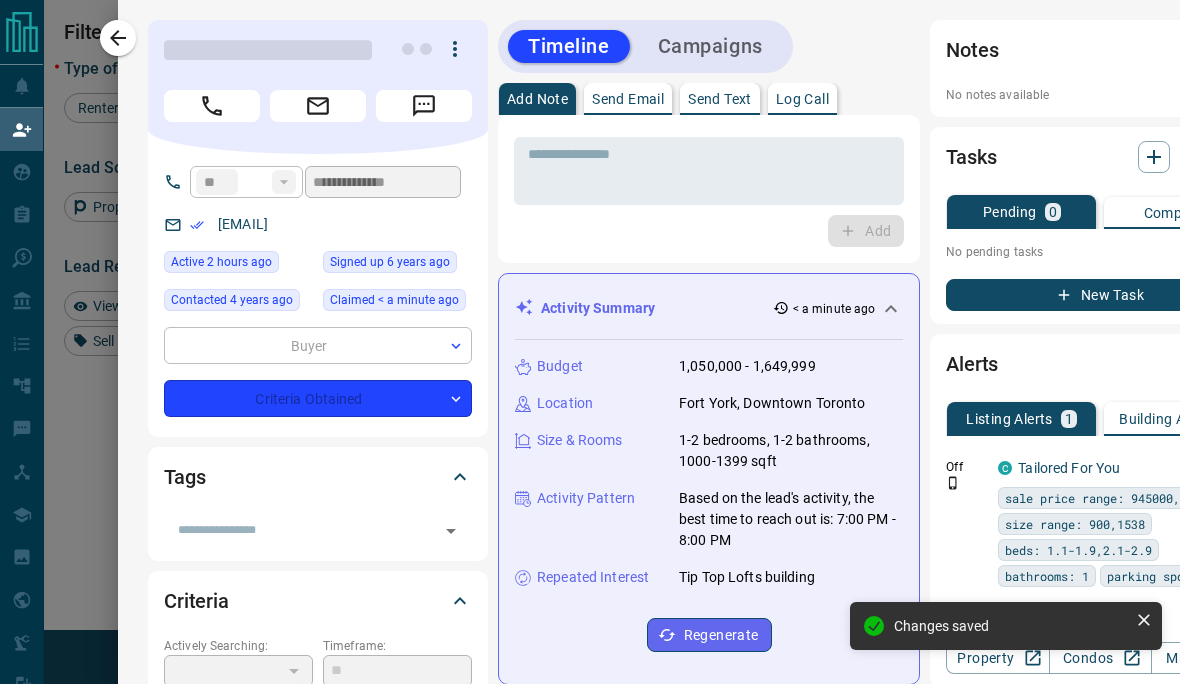 type on "**" 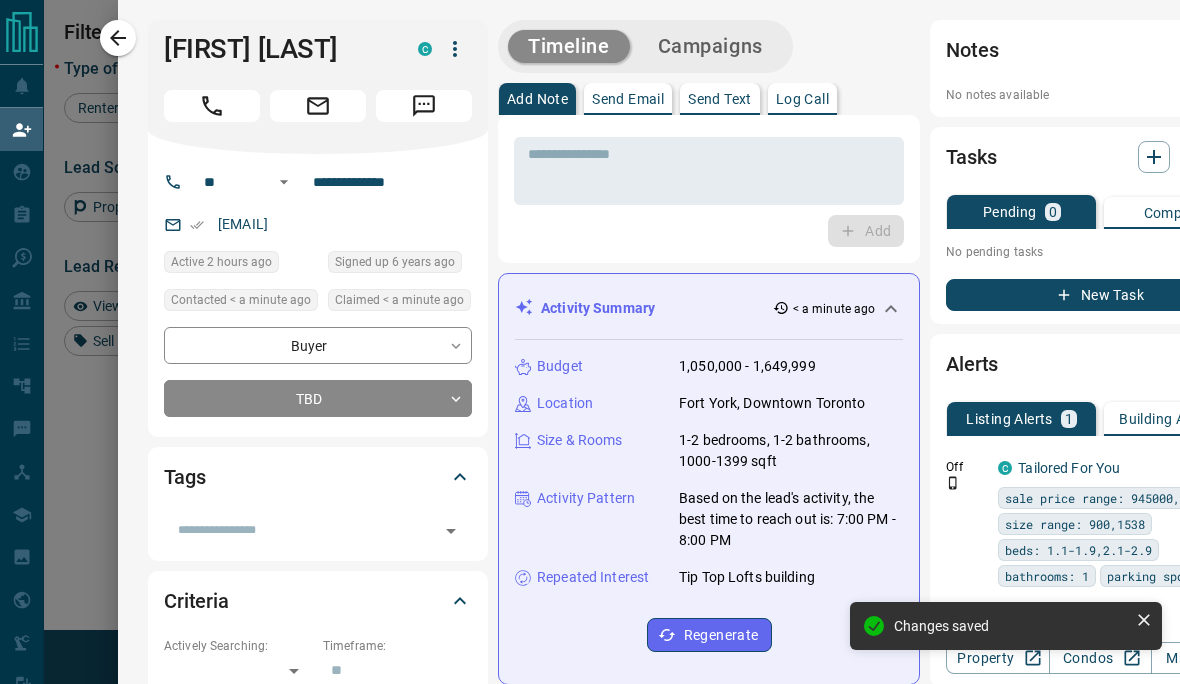 click on "New Task" at bounding box center [1100, 295] 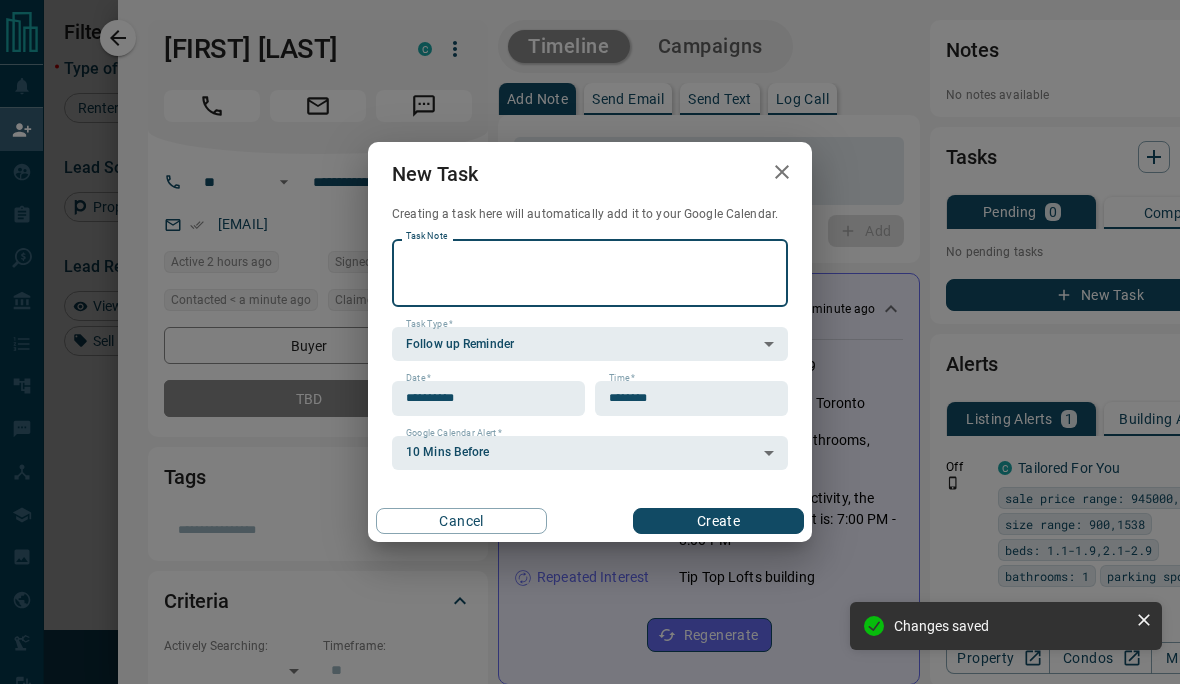scroll, scrollTop: 0, scrollLeft: 0, axis: both 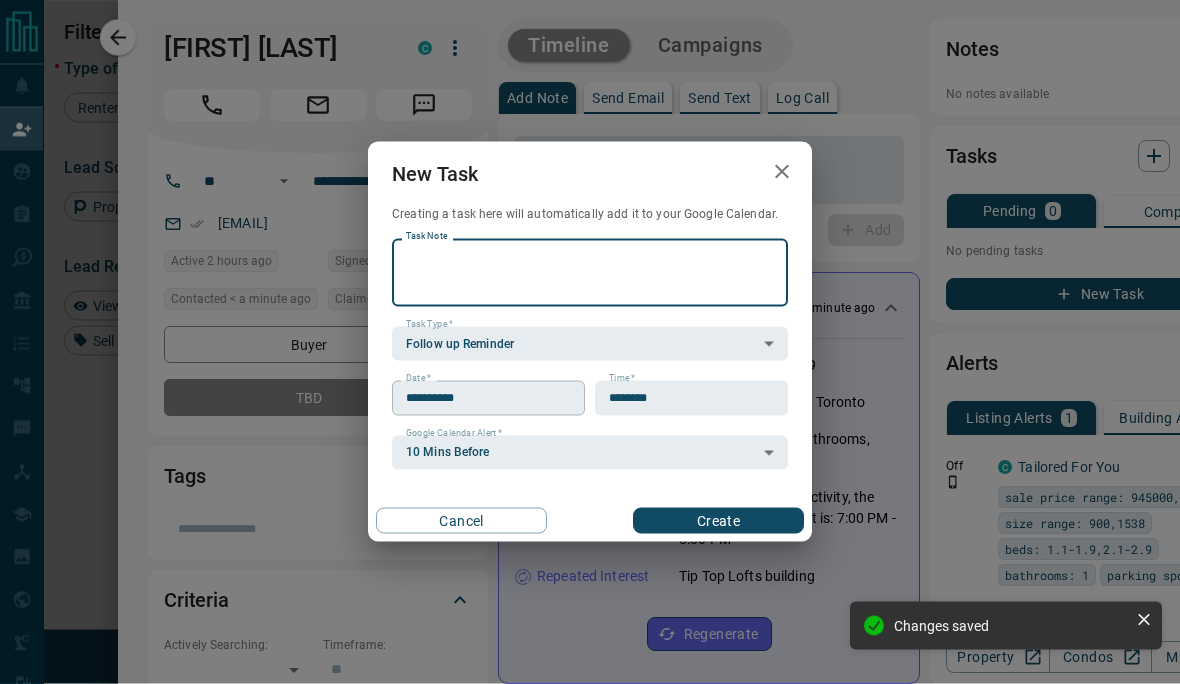 click on "**********" at bounding box center [481, 398] 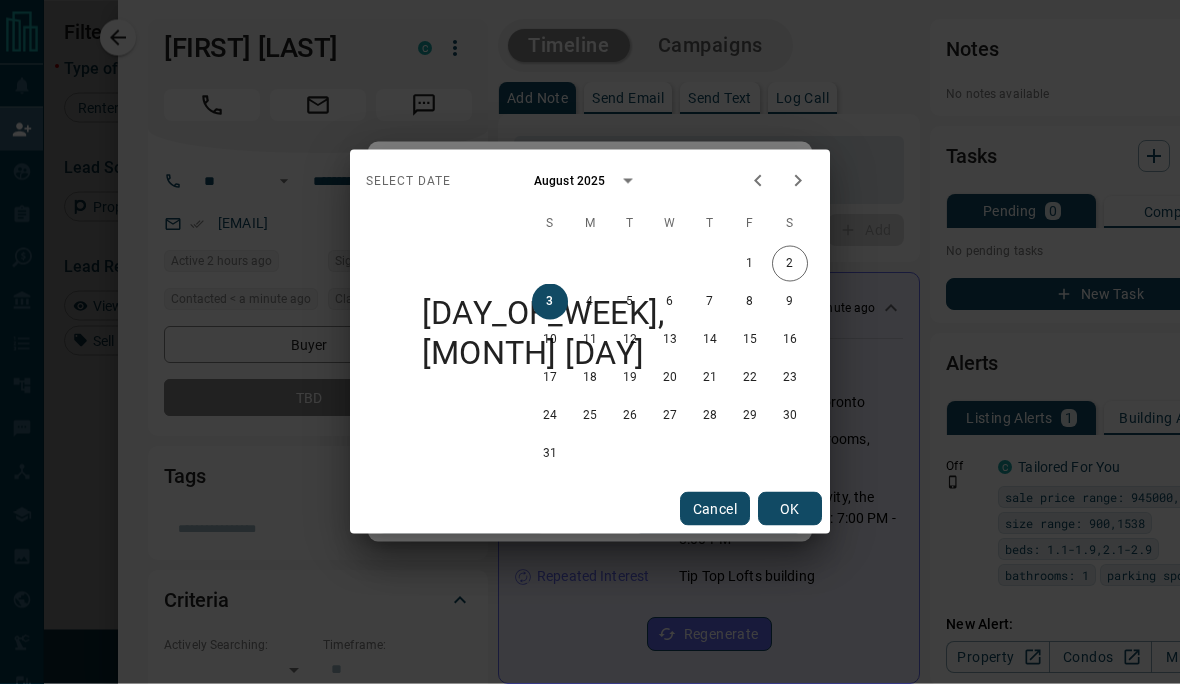 scroll, scrollTop: 1, scrollLeft: 0, axis: vertical 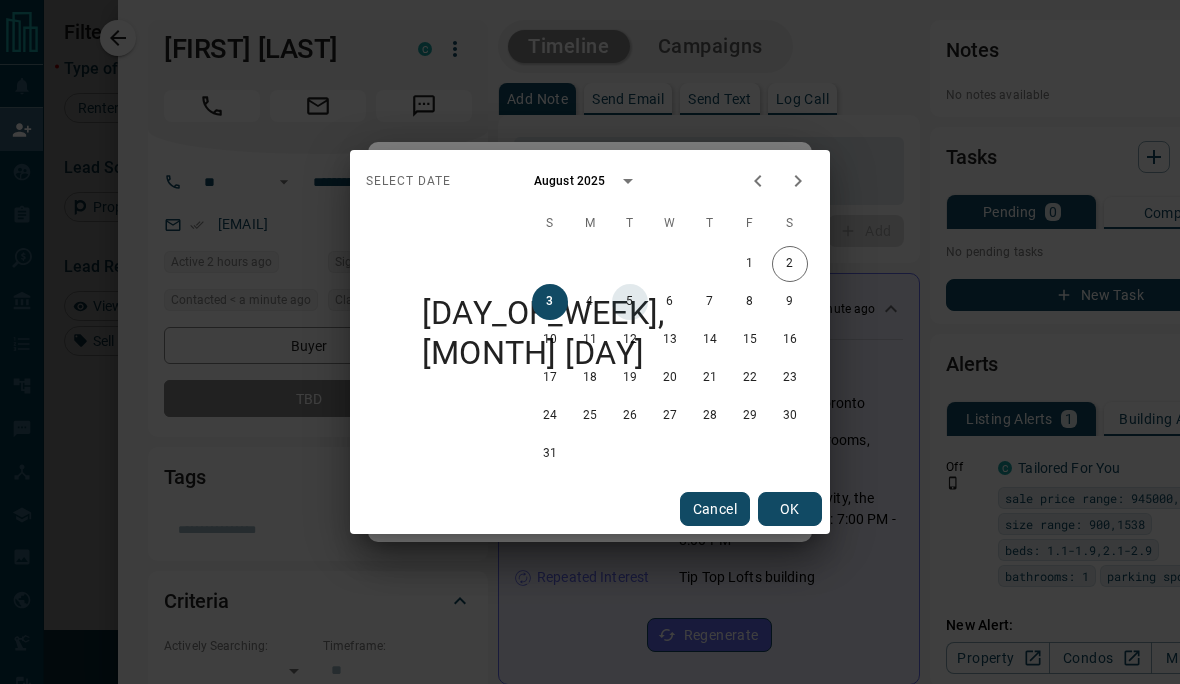 click on "5" at bounding box center [630, 302] 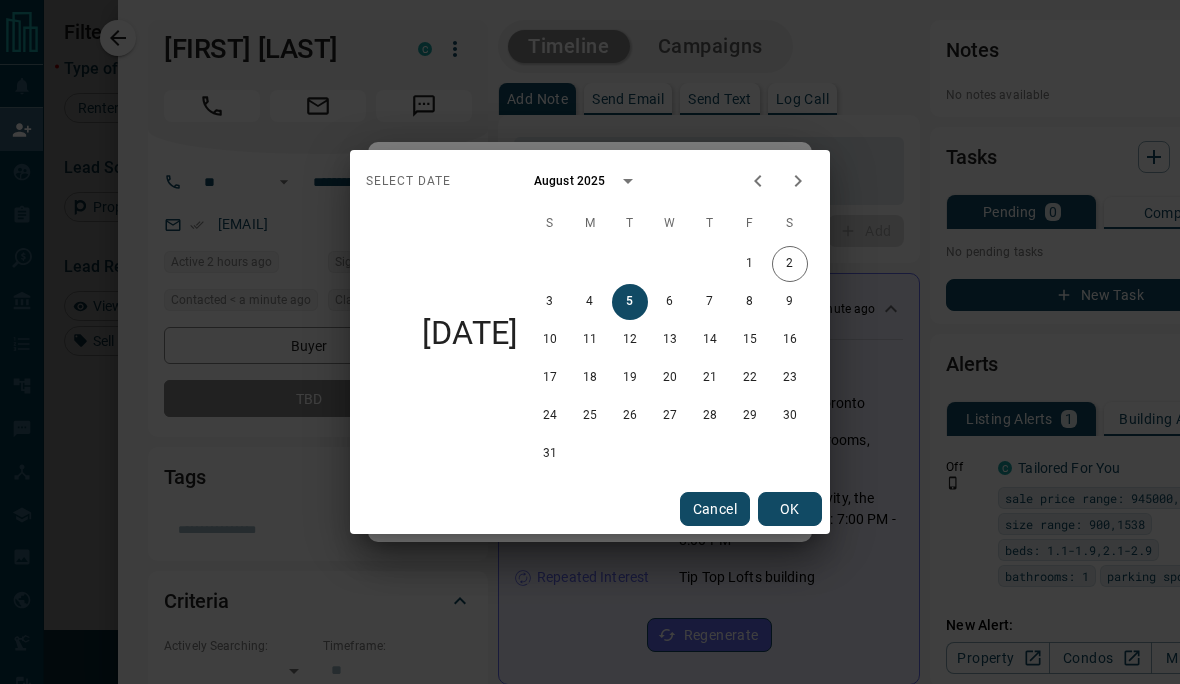 click on "OK" at bounding box center (790, 509) 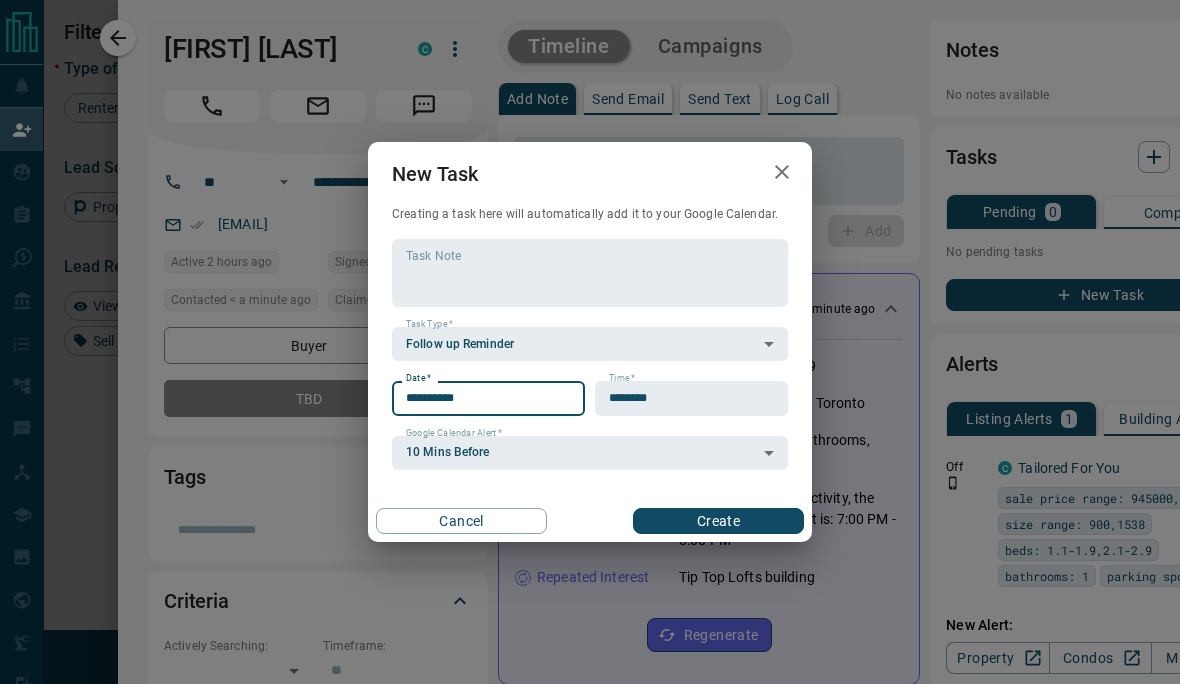click on "Create" at bounding box center (718, 521) 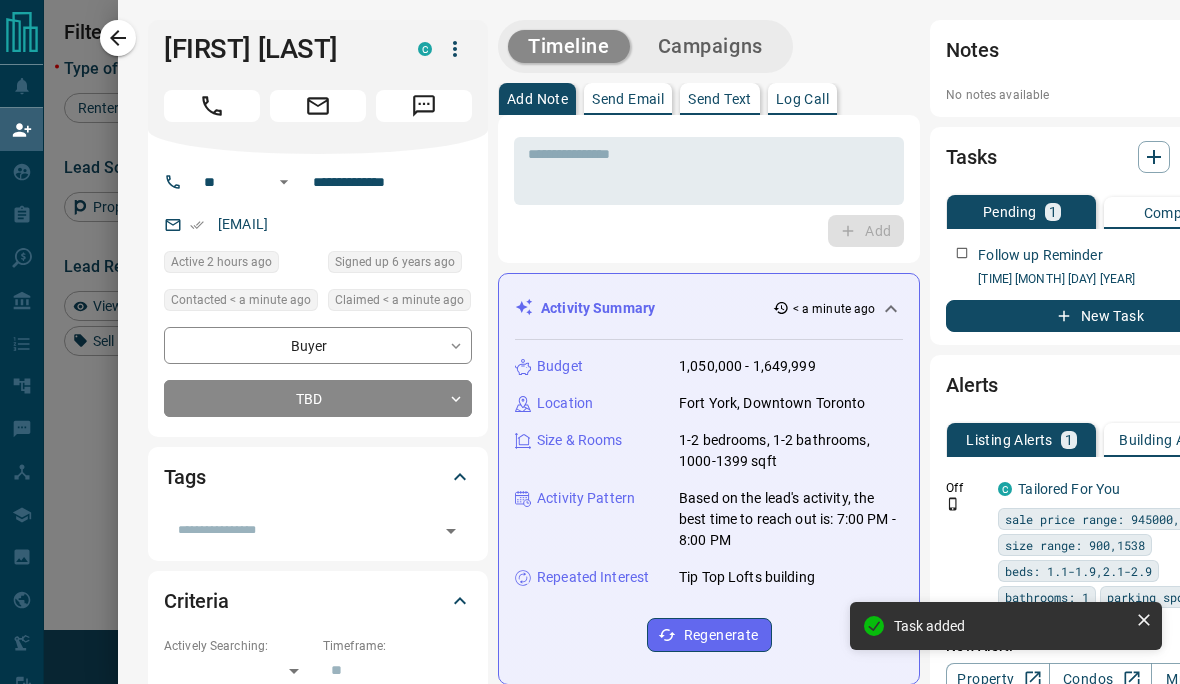 click at bounding box center [590, 342] 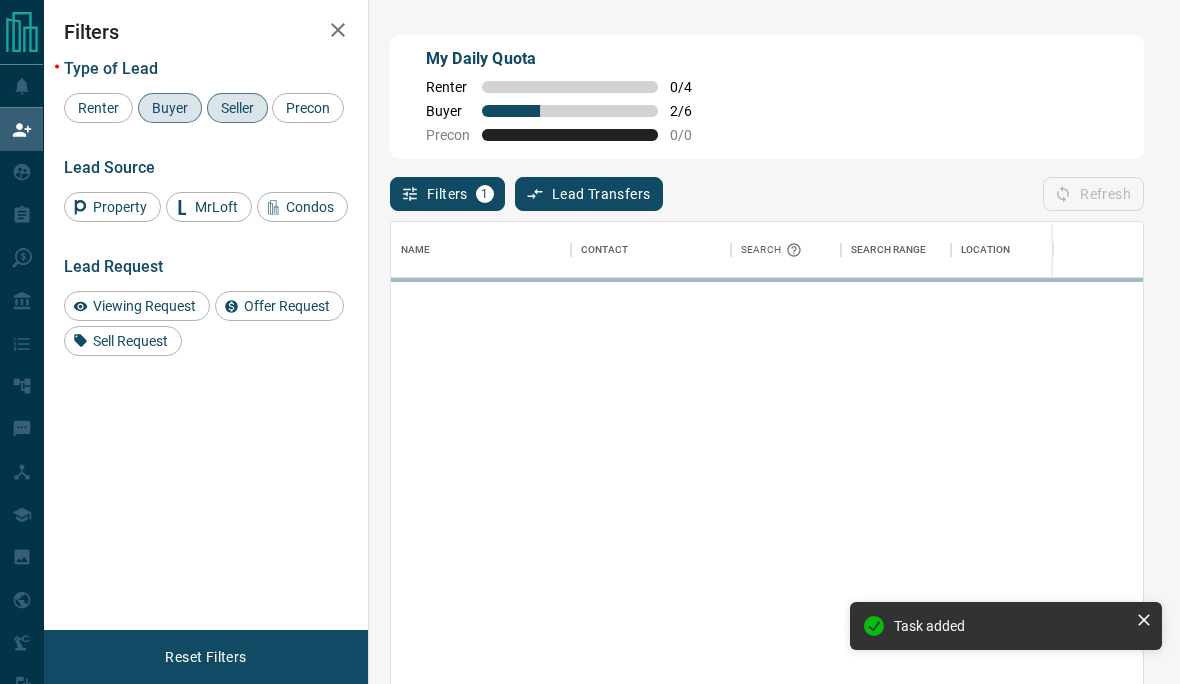 scroll, scrollTop: 1, scrollLeft: 1, axis: both 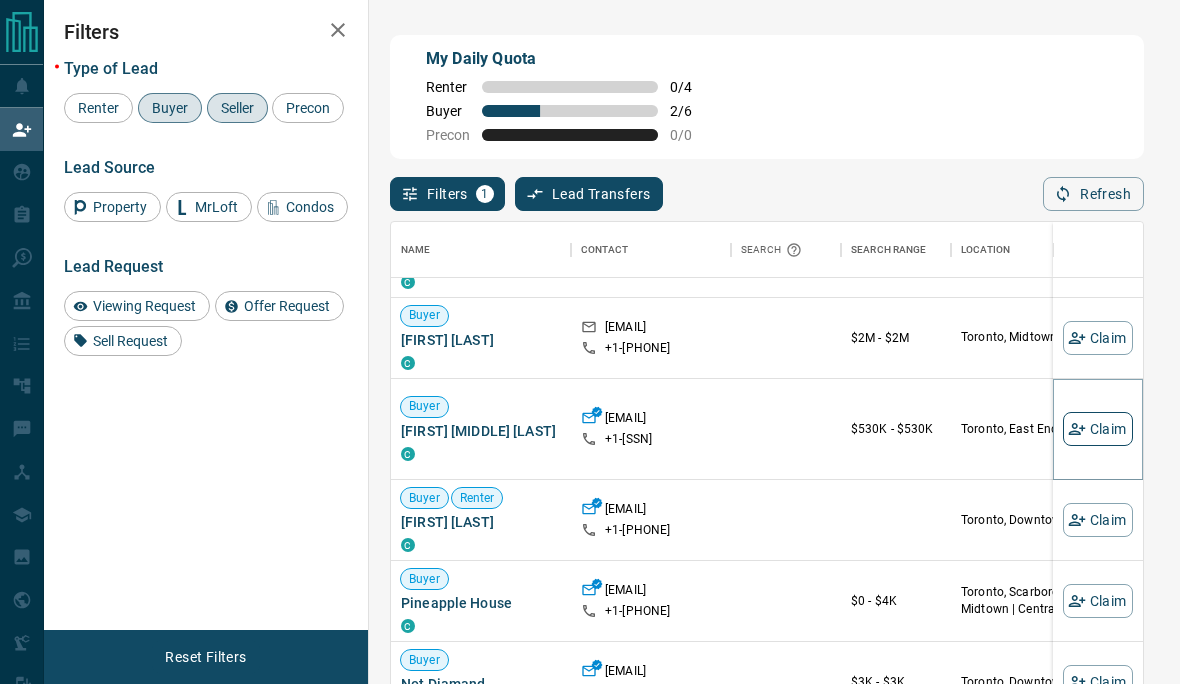 click on "Claim" at bounding box center [1098, 429] 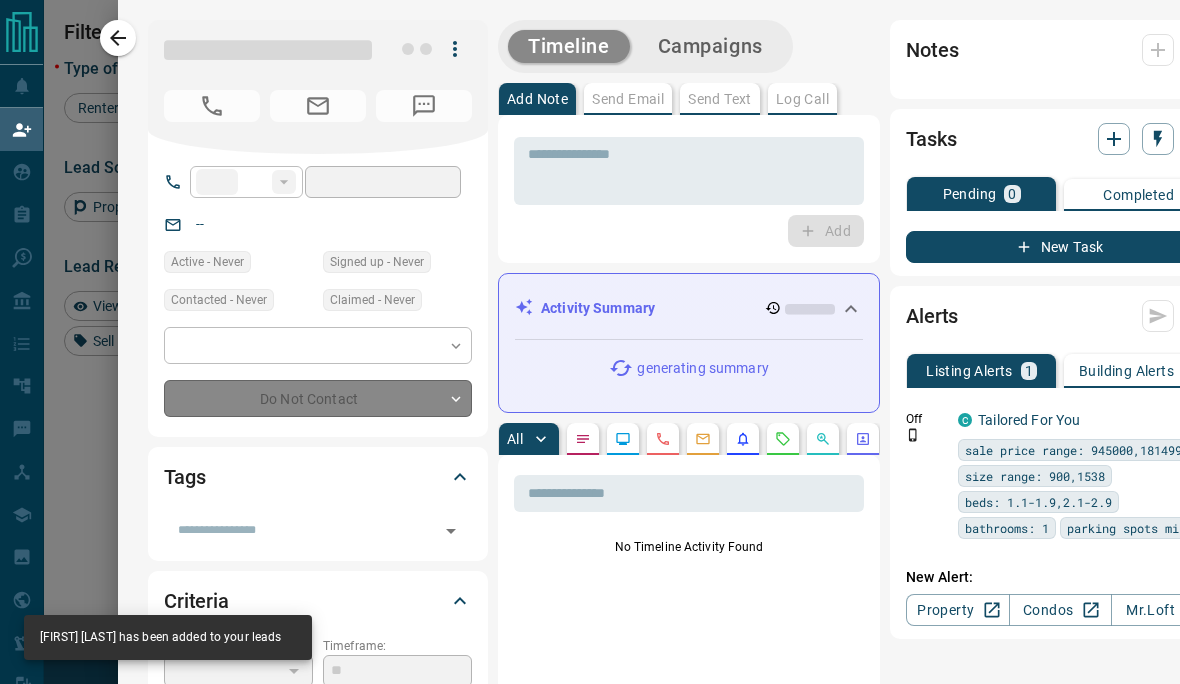 type on "**" 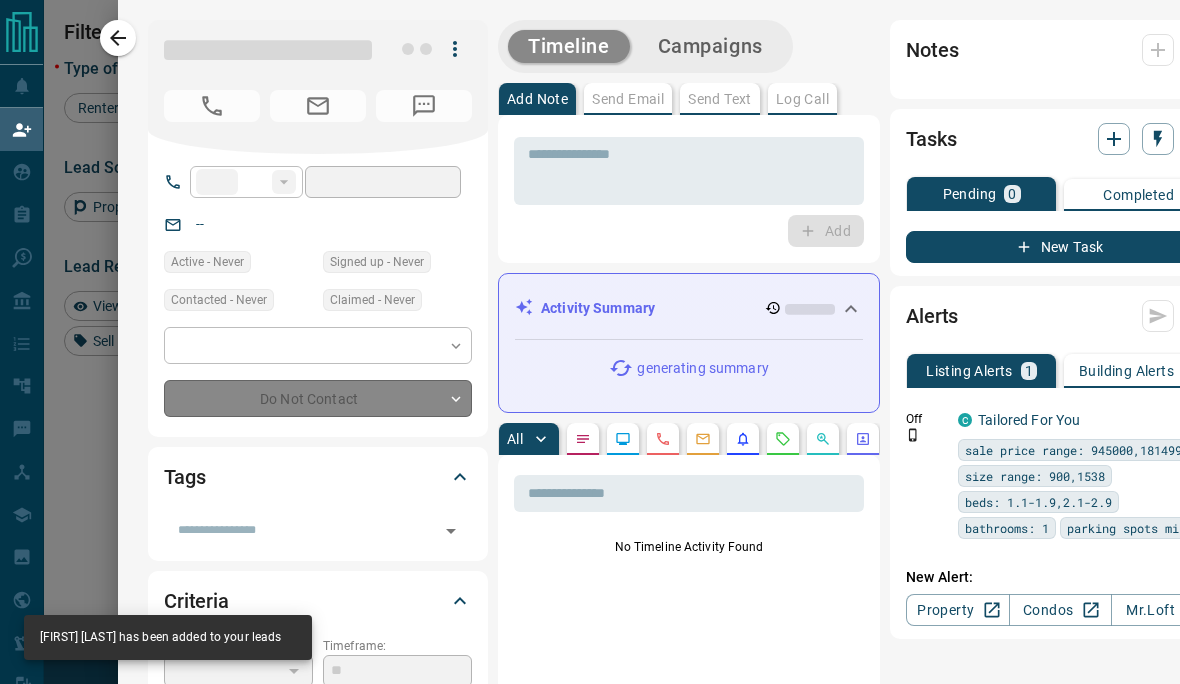 type on "**********" 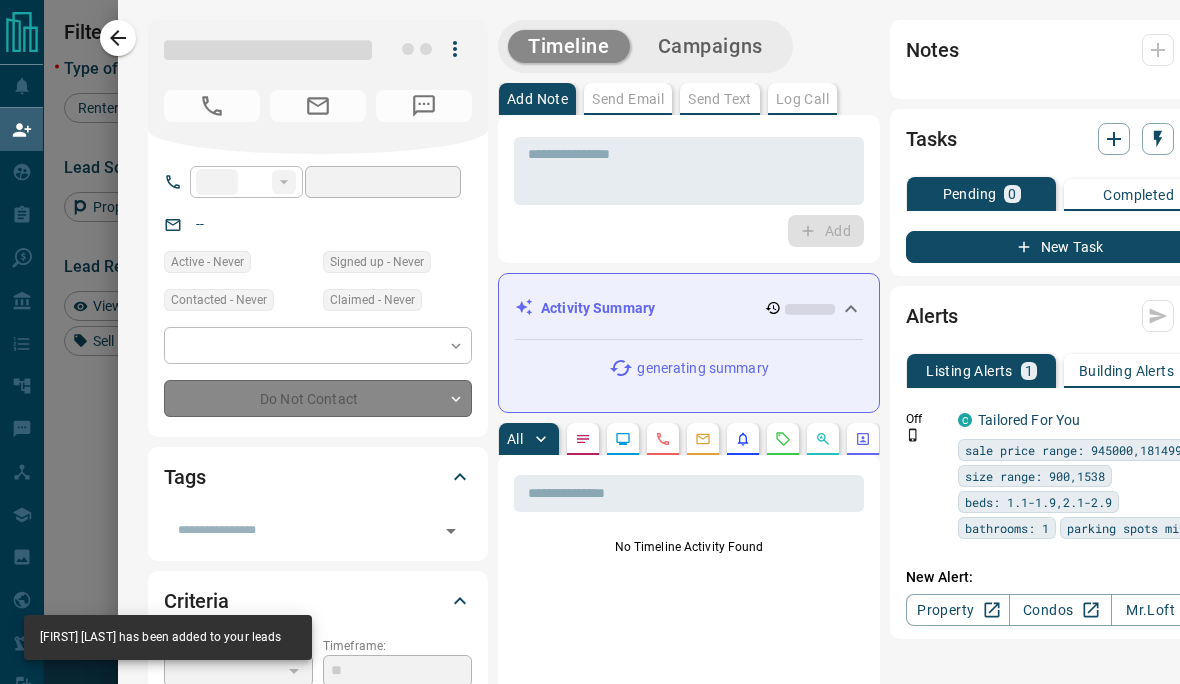 type on "**********" 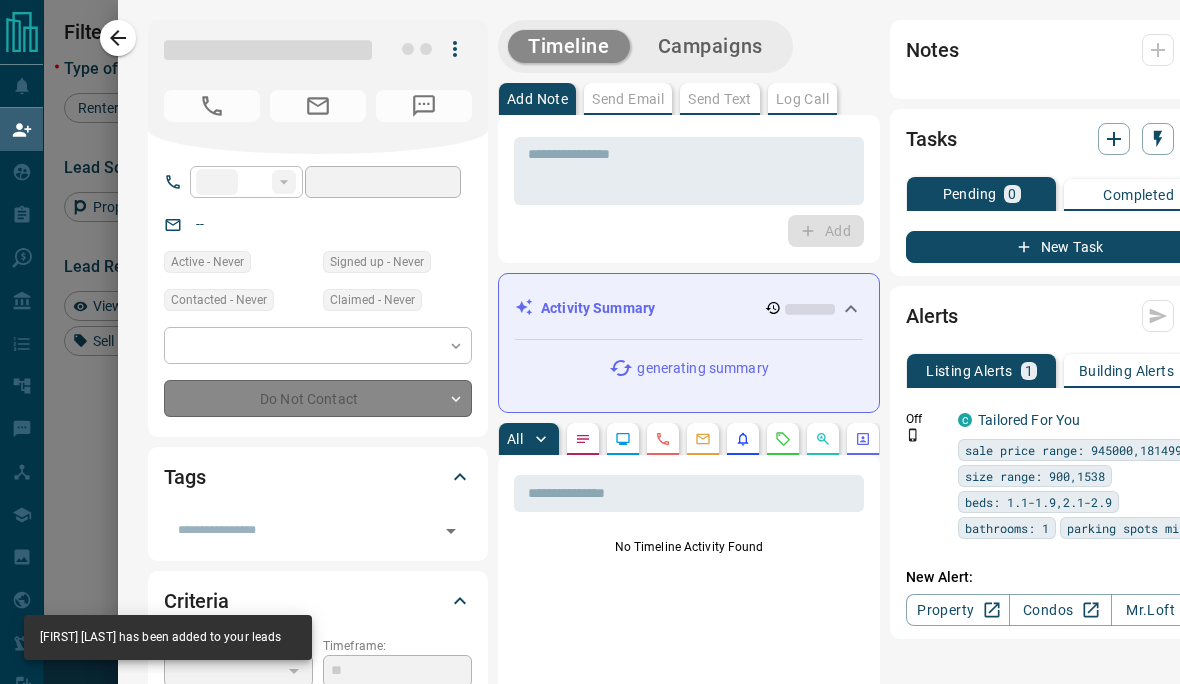 type on "**" 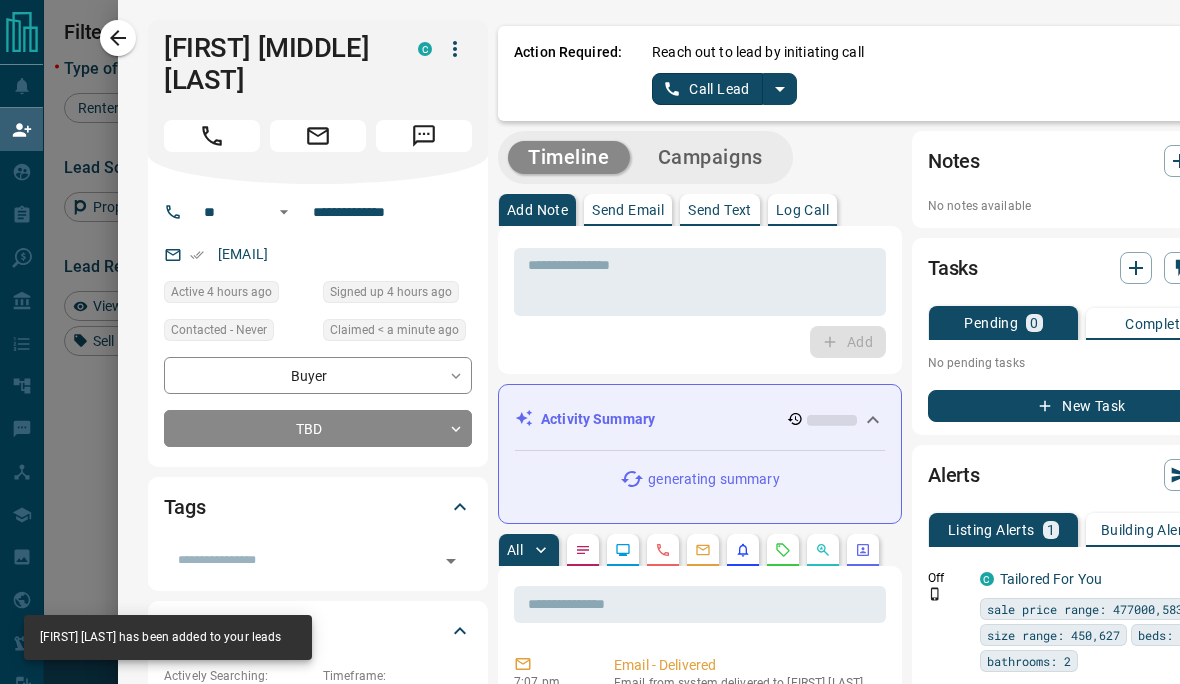 click at bounding box center (780, 89) 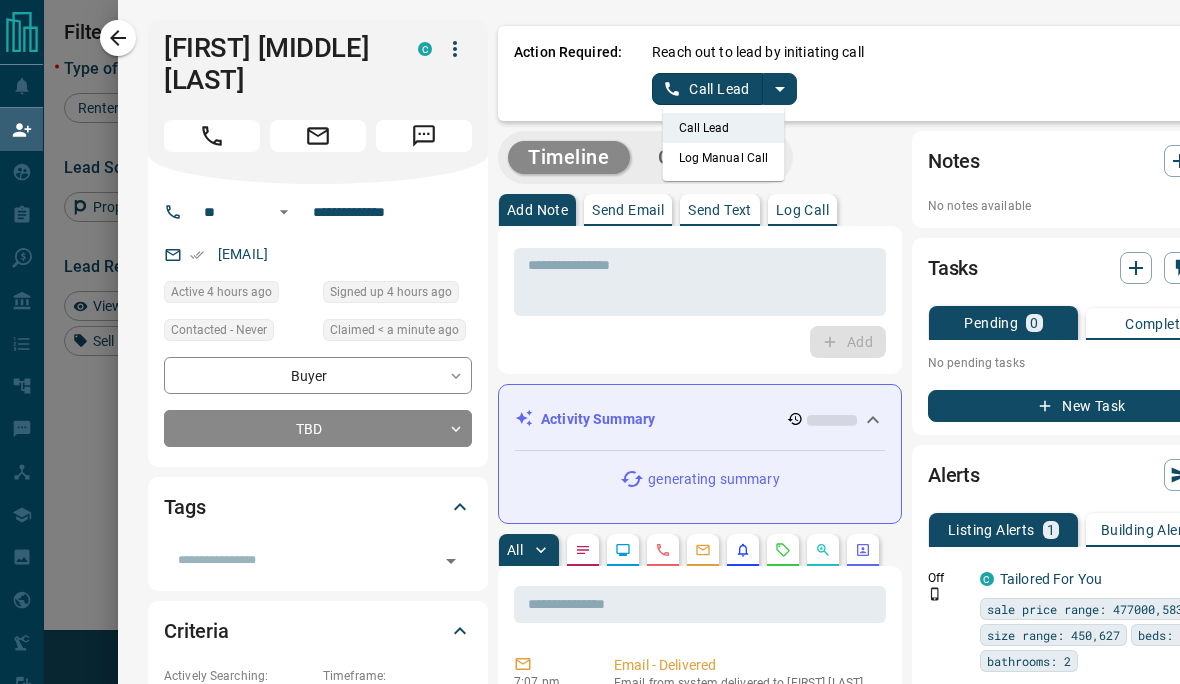 click on "Log Manual Call" at bounding box center (724, 158) 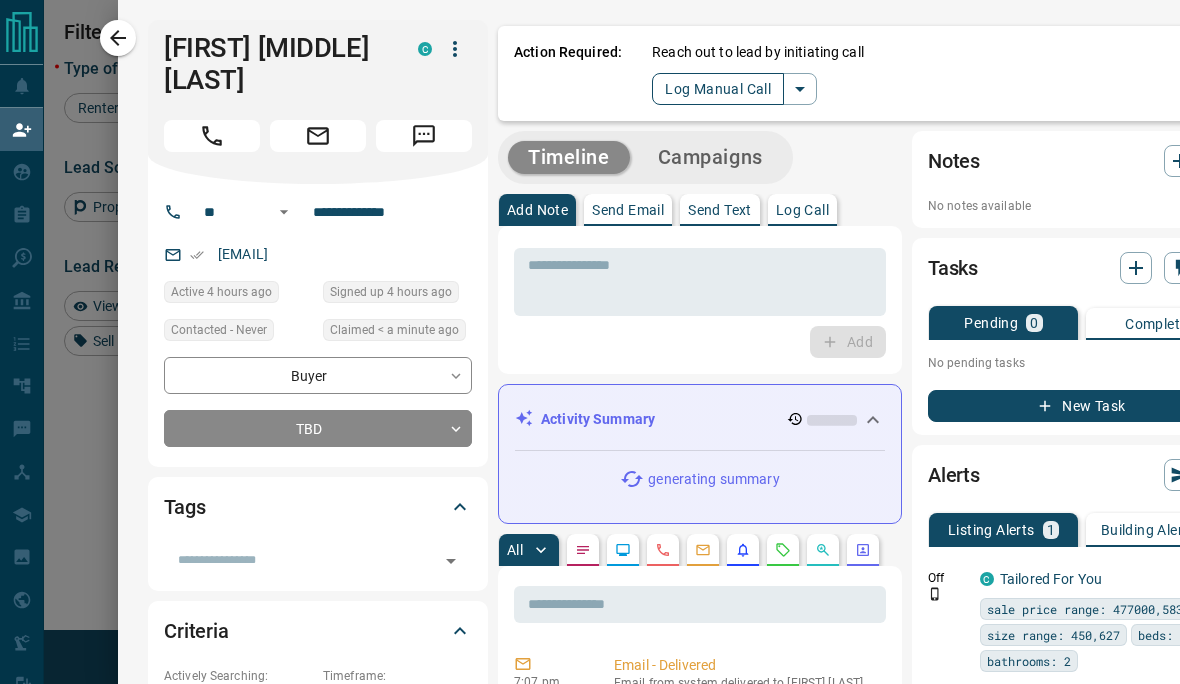 click on "Log Manual Call" at bounding box center [718, 89] 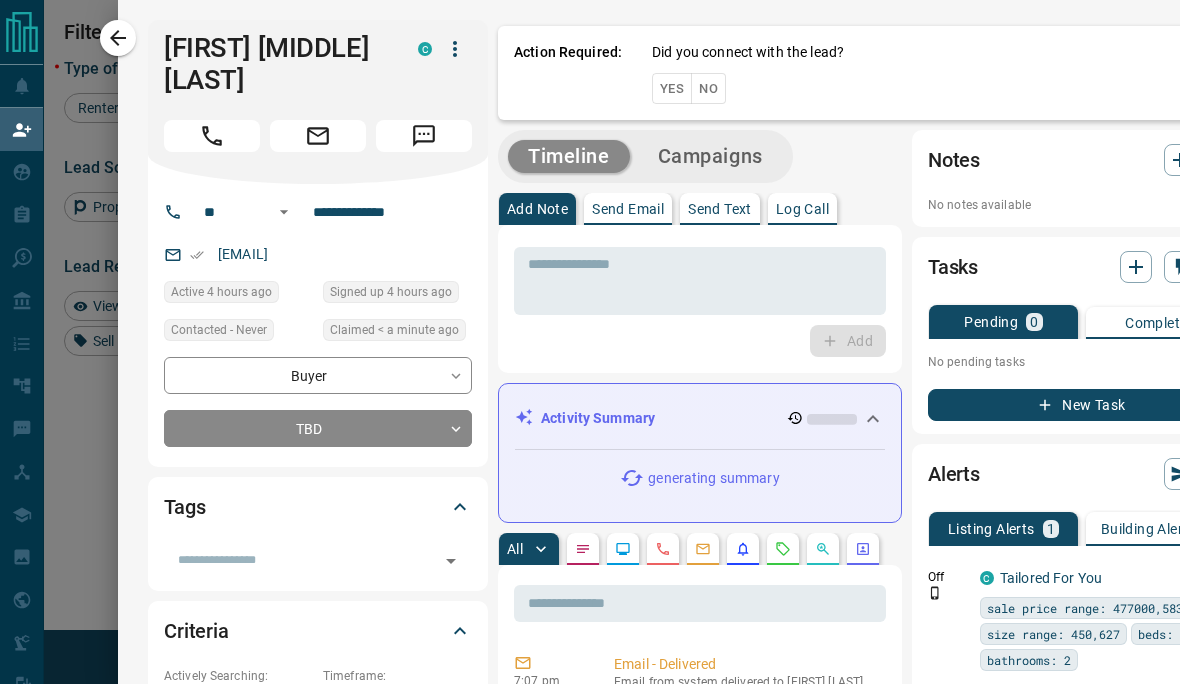 click on "Yes" at bounding box center (672, 88) 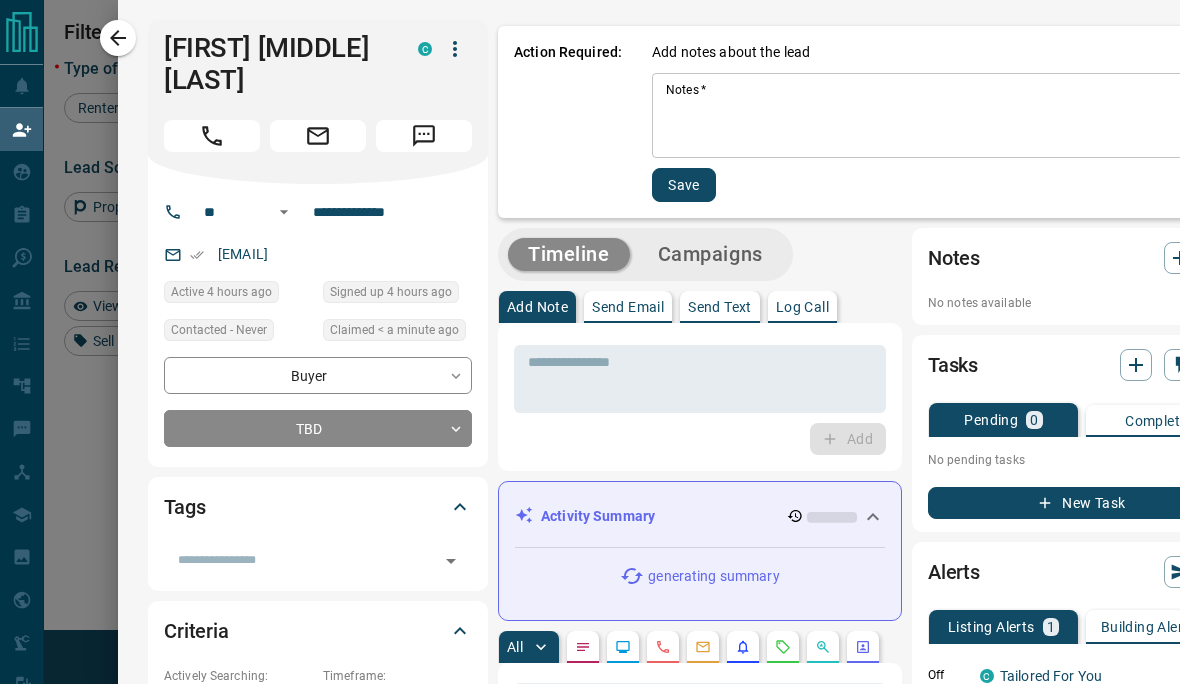 click on "Notes   * * Notes   *" at bounding box center (944, 115) 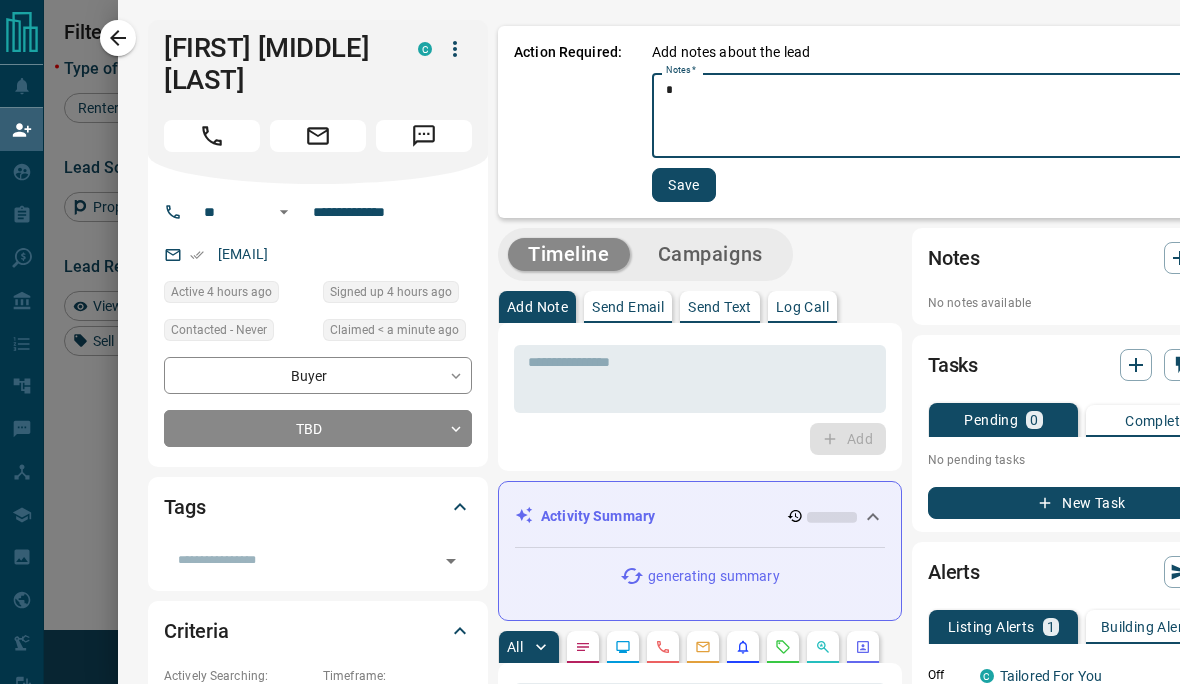 scroll, scrollTop: 0, scrollLeft: 0, axis: both 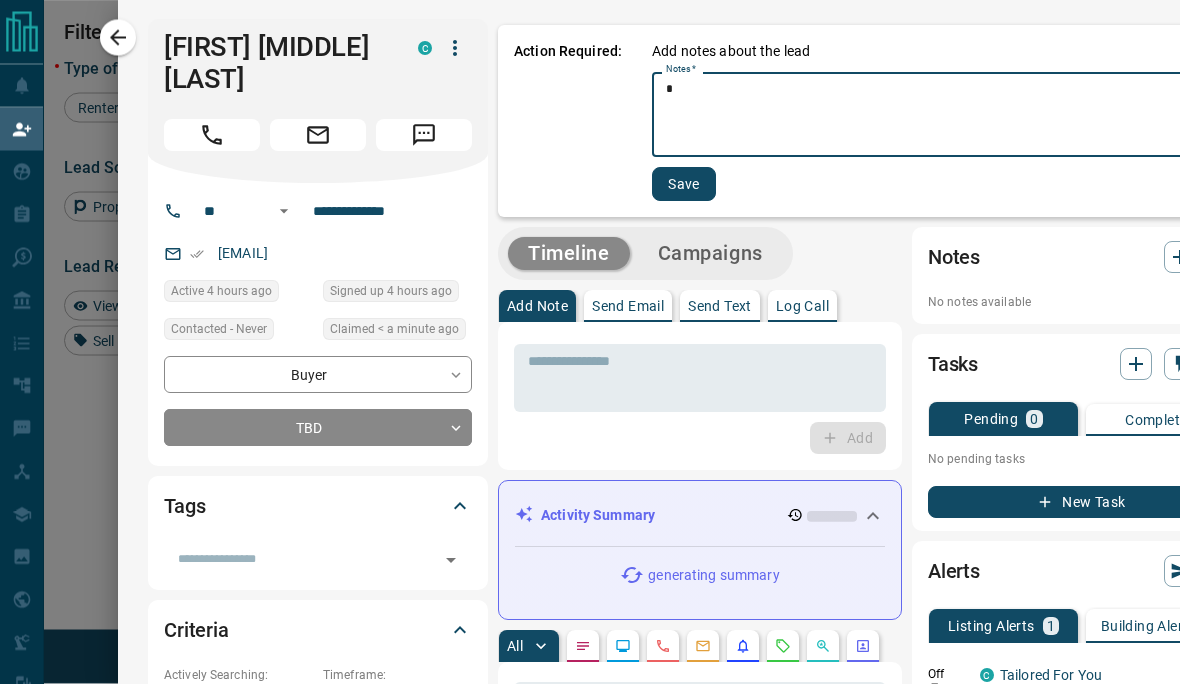type on "*" 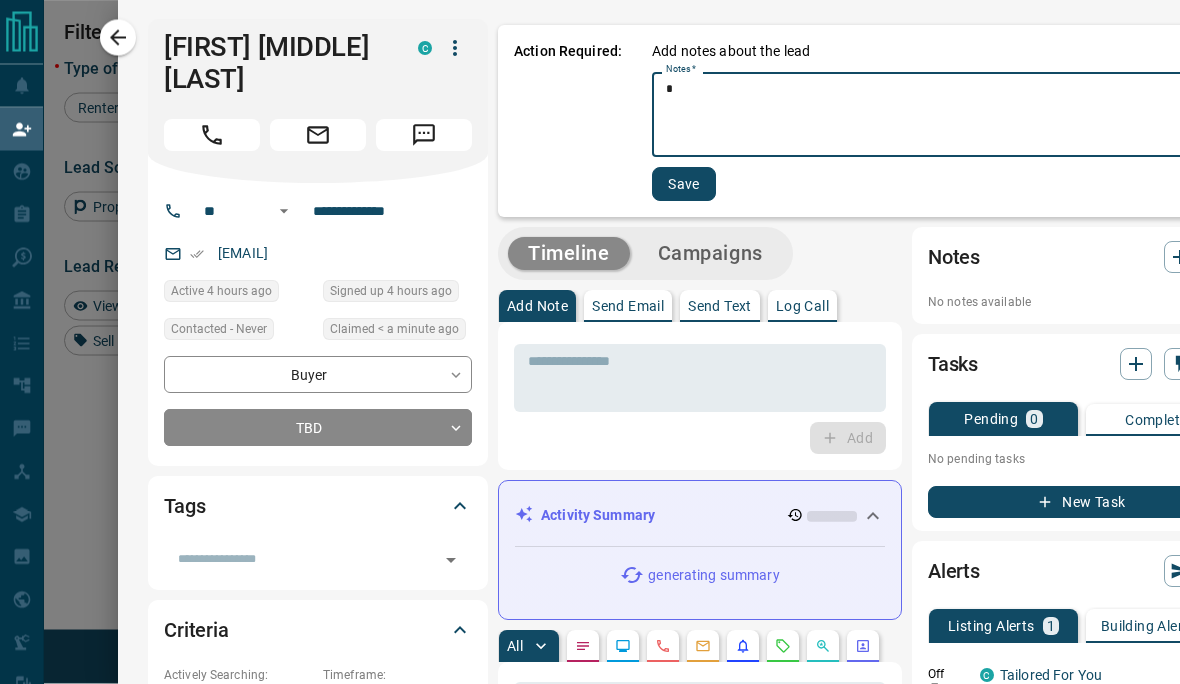 click on "Save" at bounding box center [684, 185] 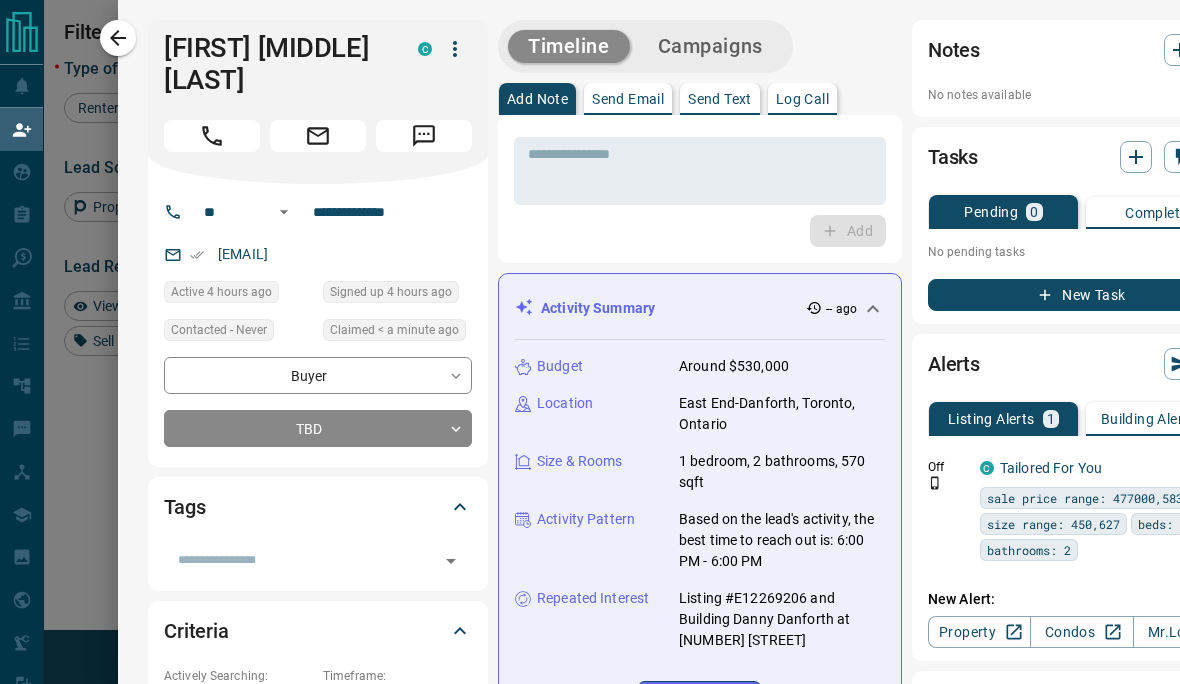 scroll, scrollTop: 1, scrollLeft: 0, axis: vertical 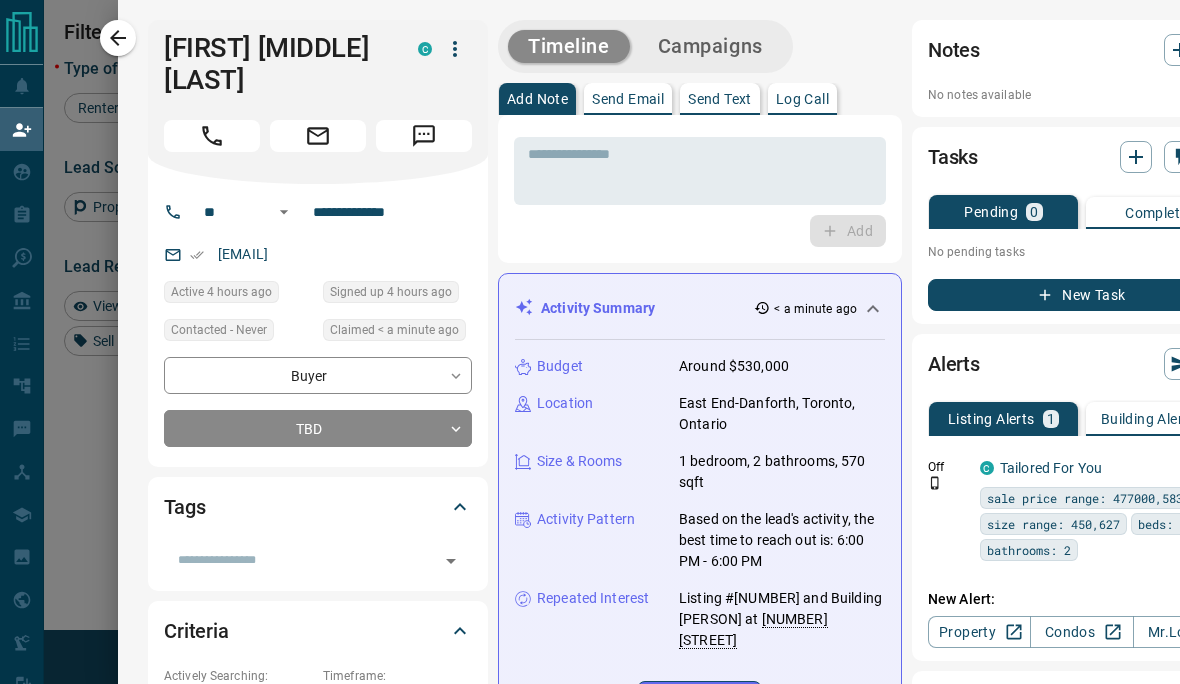 click on "New Task" at bounding box center [1082, 295] 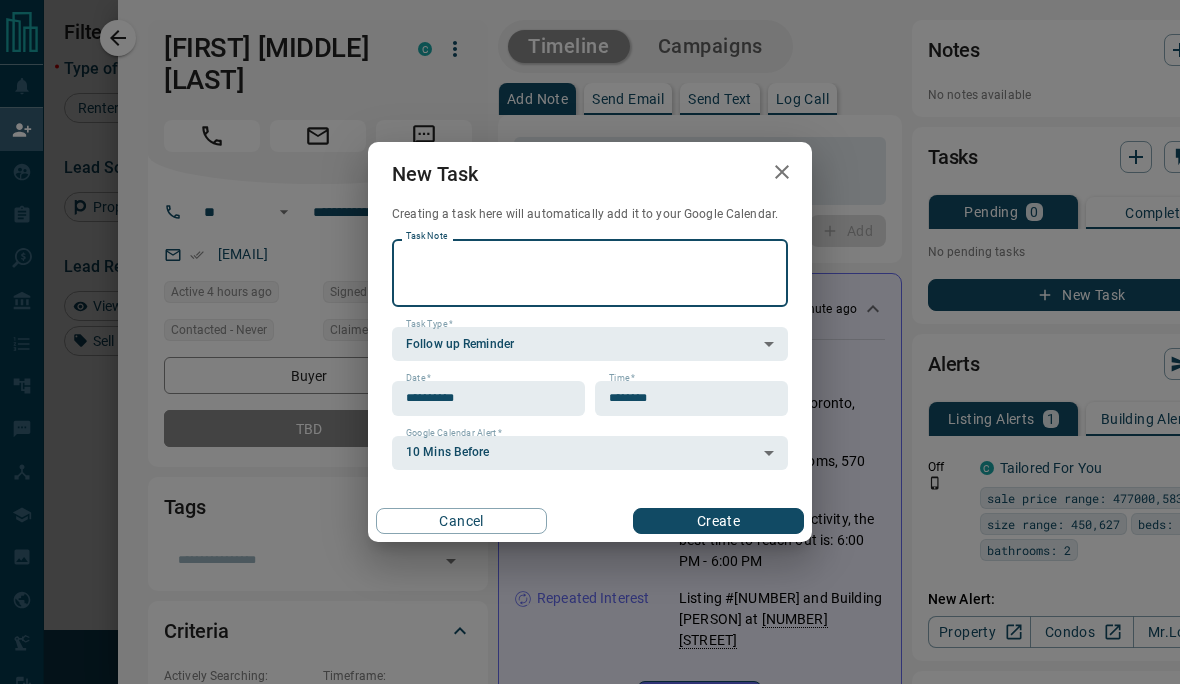 scroll, scrollTop: 0, scrollLeft: 0, axis: both 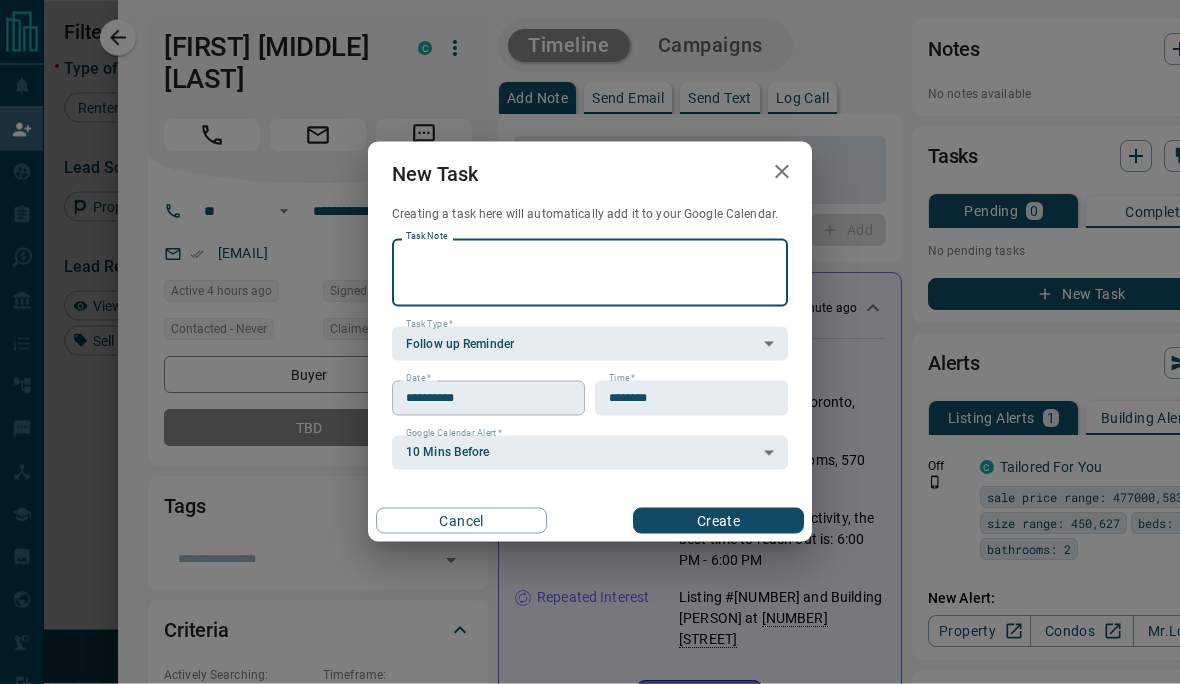 click on "**********" at bounding box center [481, 398] 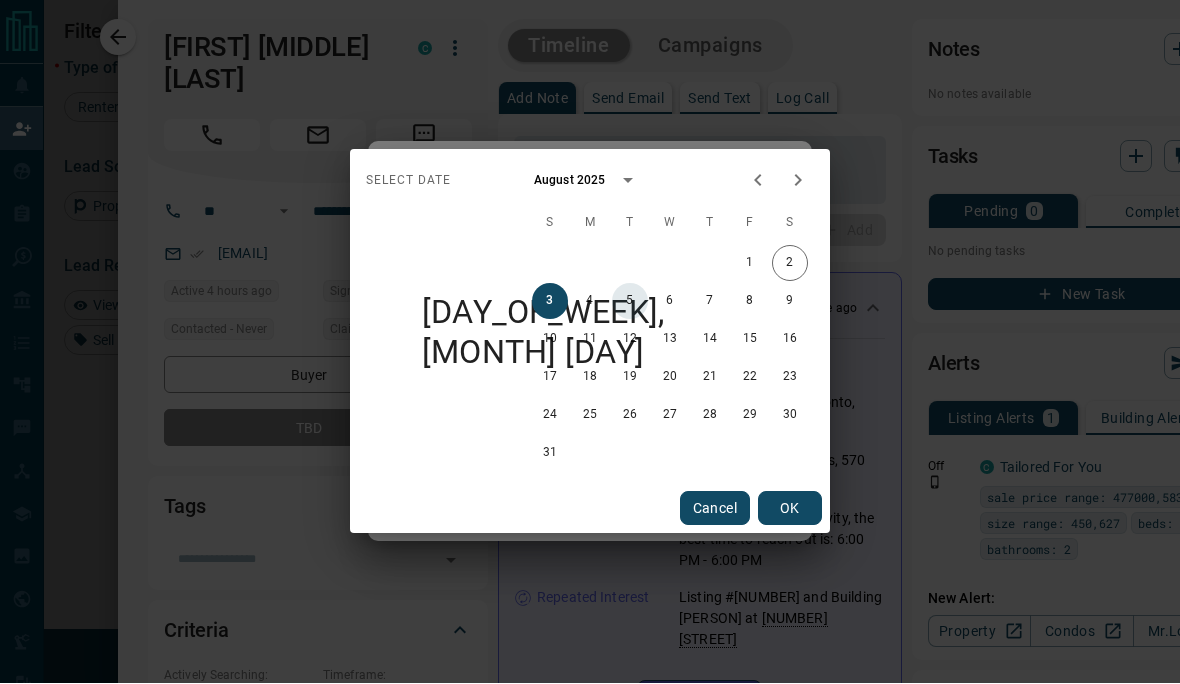 click on "5" at bounding box center [630, 302] 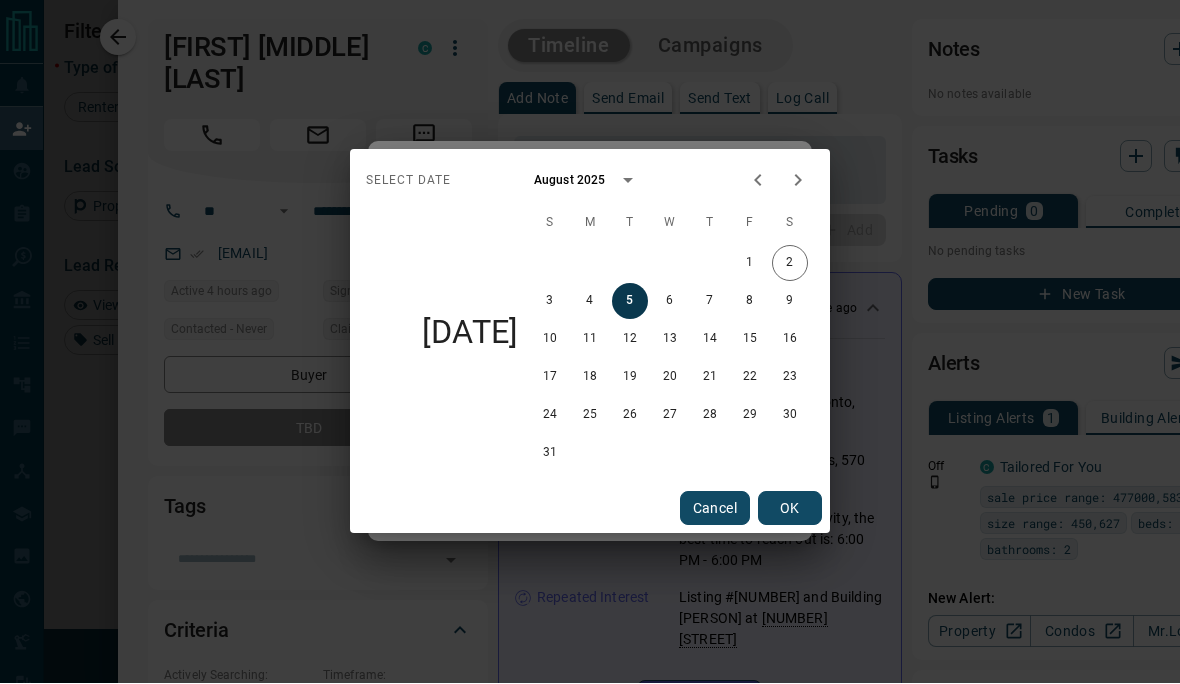 scroll, scrollTop: 1, scrollLeft: 0, axis: vertical 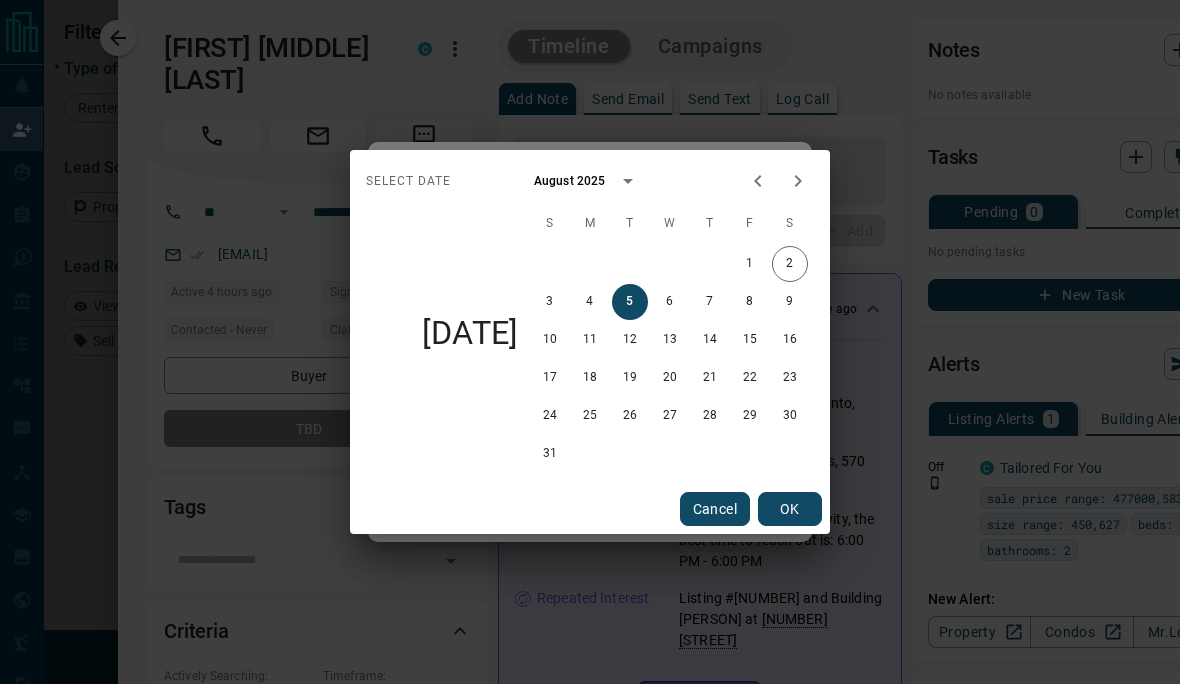 click on "OK" at bounding box center (790, 509) 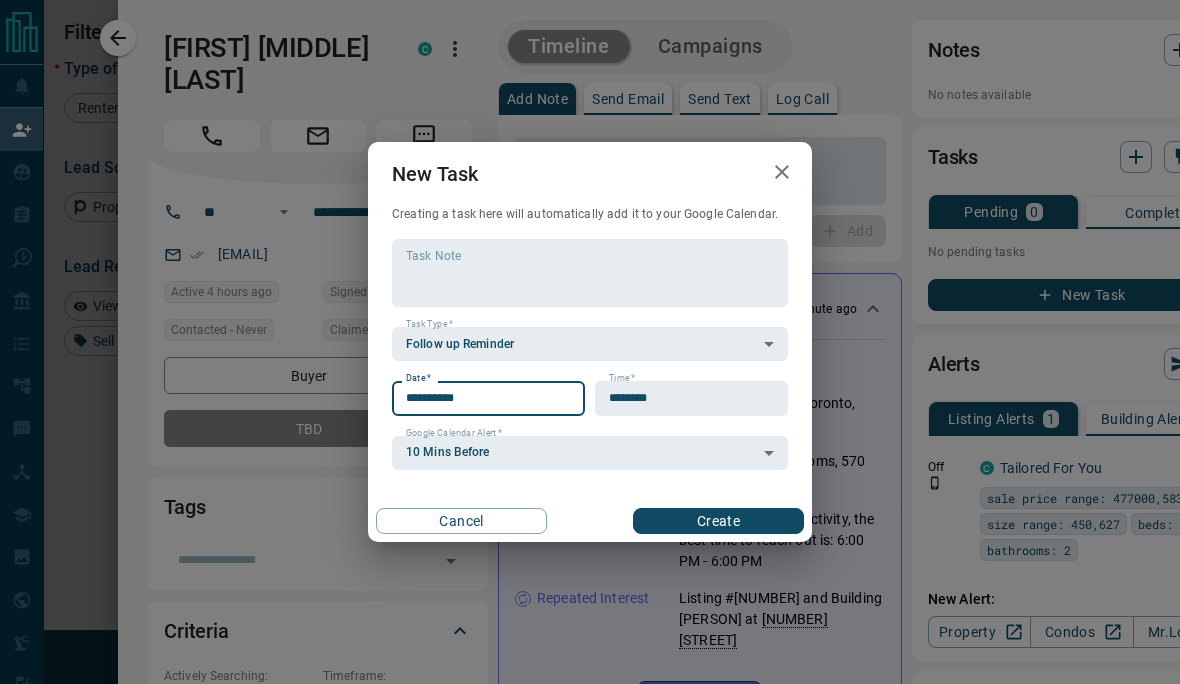 click on "Create" at bounding box center (718, 521) 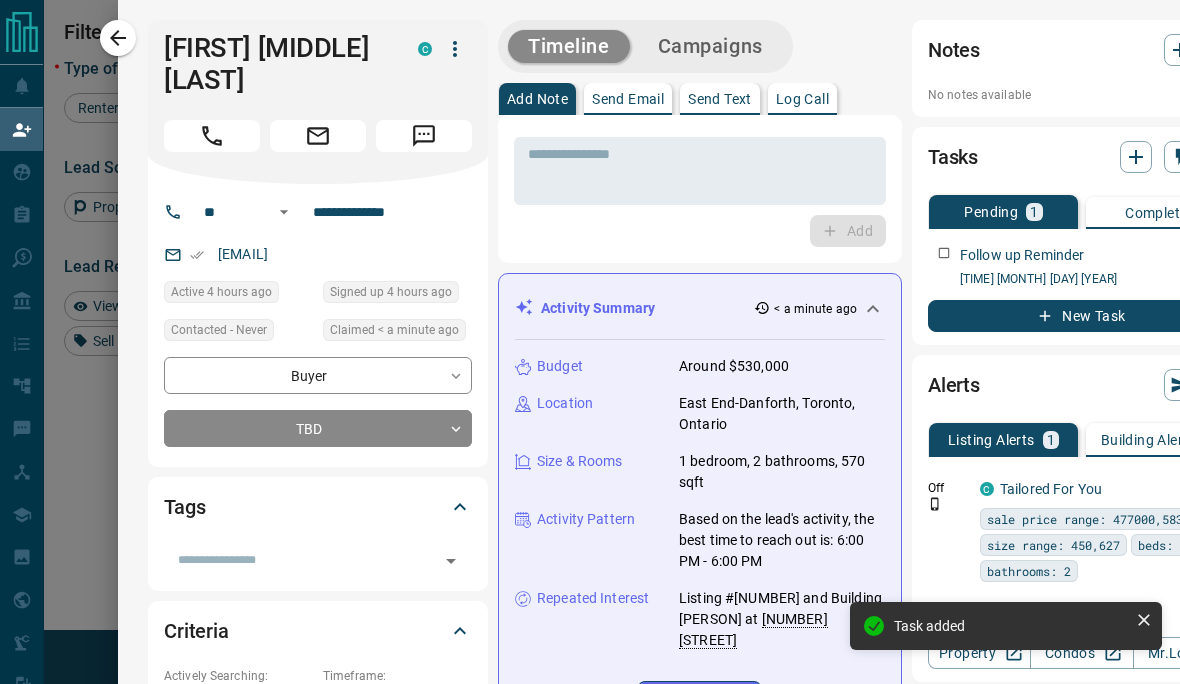 click at bounding box center [590, 342] 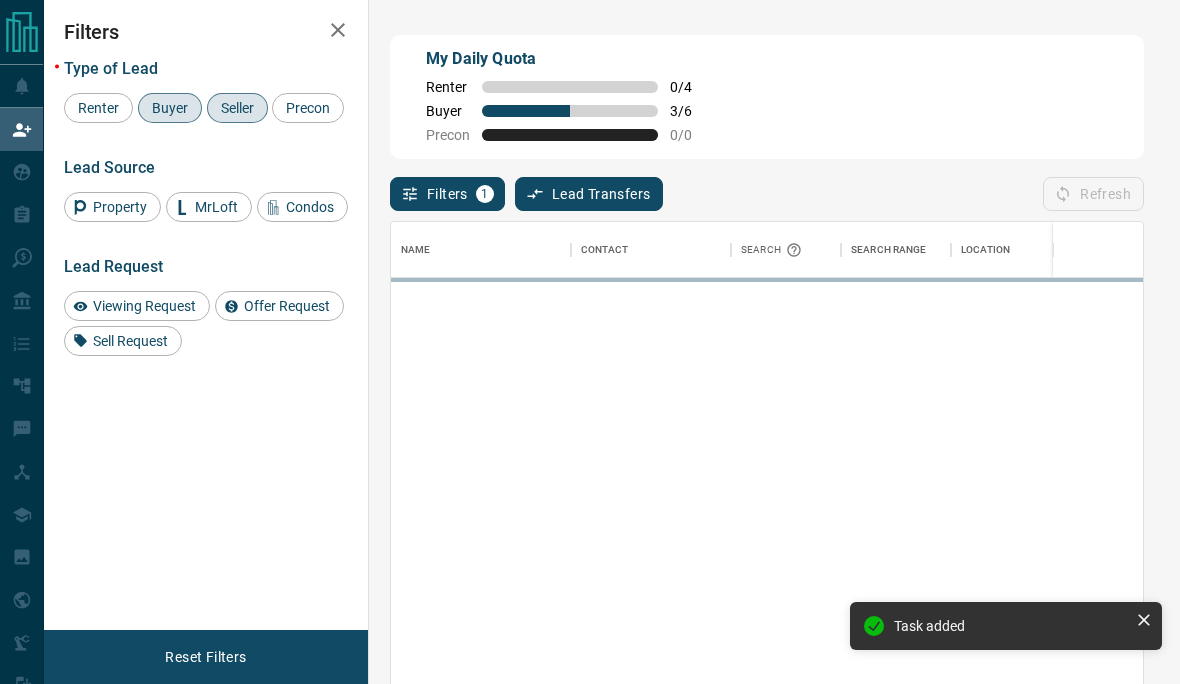 scroll, scrollTop: 1, scrollLeft: 1, axis: both 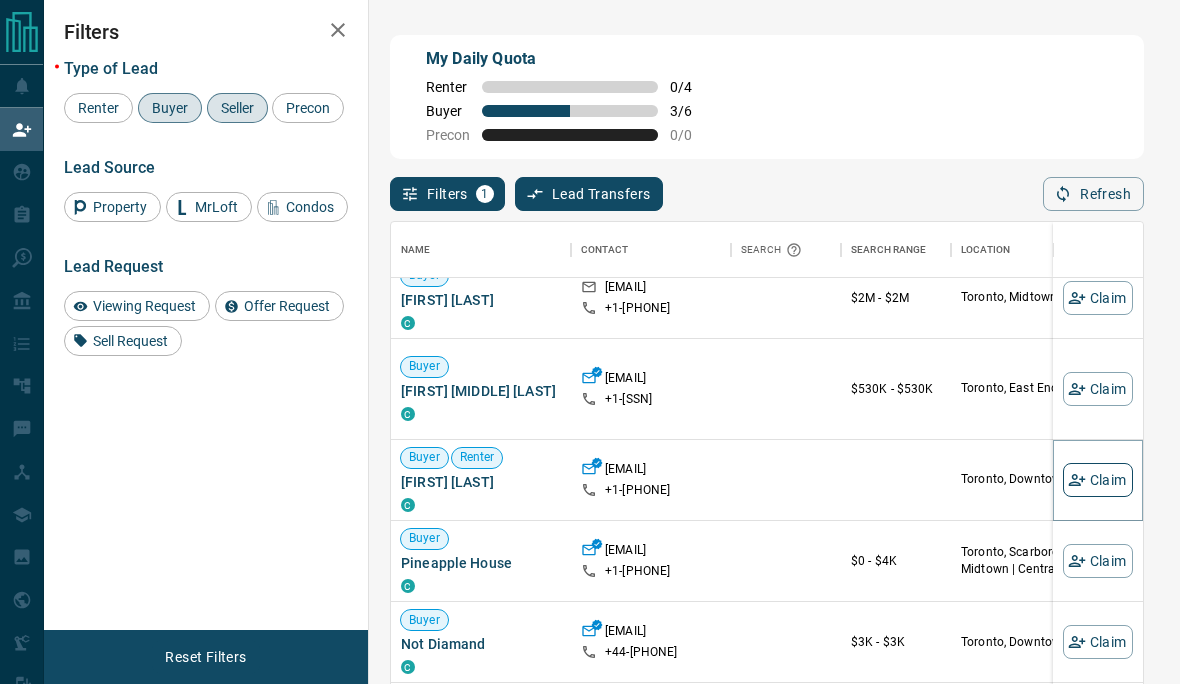 click on "Claim" at bounding box center (1098, 480) 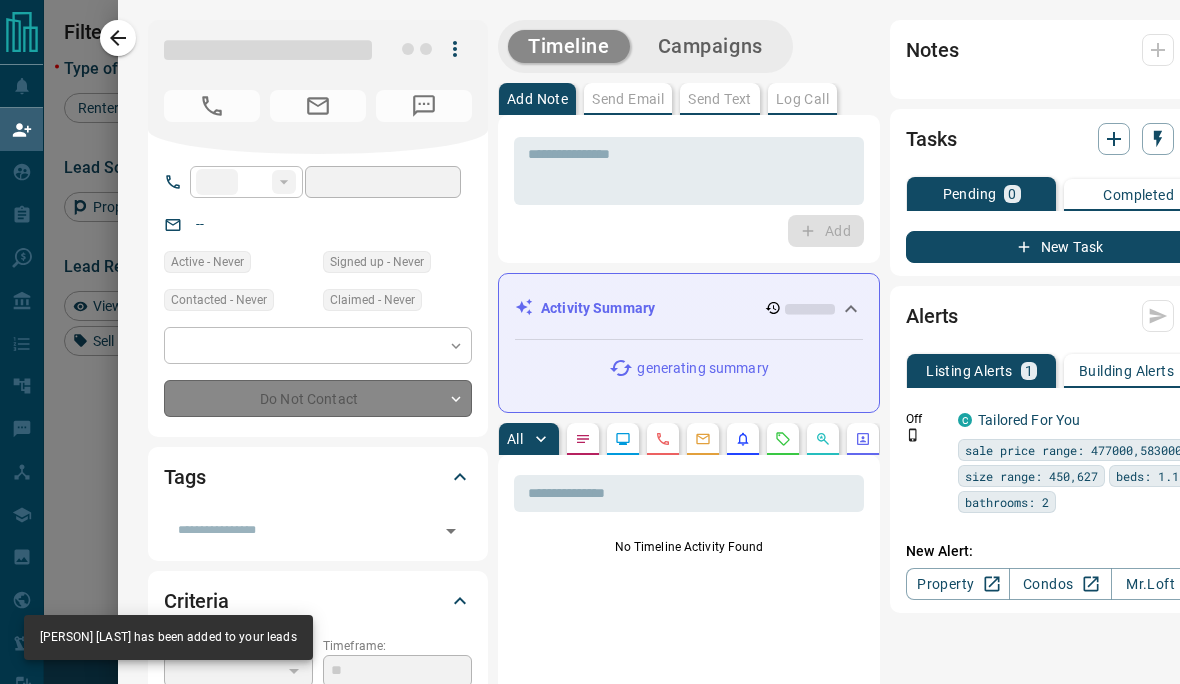 type on "**" 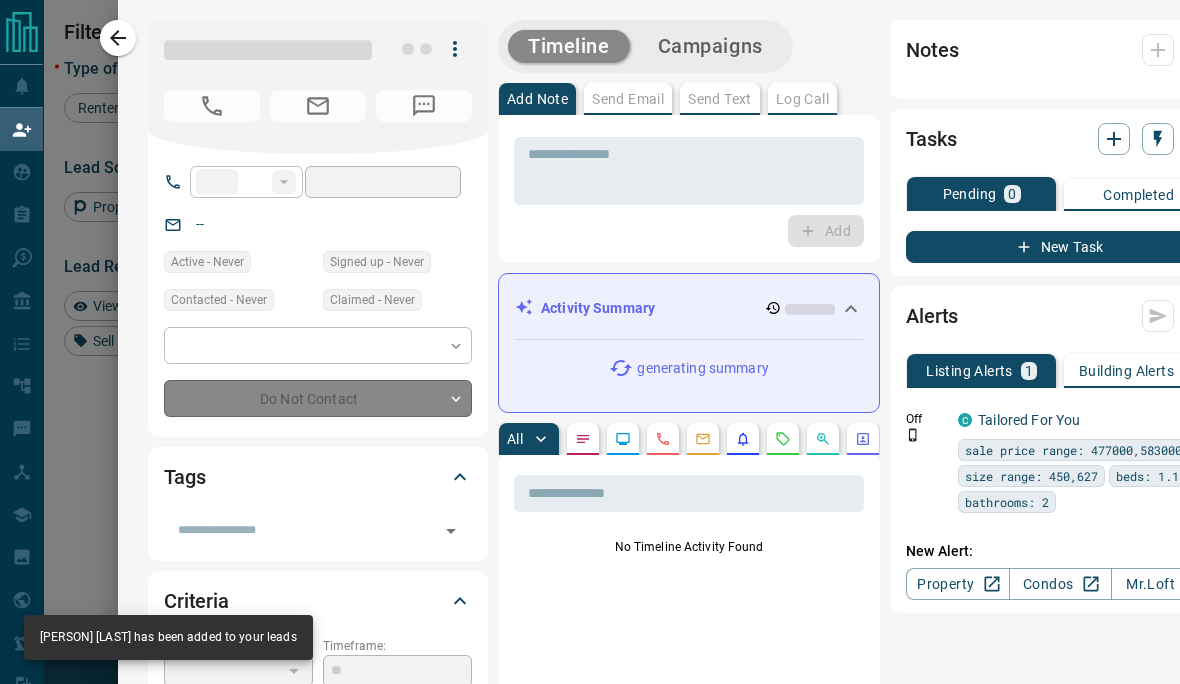 type on "**********" 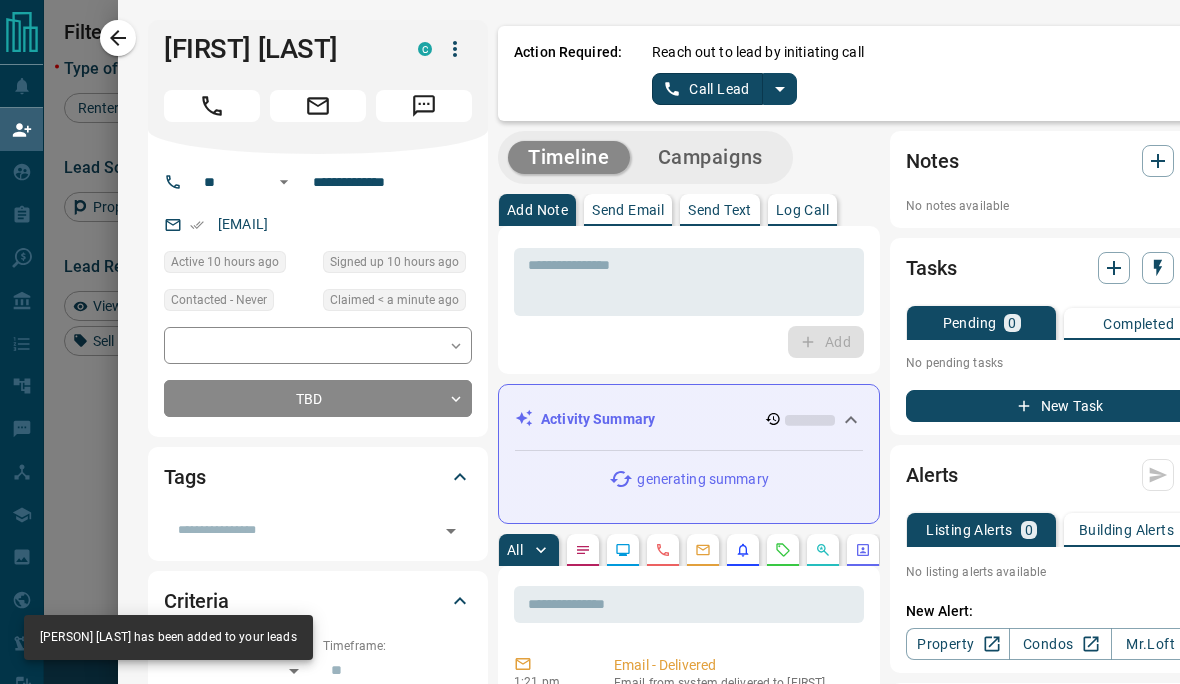 click 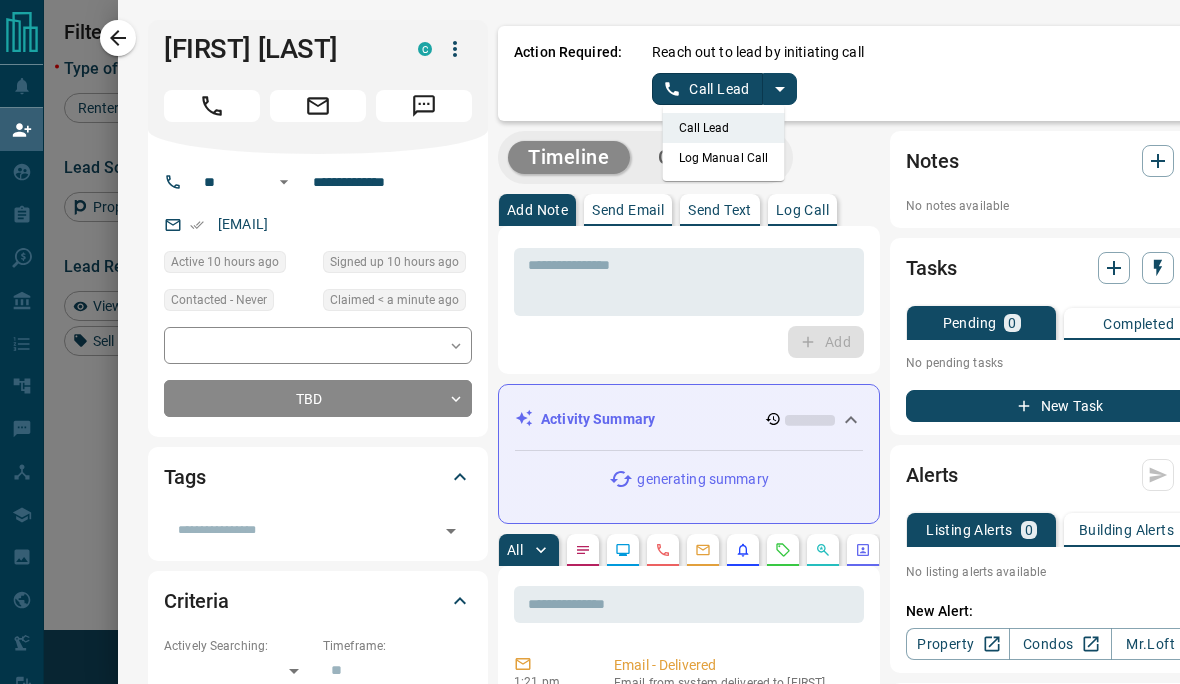 click on "Log Manual Call" at bounding box center [724, 158] 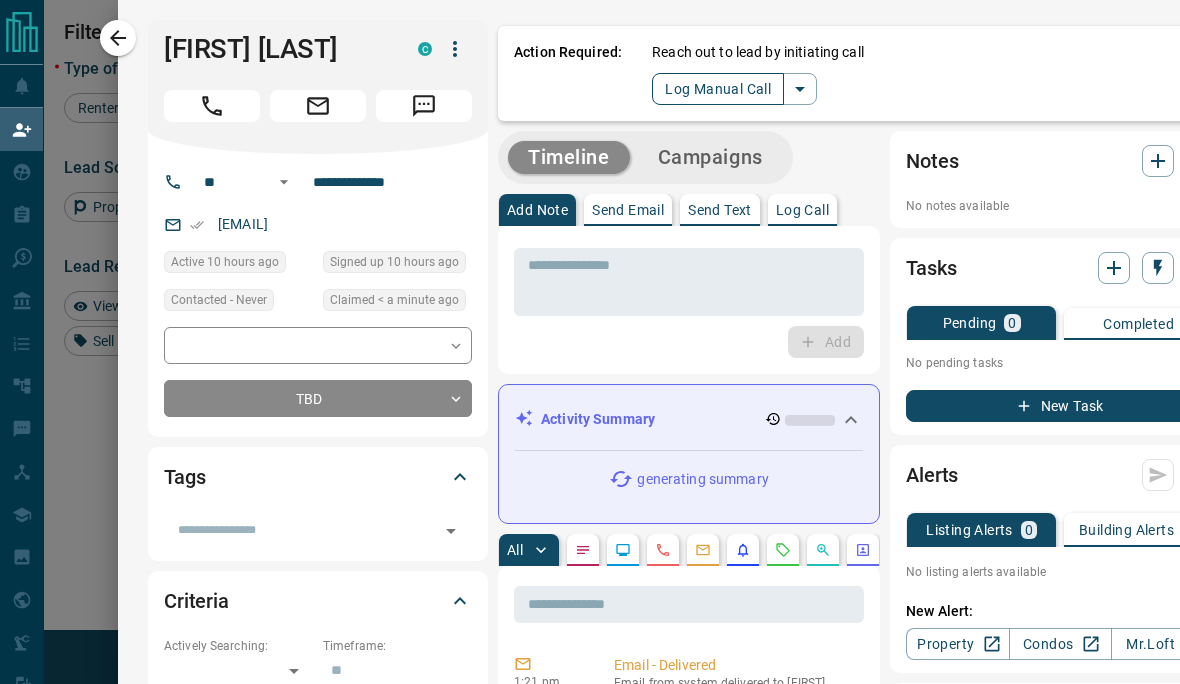 click on "Log Manual Call" at bounding box center [718, 89] 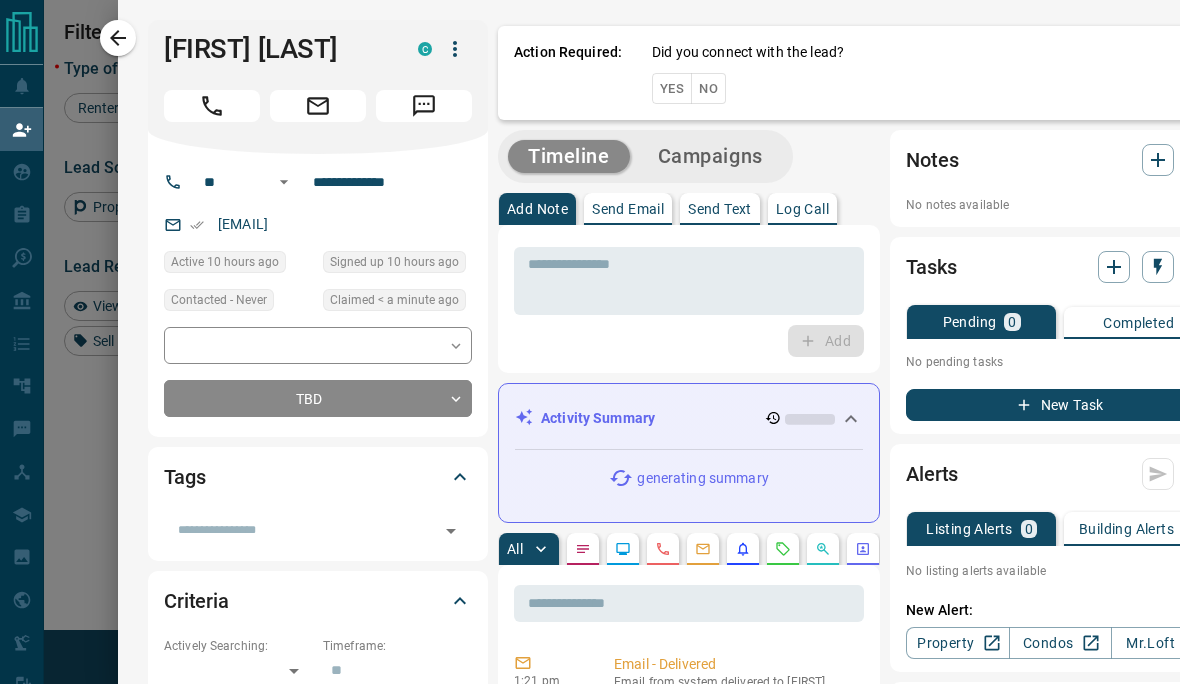 click on "Yes" at bounding box center [672, 88] 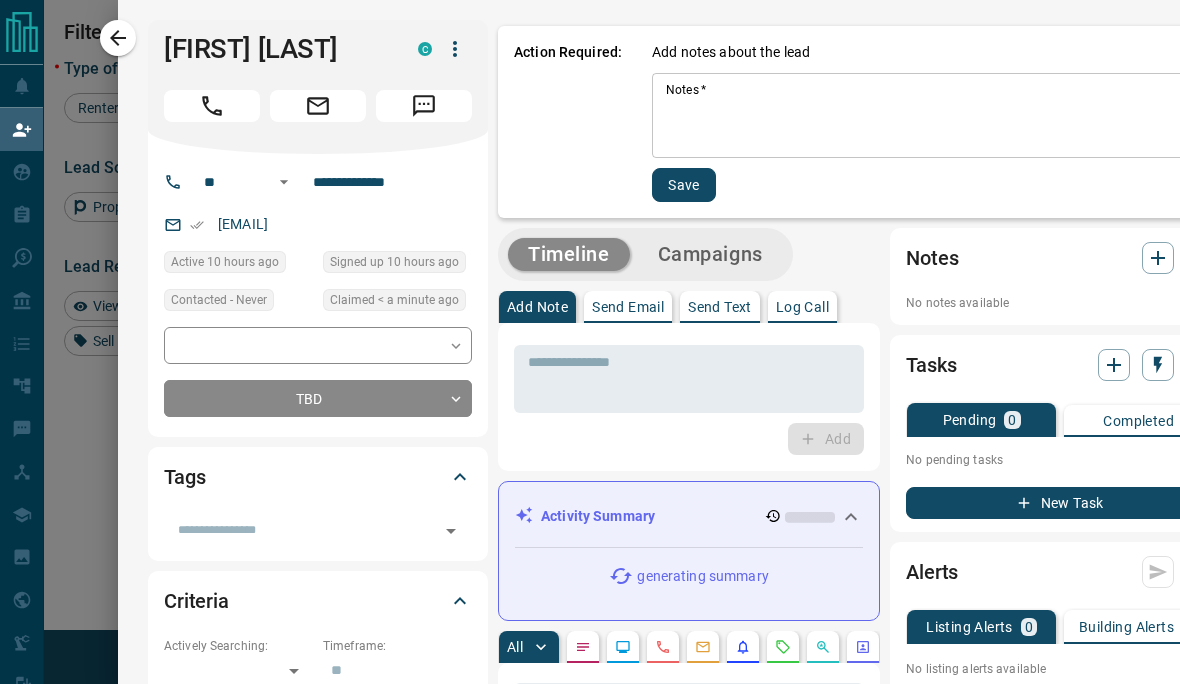 click on "Notes   *" at bounding box center (933, 116) 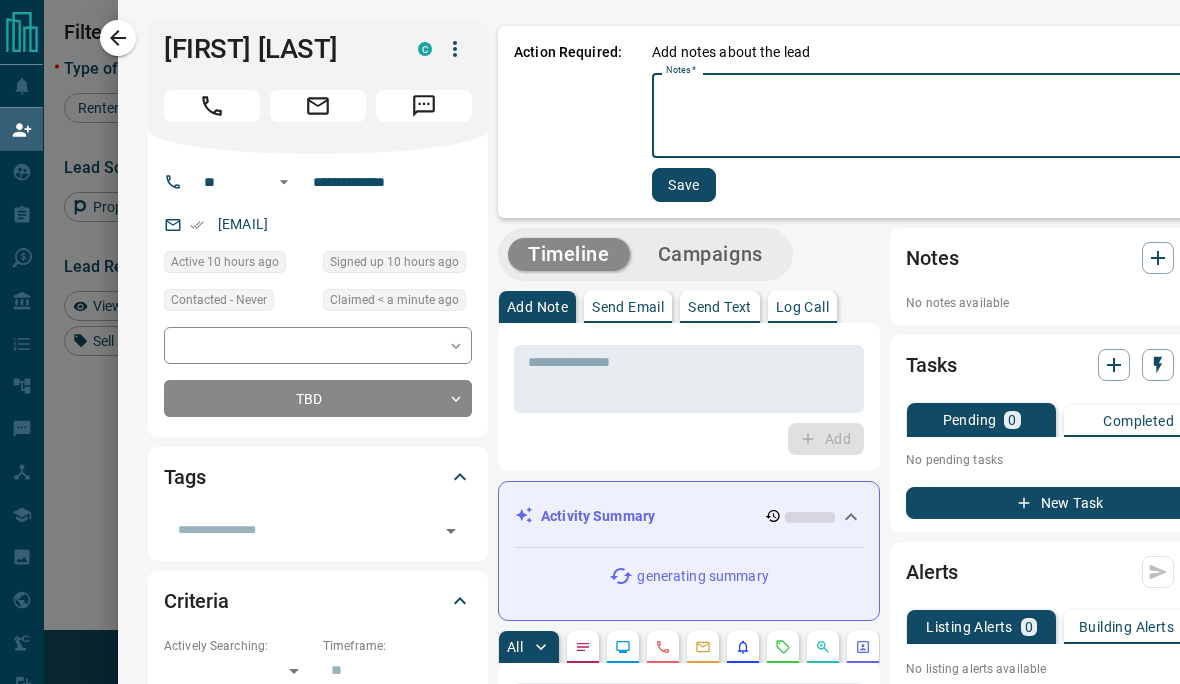 scroll, scrollTop: 0, scrollLeft: 0, axis: both 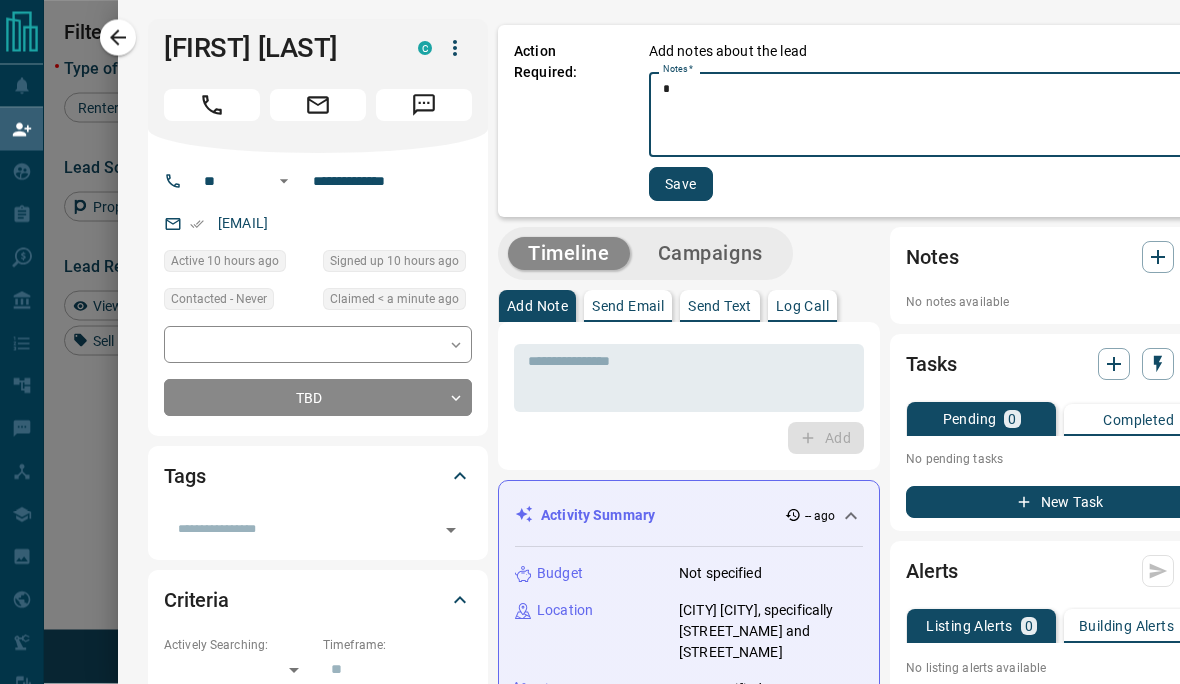 type on "*" 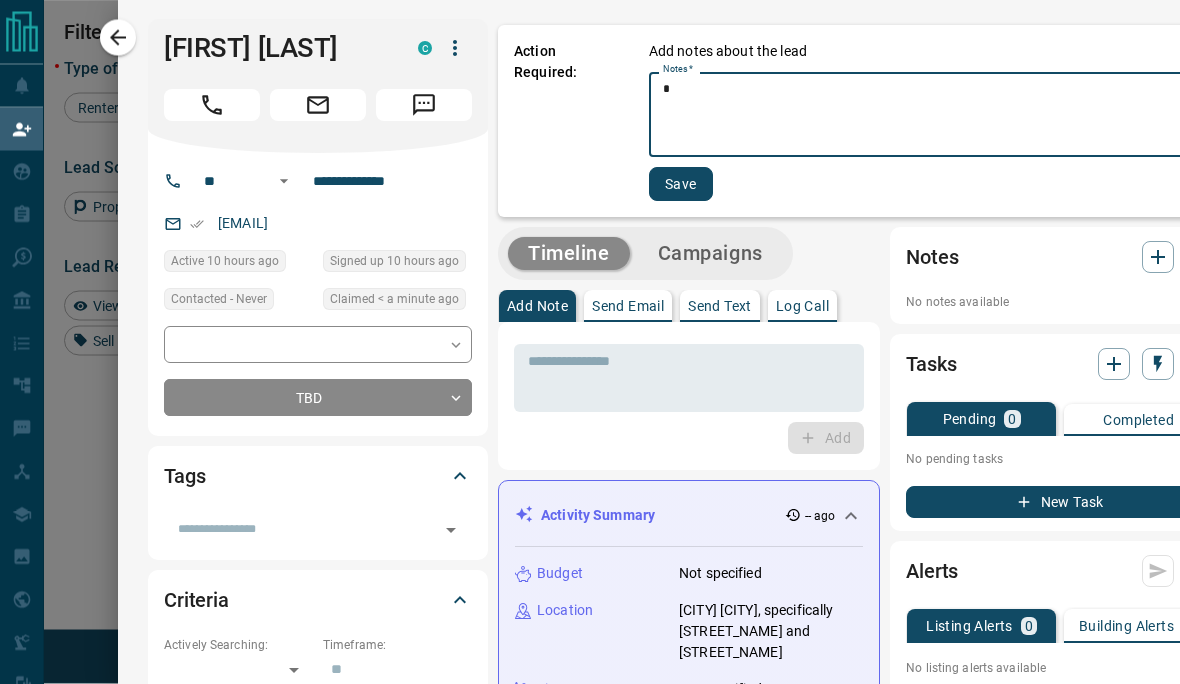 click on "Save" at bounding box center [681, 185] 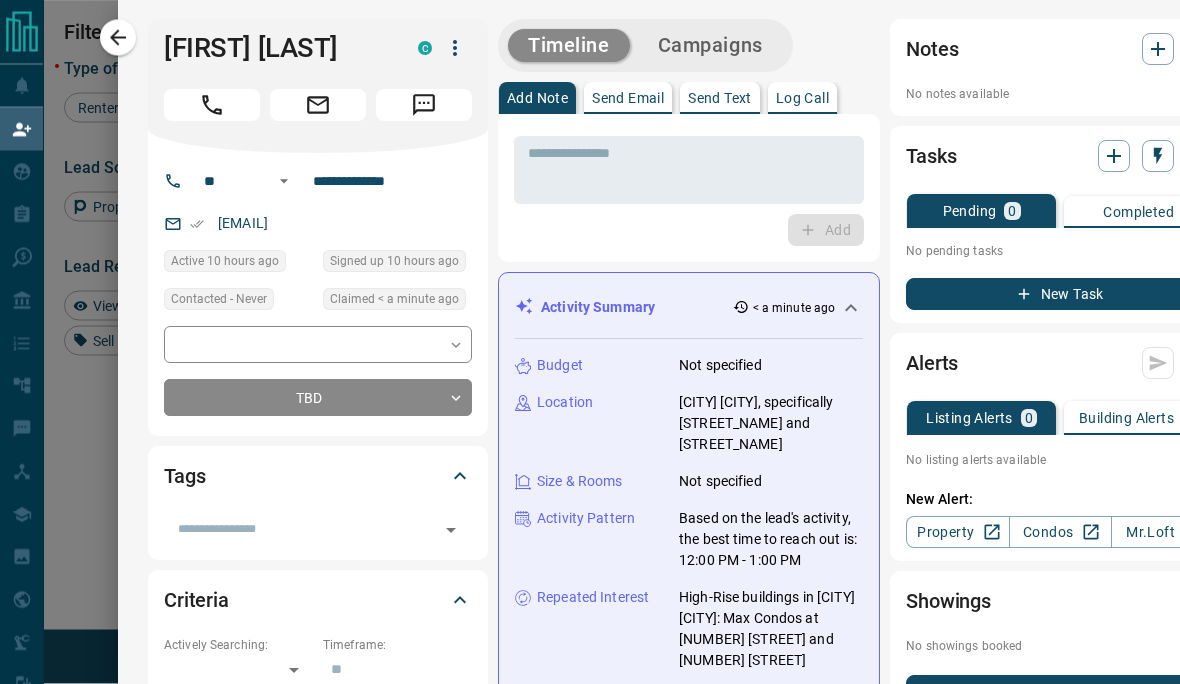 scroll, scrollTop: 1, scrollLeft: 0, axis: vertical 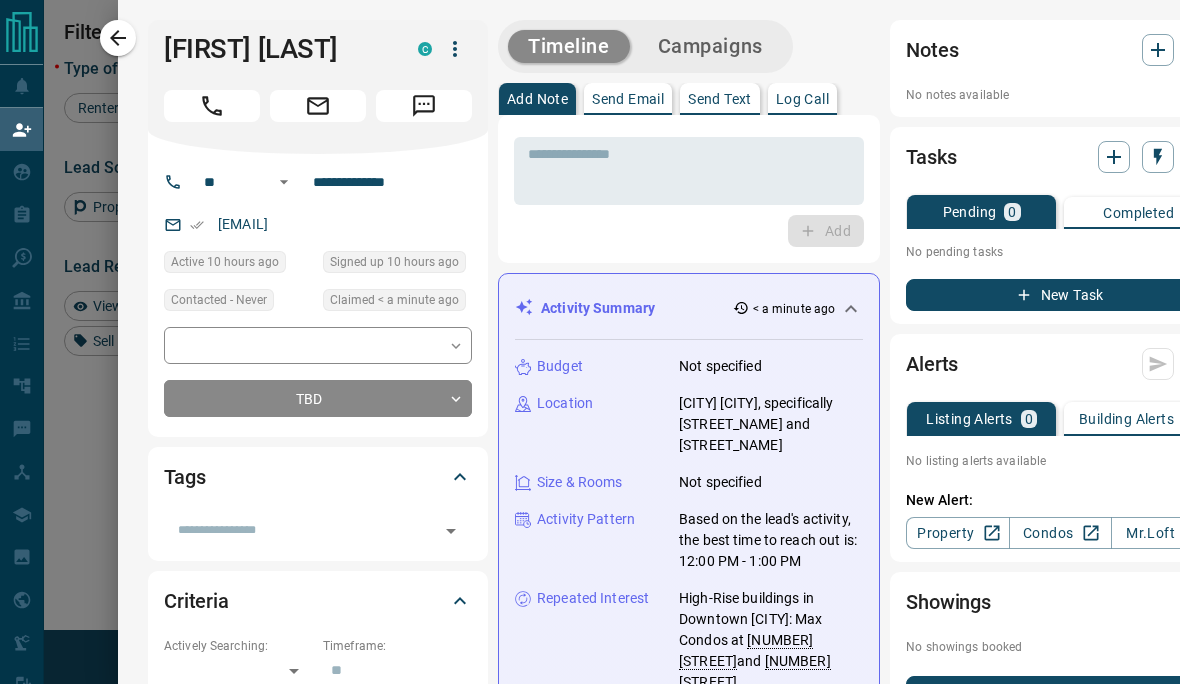 click on "New Task" at bounding box center [1060, 295] 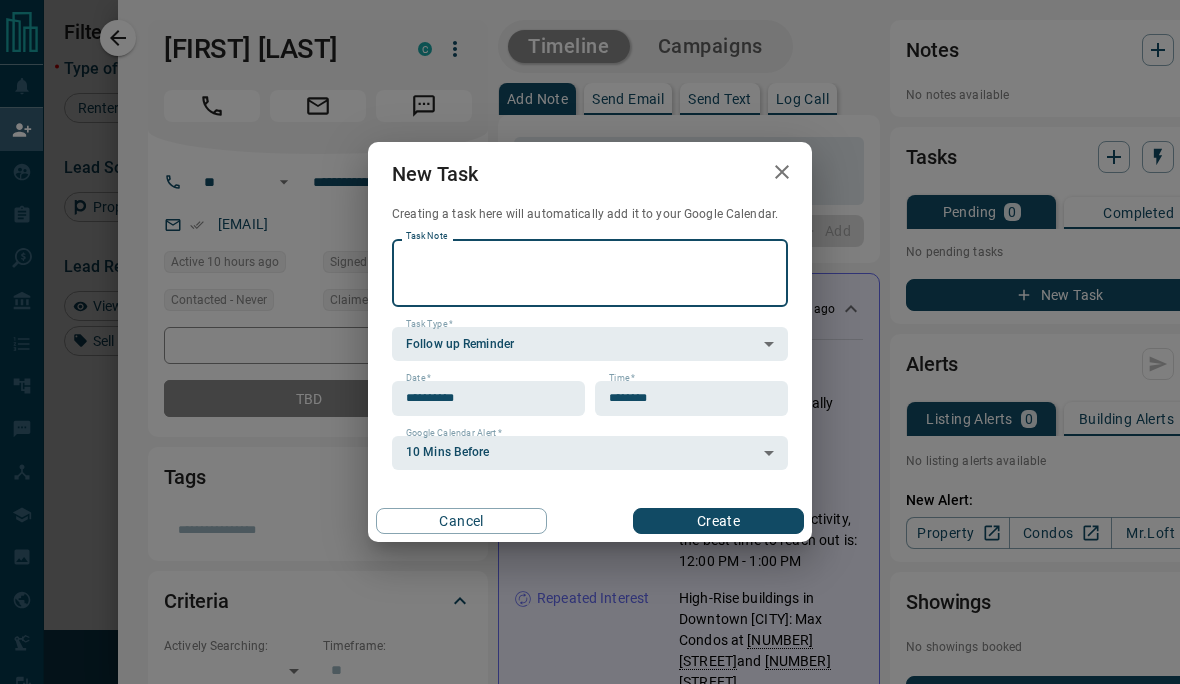 scroll, scrollTop: 0, scrollLeft: 0, axis: both 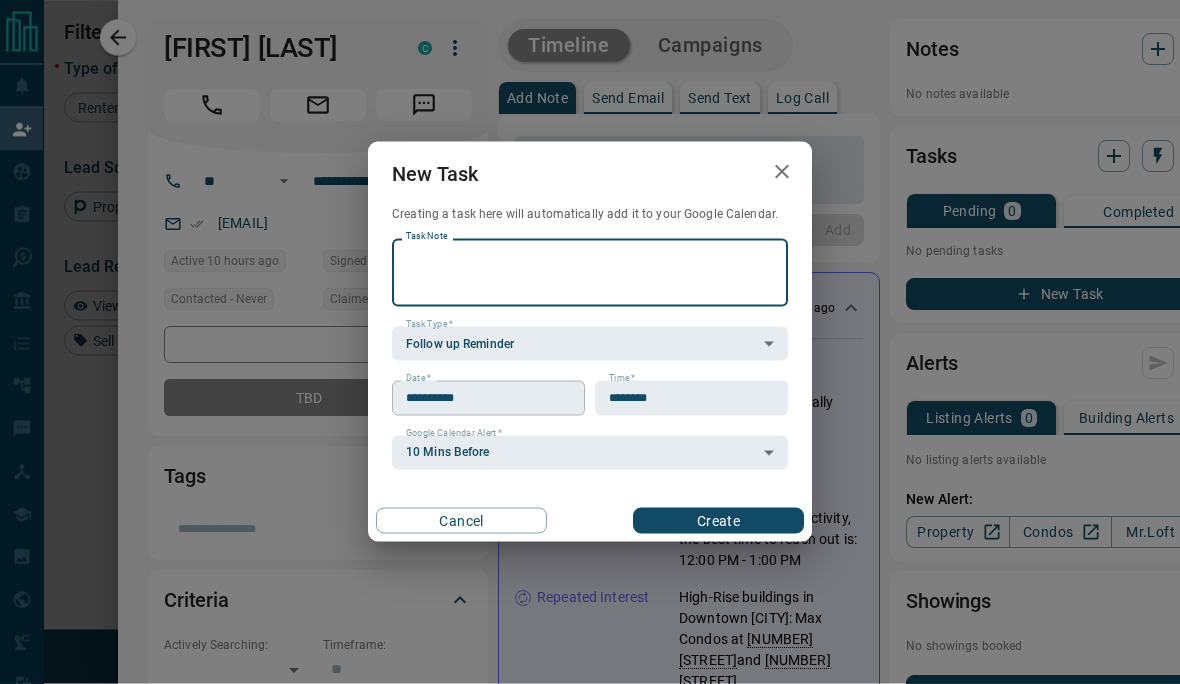 click on "**********" at bounding box center [481, 398] 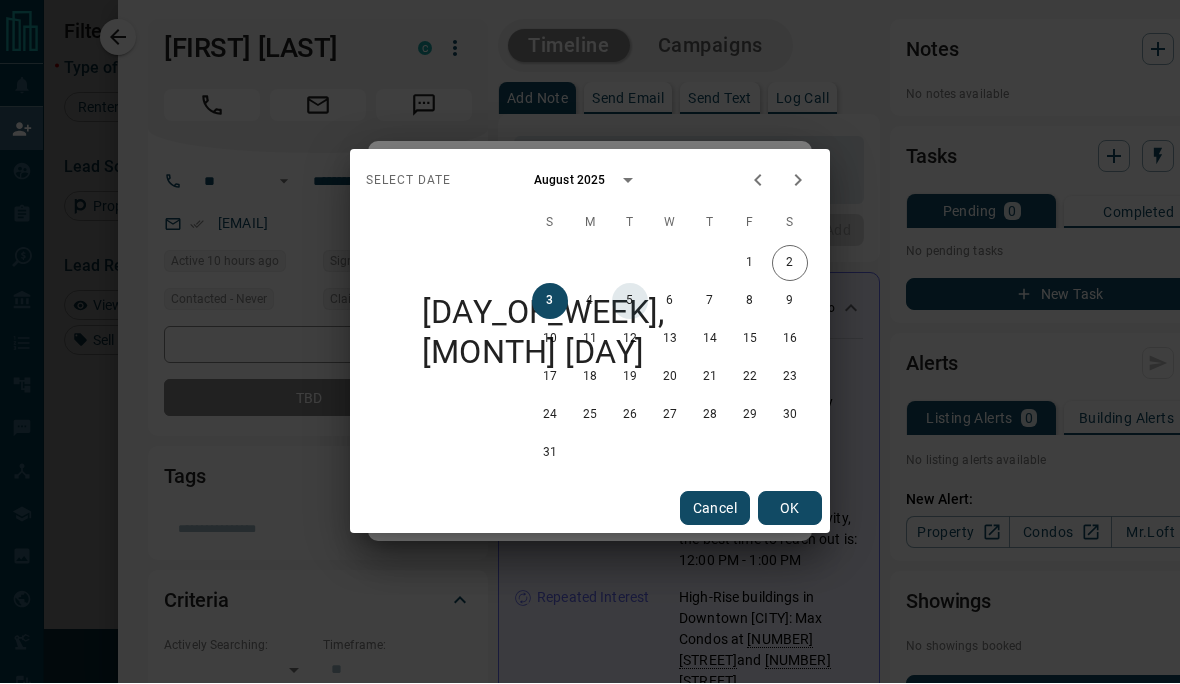 click on "5" at bounding box center (630, 302) 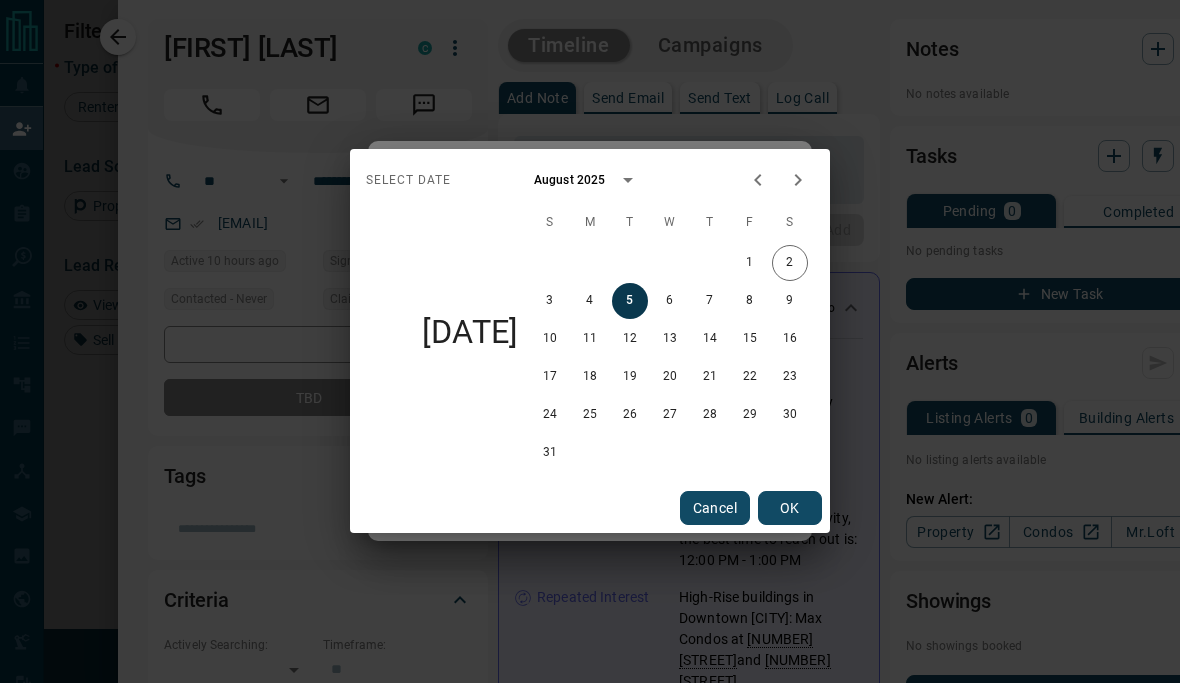 scroll, scrollTop: 1, scrollLeft: 0, axis: vertical 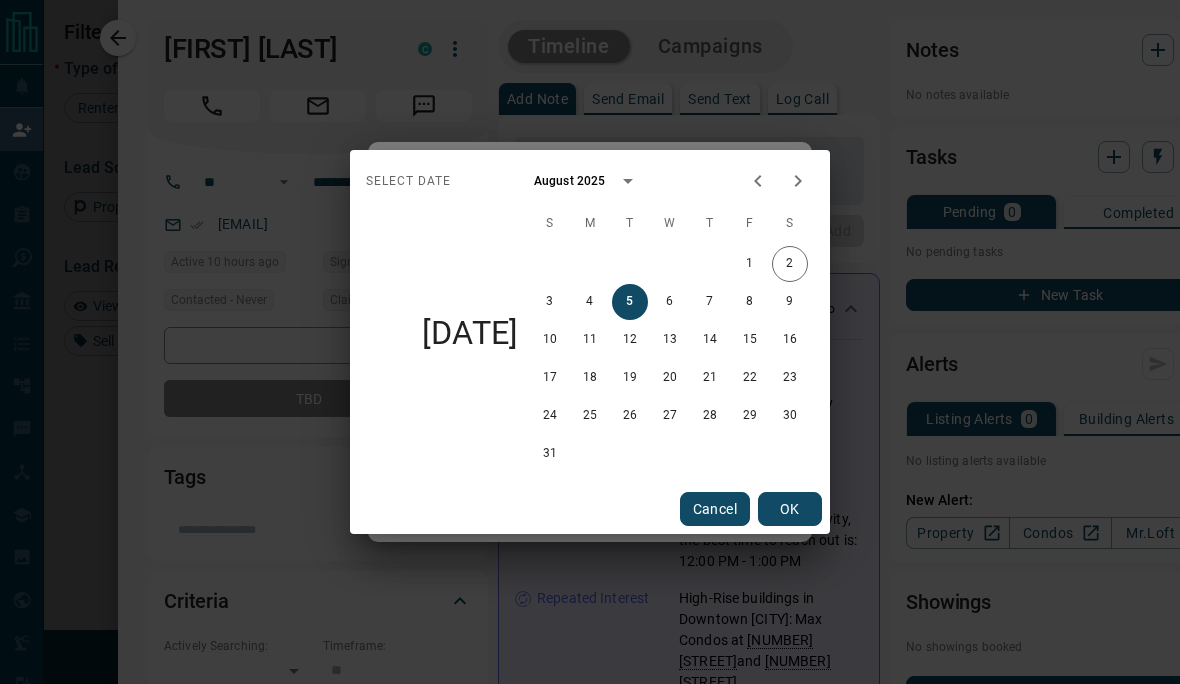 click on "OK" at bounding box center (790, 509) 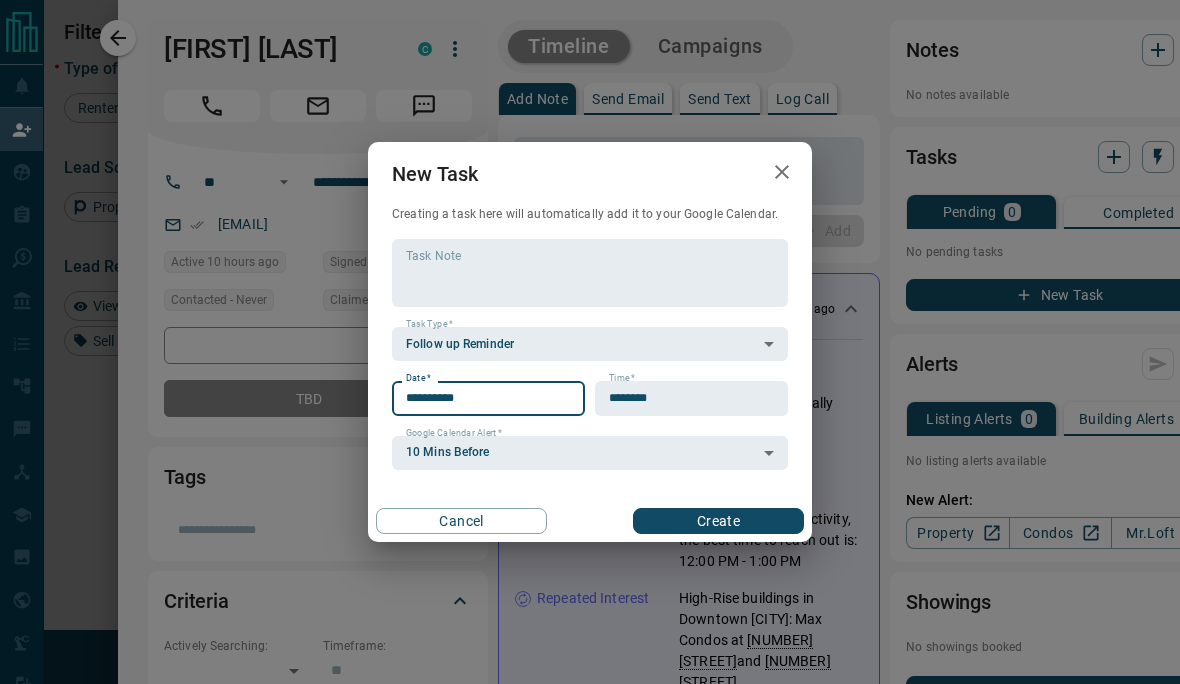 click on "Create" at bounding box center [718, 521] 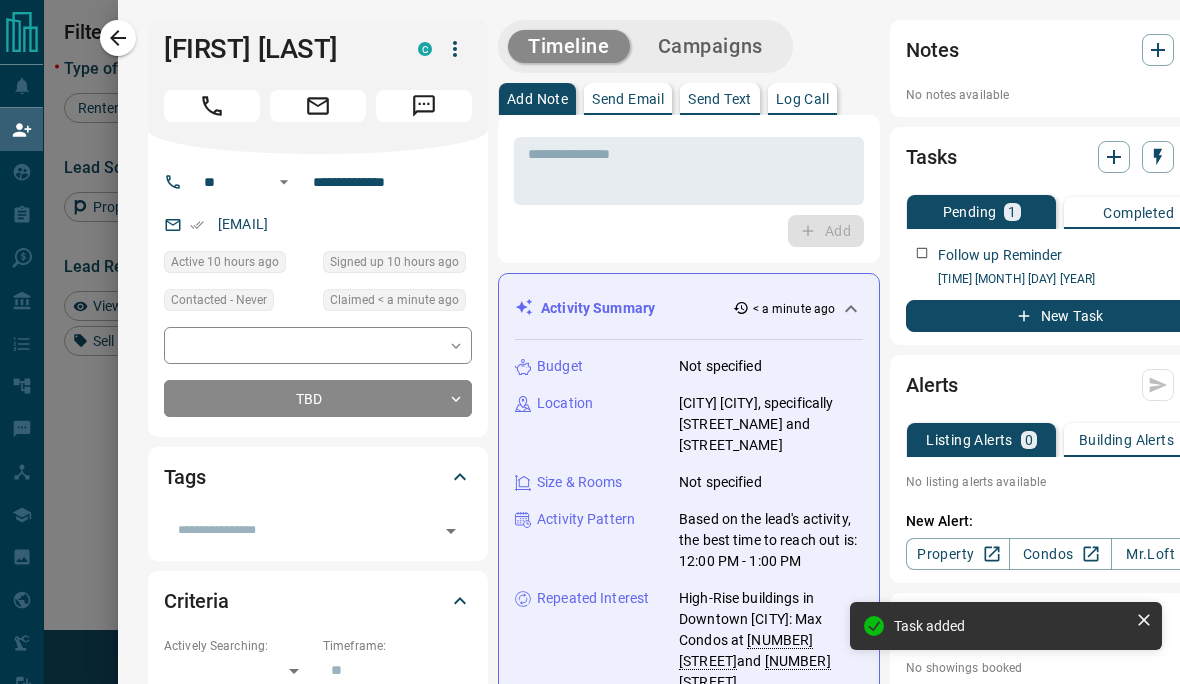 click at bounding box center (590, 342) 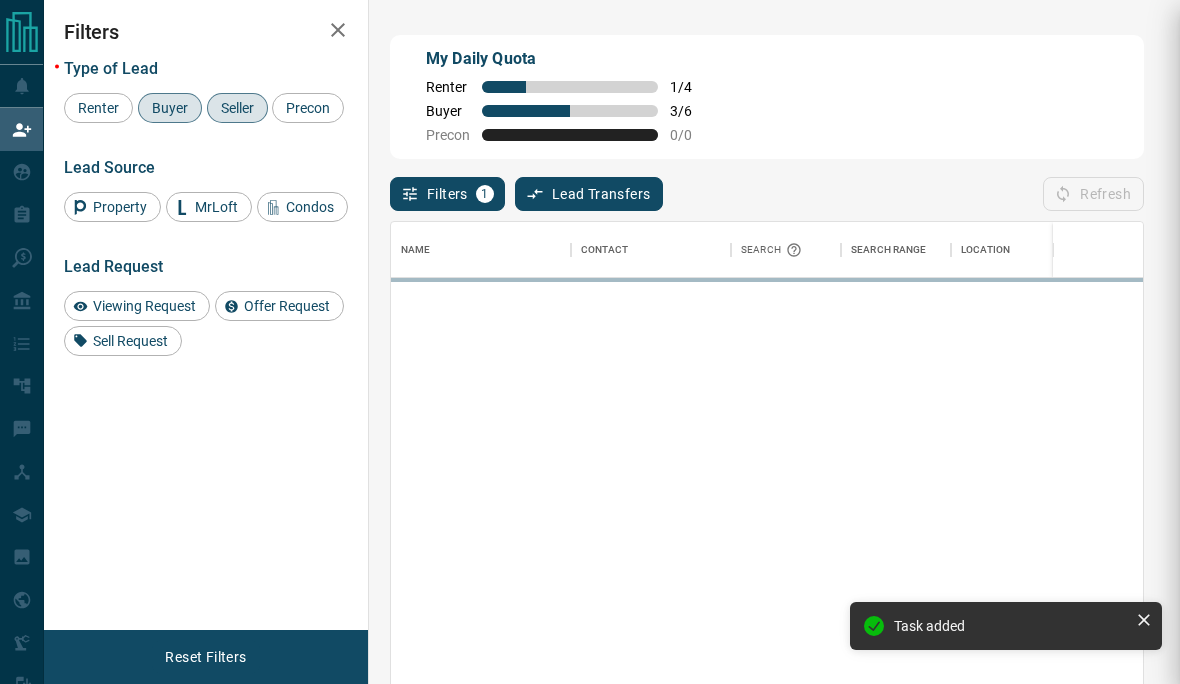 scroll, scrollTop: 1, scrollLeft: 1, axis: both 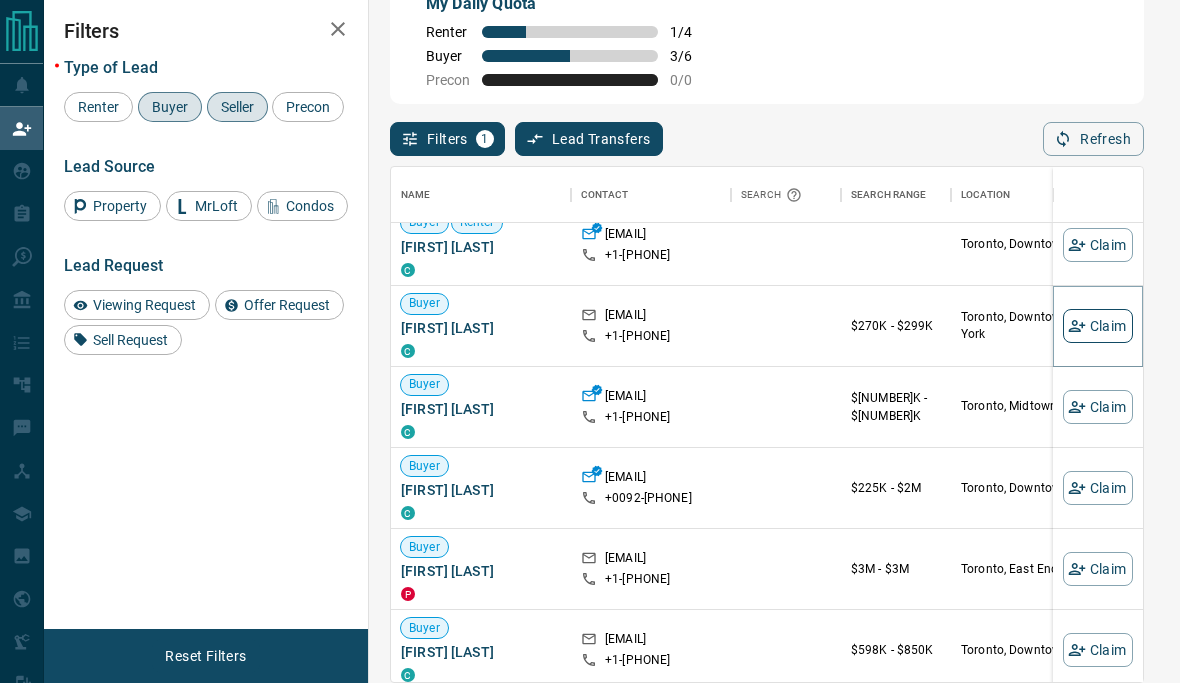 click on "Claim" at bounding box center (1098, 327) 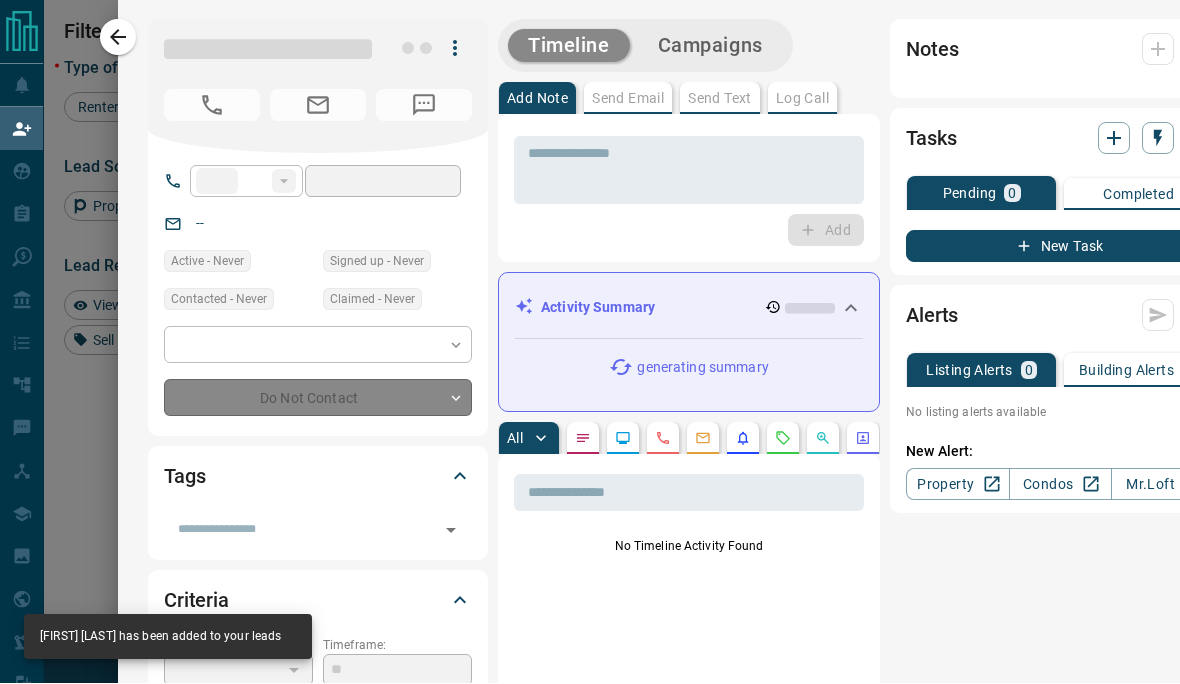 type on "**" 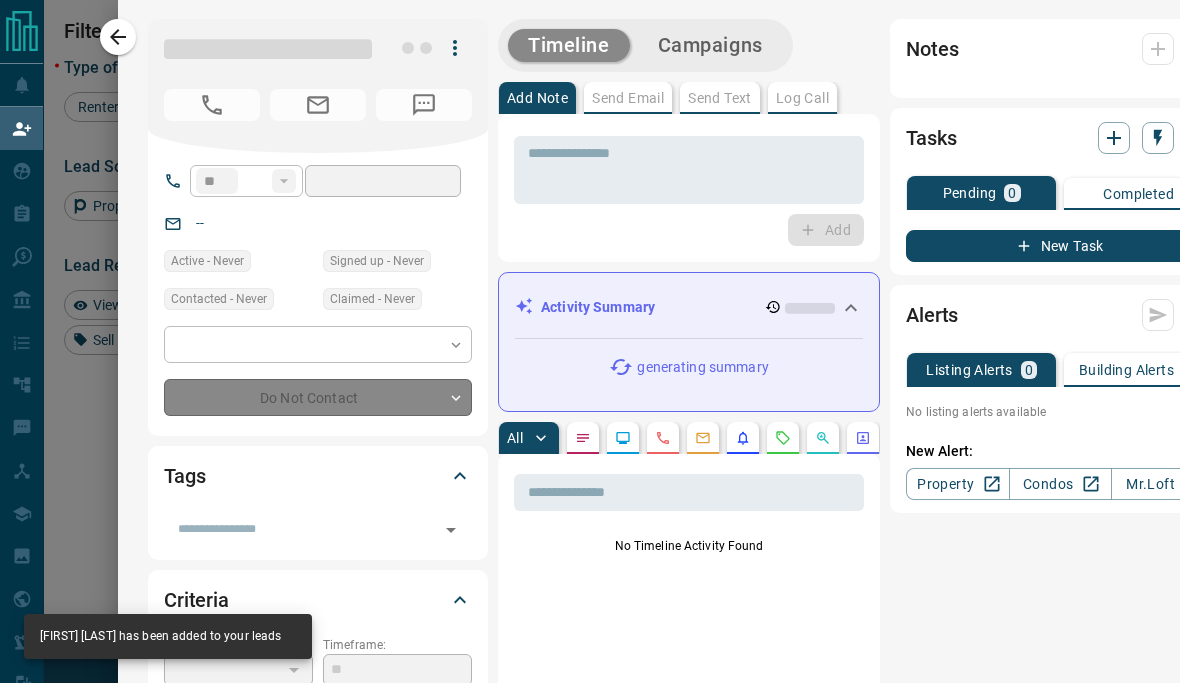 type on "**********" 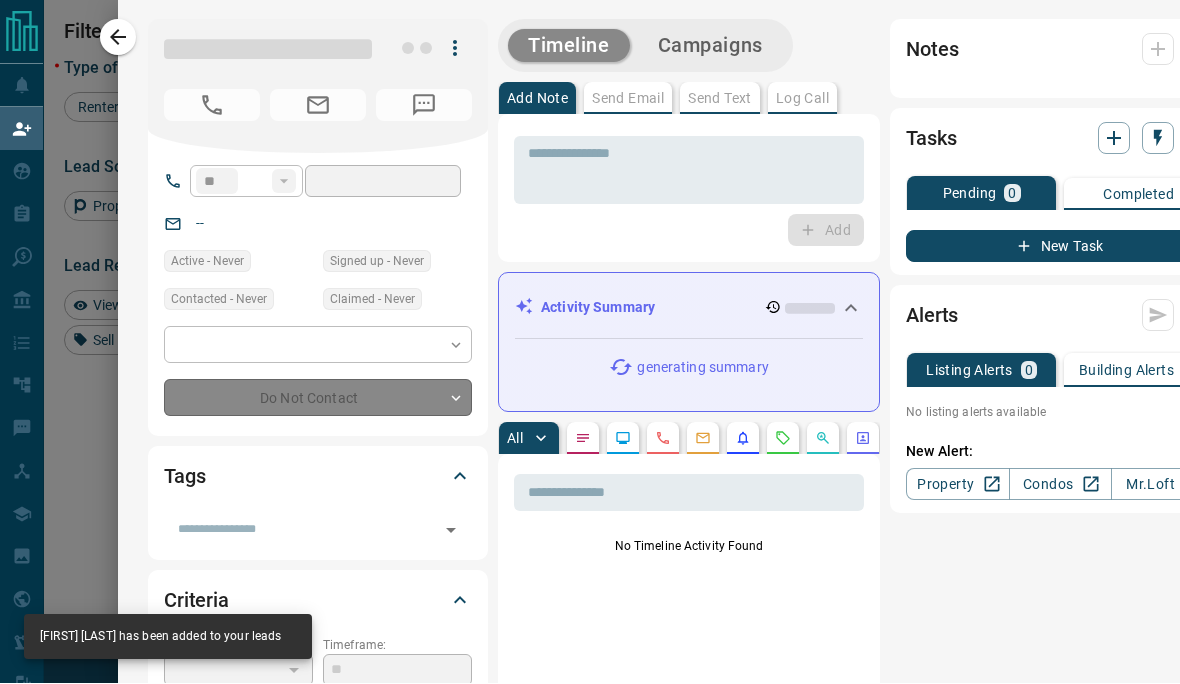 type on "**********" 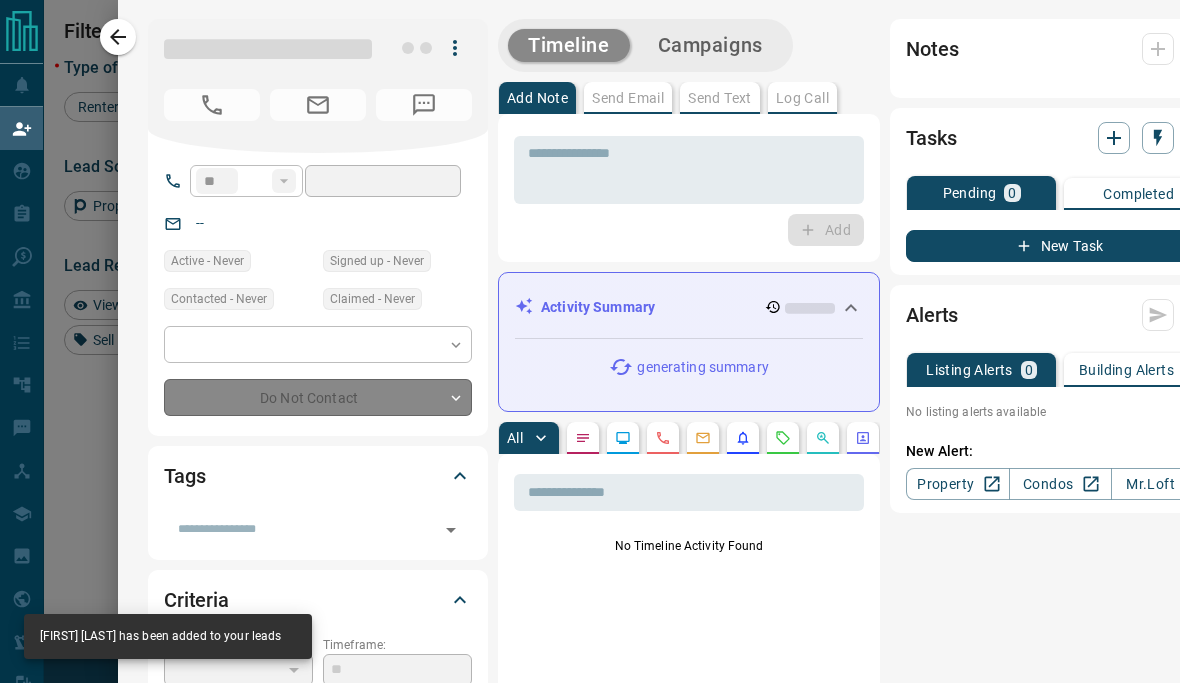 type on "**" 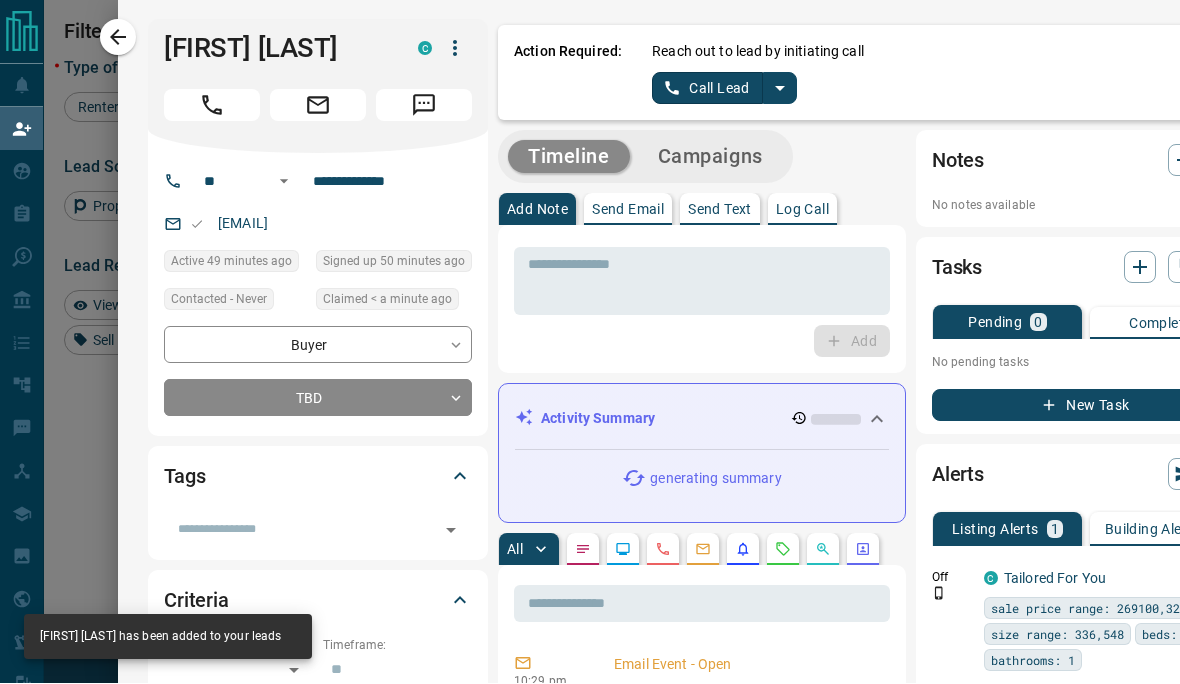 click 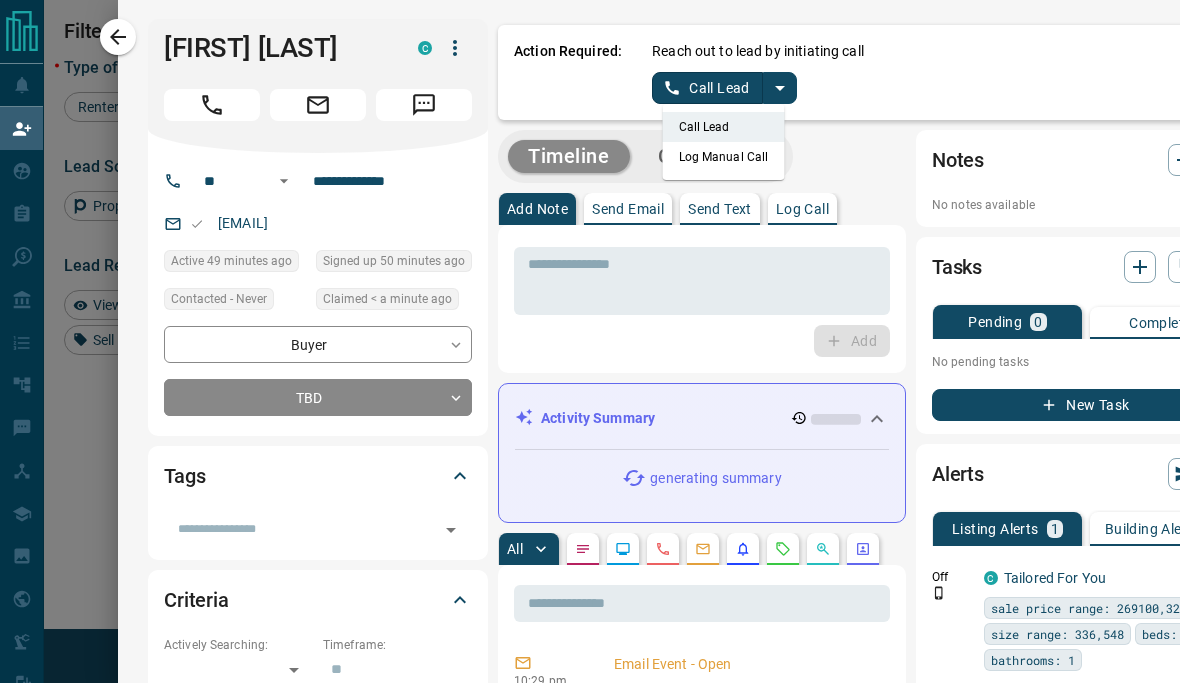 click on "Log Manual Call" at bounding box center [724, 158] 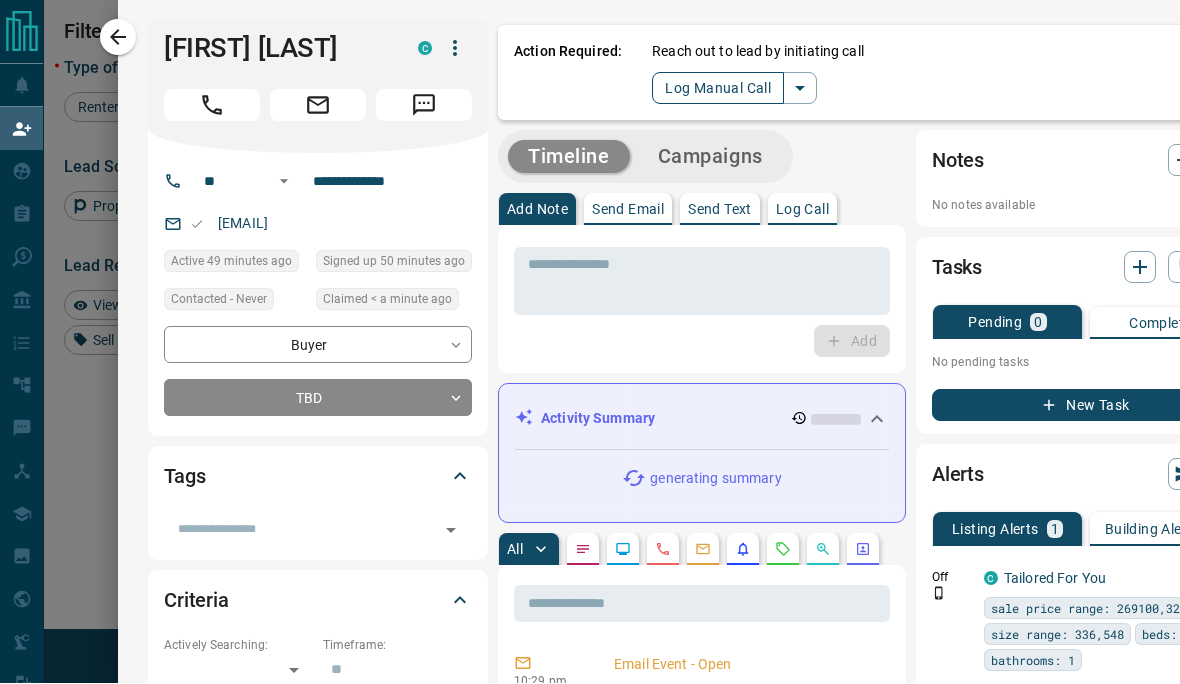 click on "Log Manual Call" at bounding box center [718, 89] 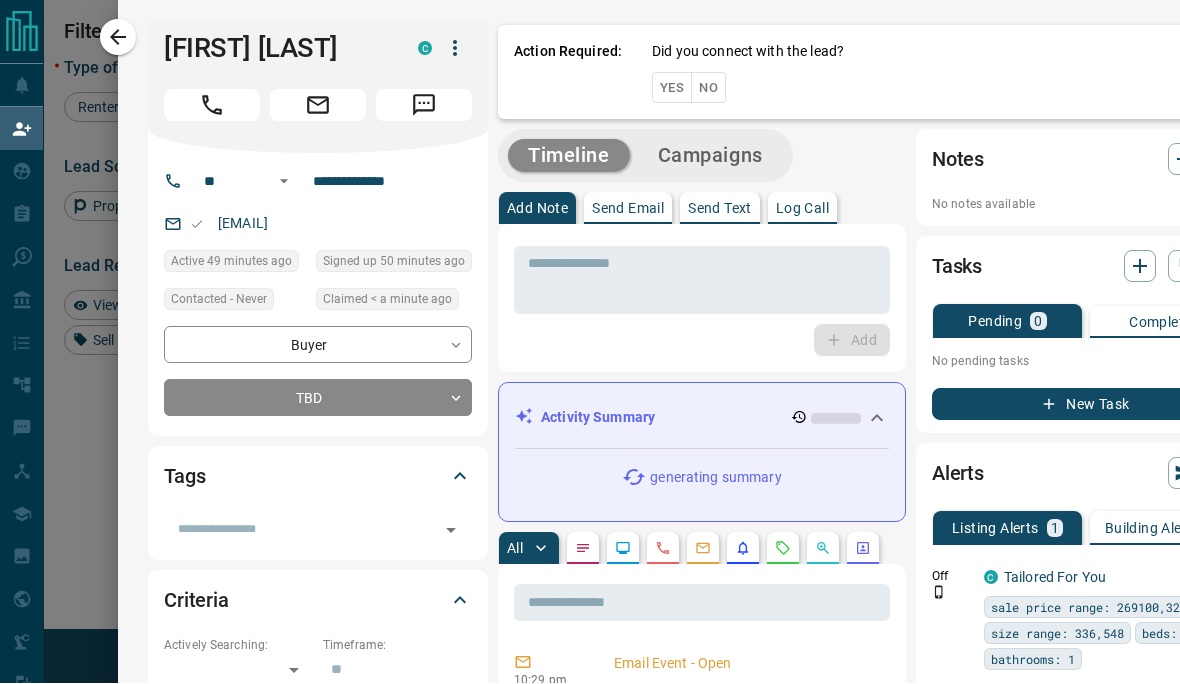click on "Yes" at bounding box center [672, 88] 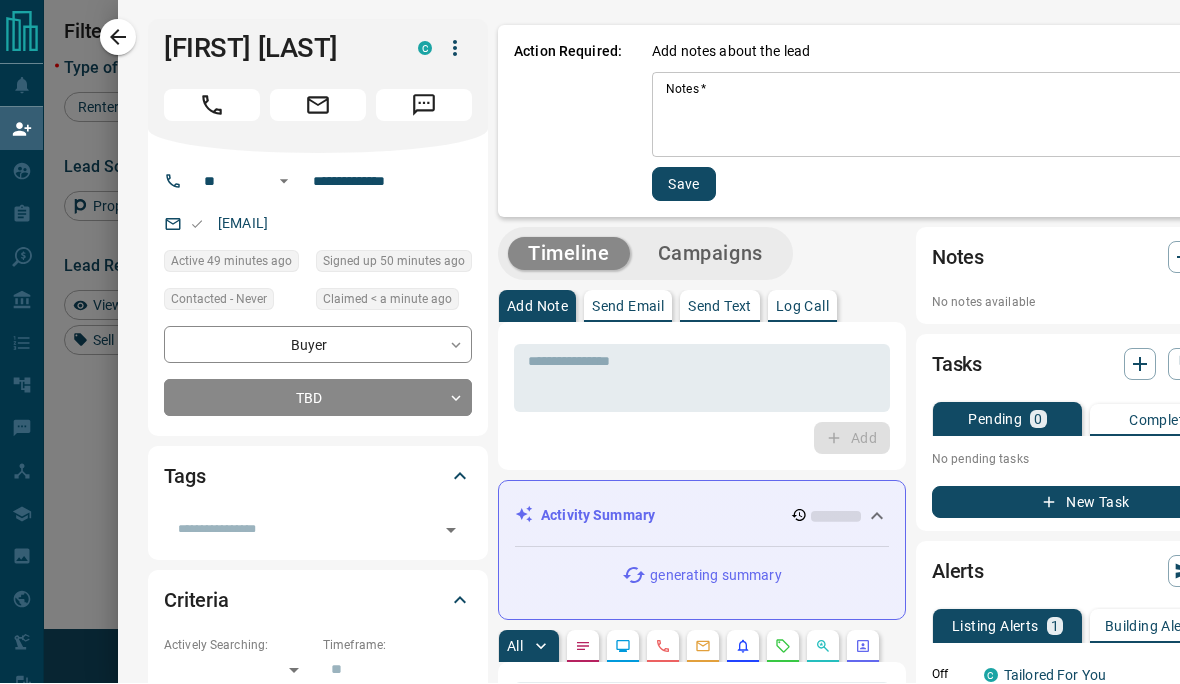 click on "Notes   *" at bounding box center [946, 116] 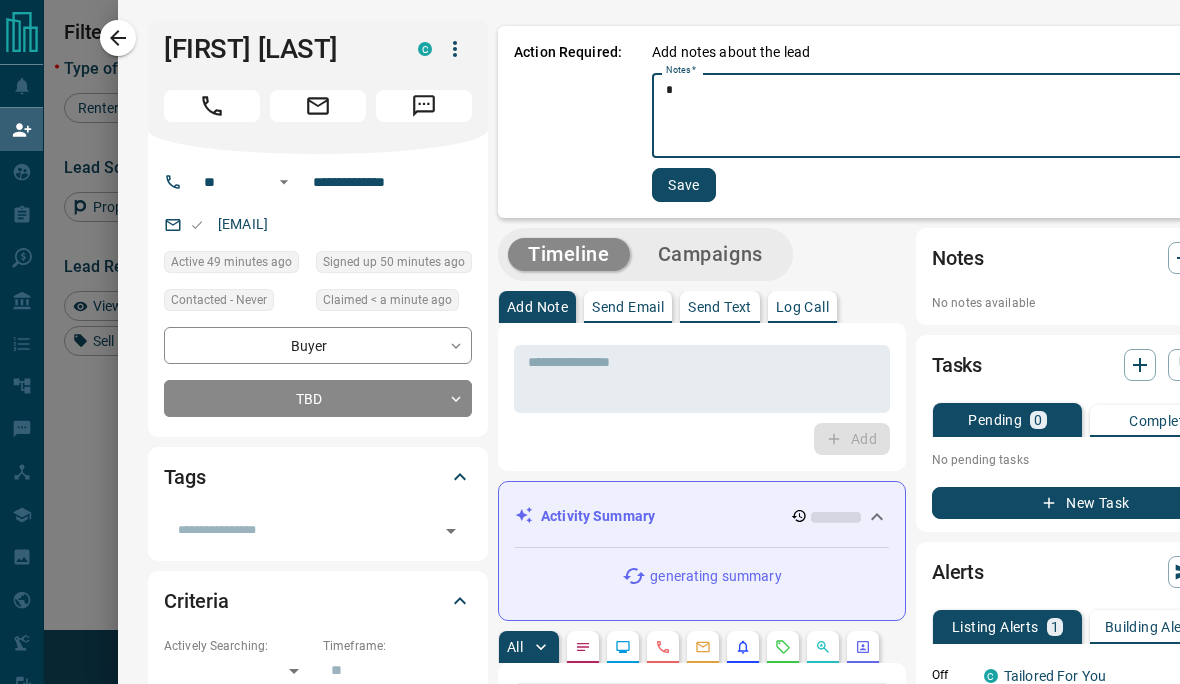 type on "*" 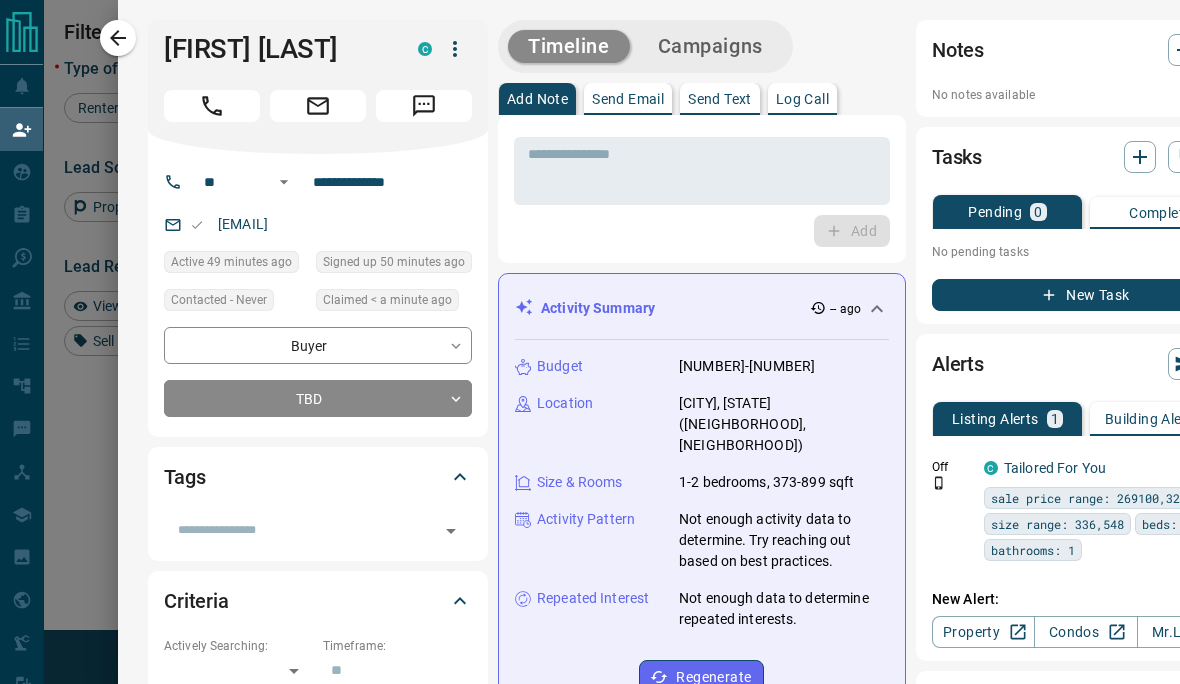 click on "New Task" at bounding box center [1086, 295] 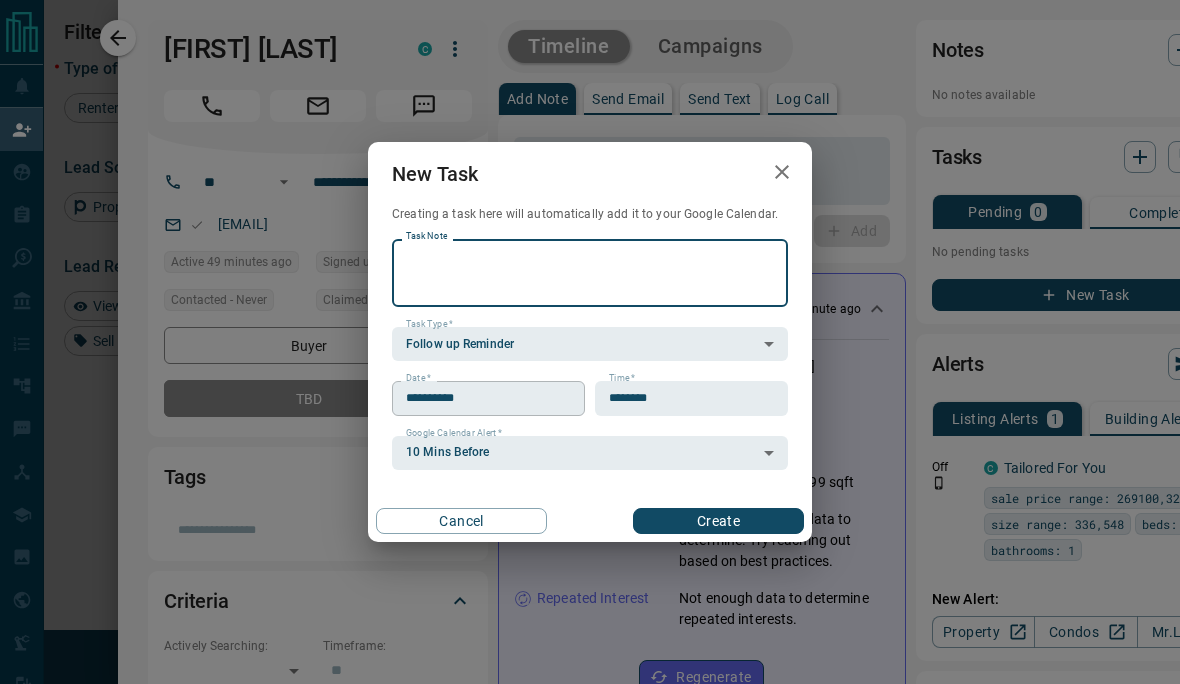 click on "**********" at bounding box center [481, 398] 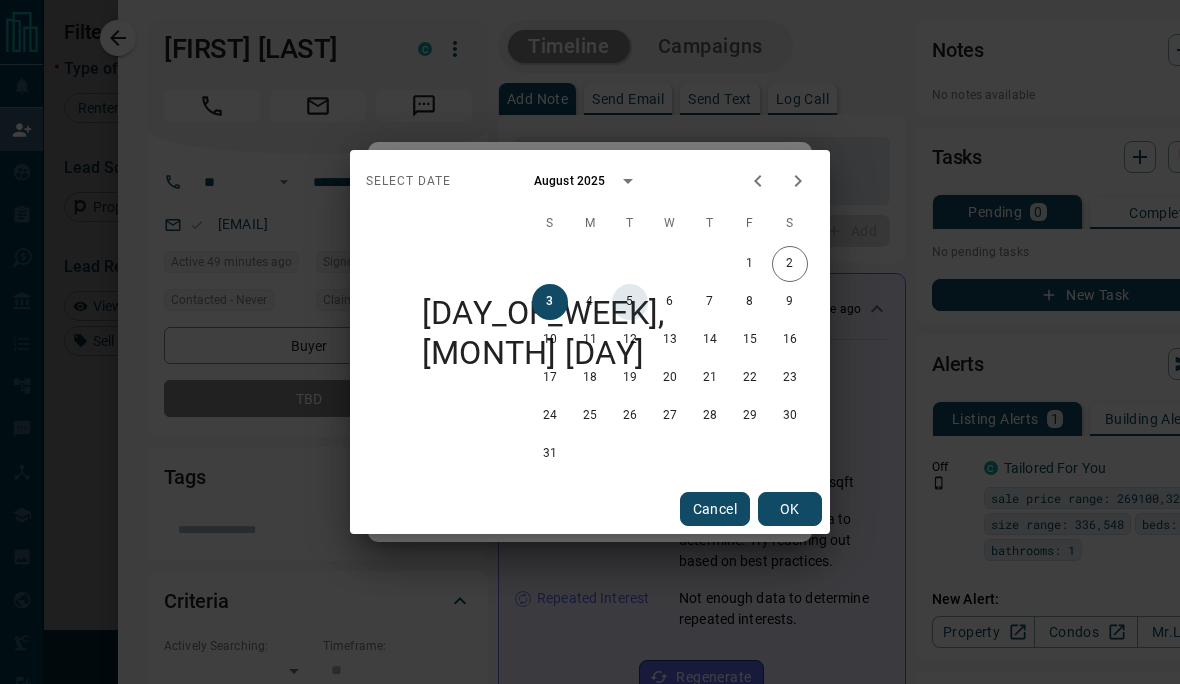 click on "5" at bounding box center (630, 302) 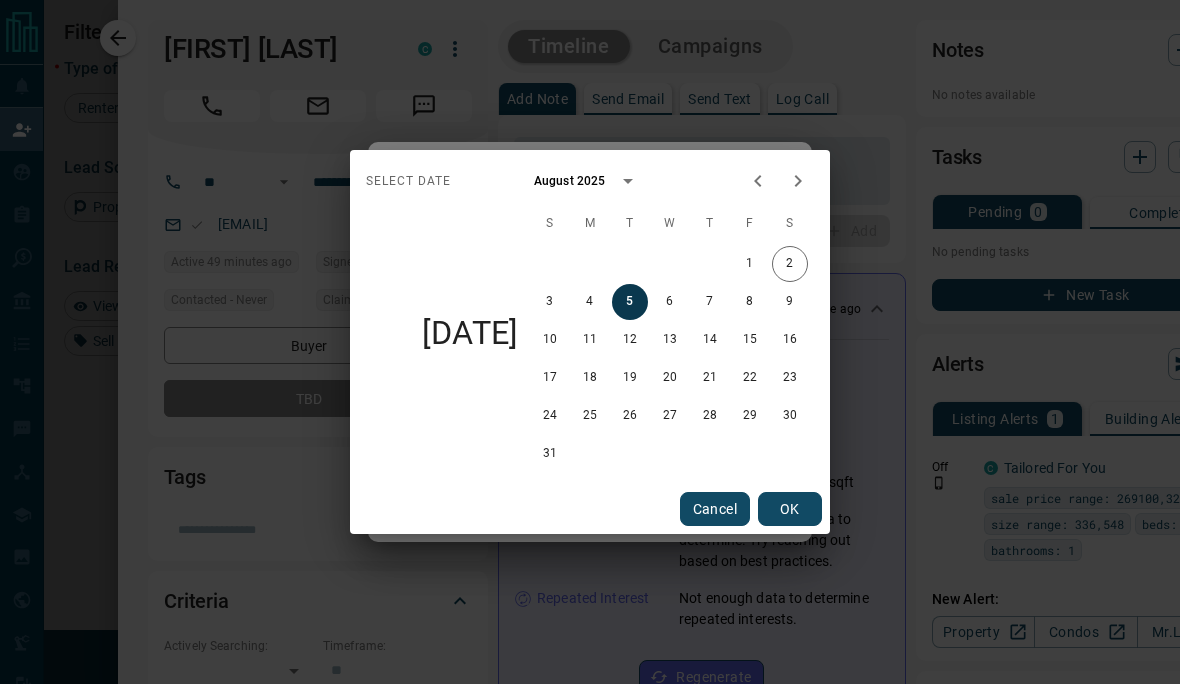 type on "**********" 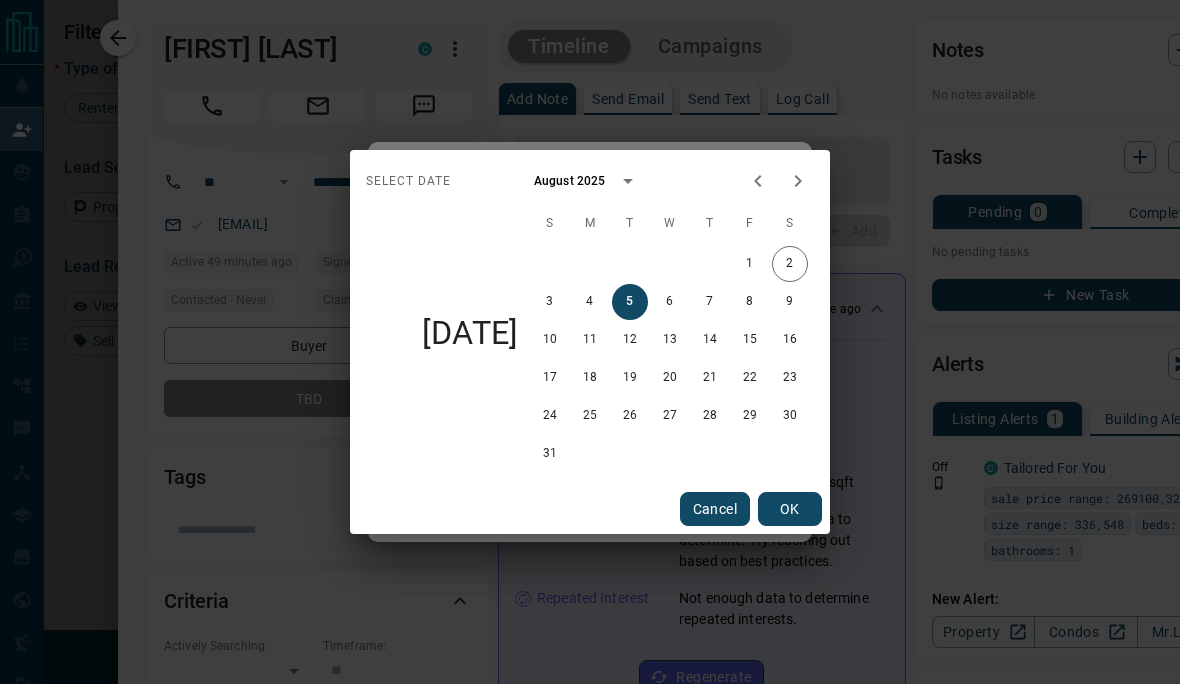 click on "OK" at bounding box center [790, 509] 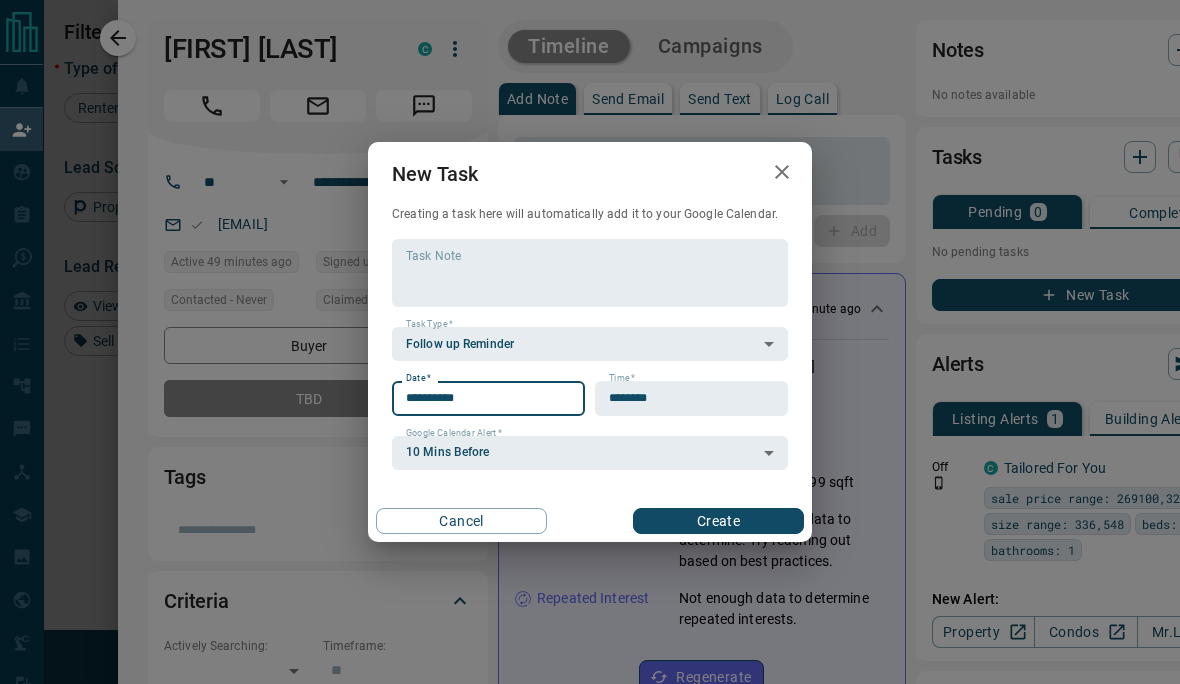 click on "Create" at bounding box center (718, 521) 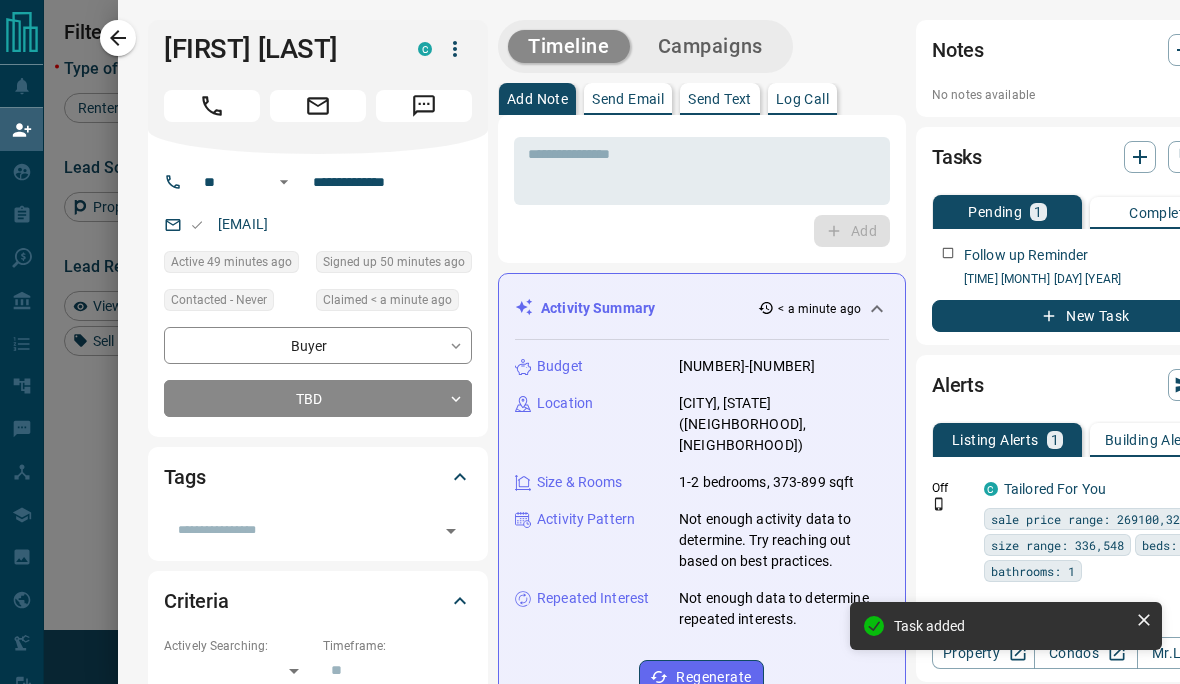 click at bounding box center (590, 342) 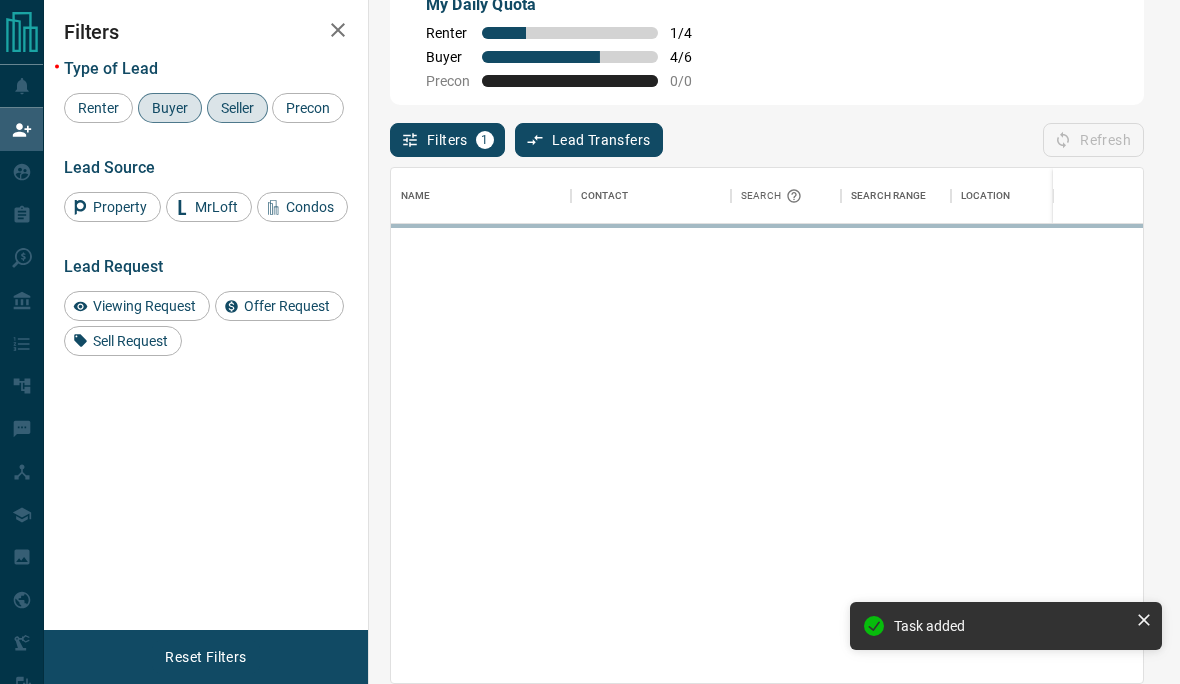 scroll, scrollTop: 1, scrollLeft: 1, axis: both 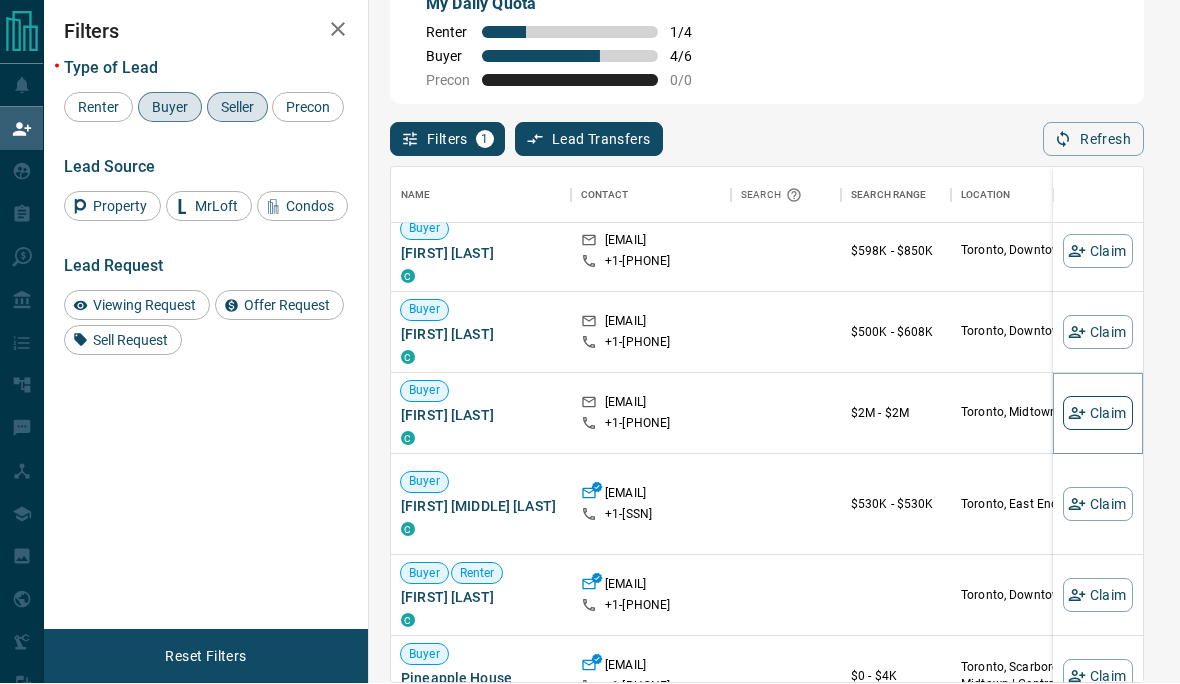 click on "Claim" at bounding box center [1098, 414] 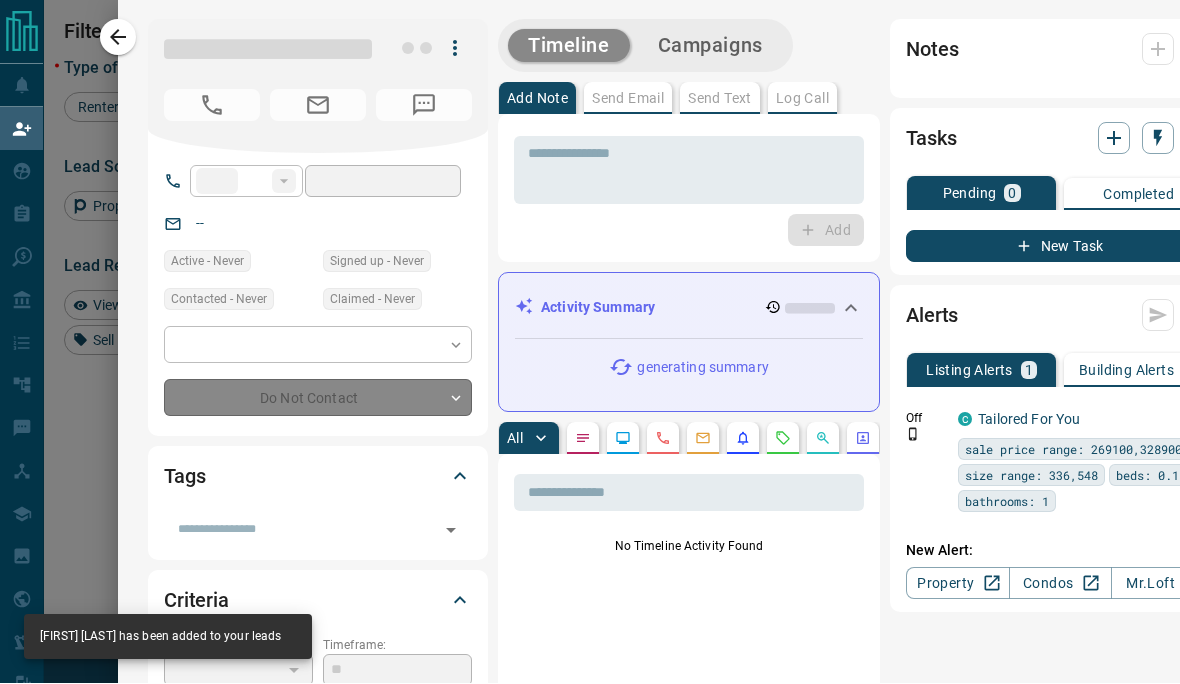 type on "**" 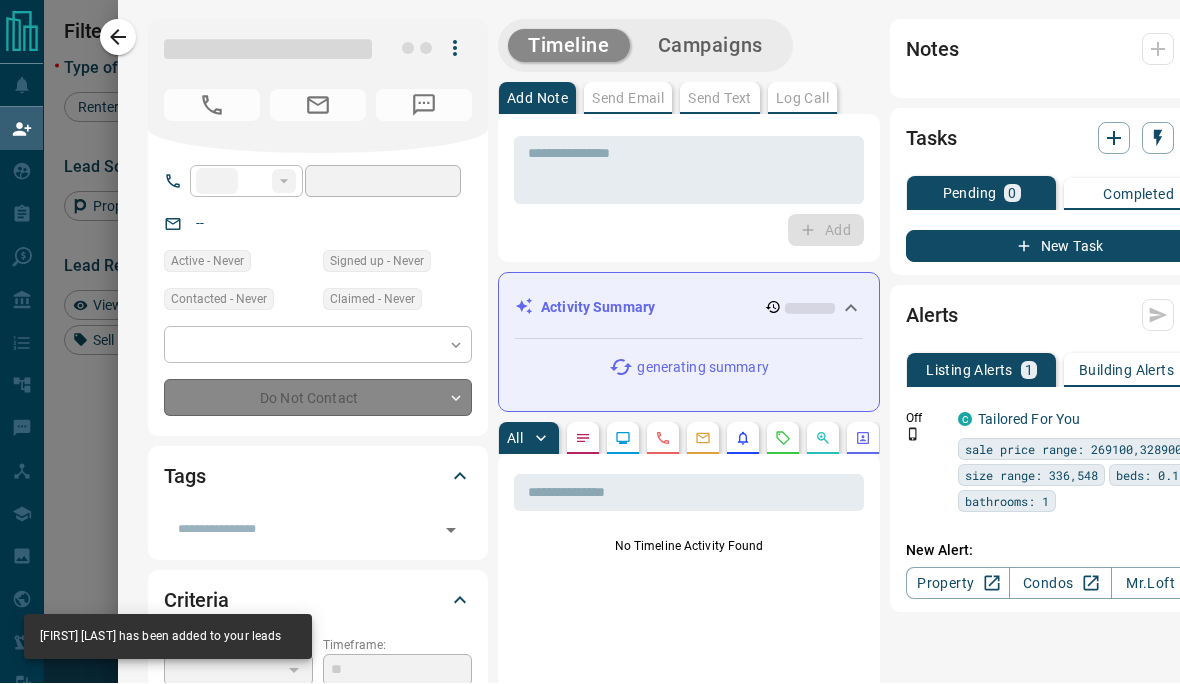type on "**********" 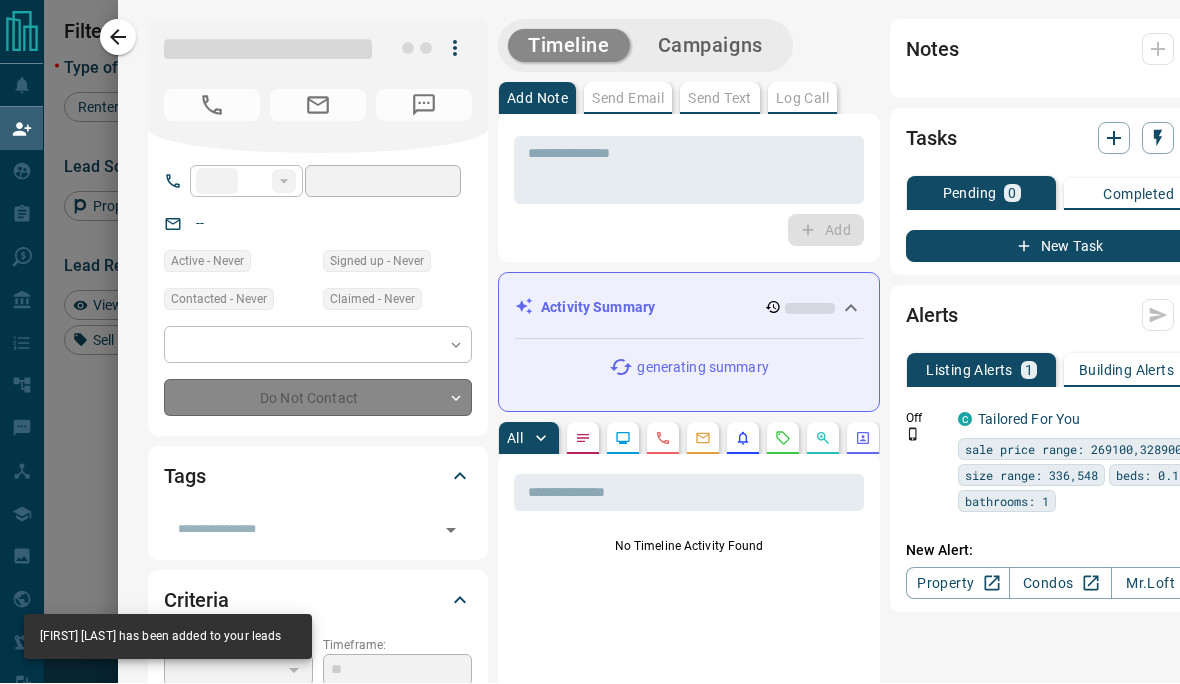 type on "**********" 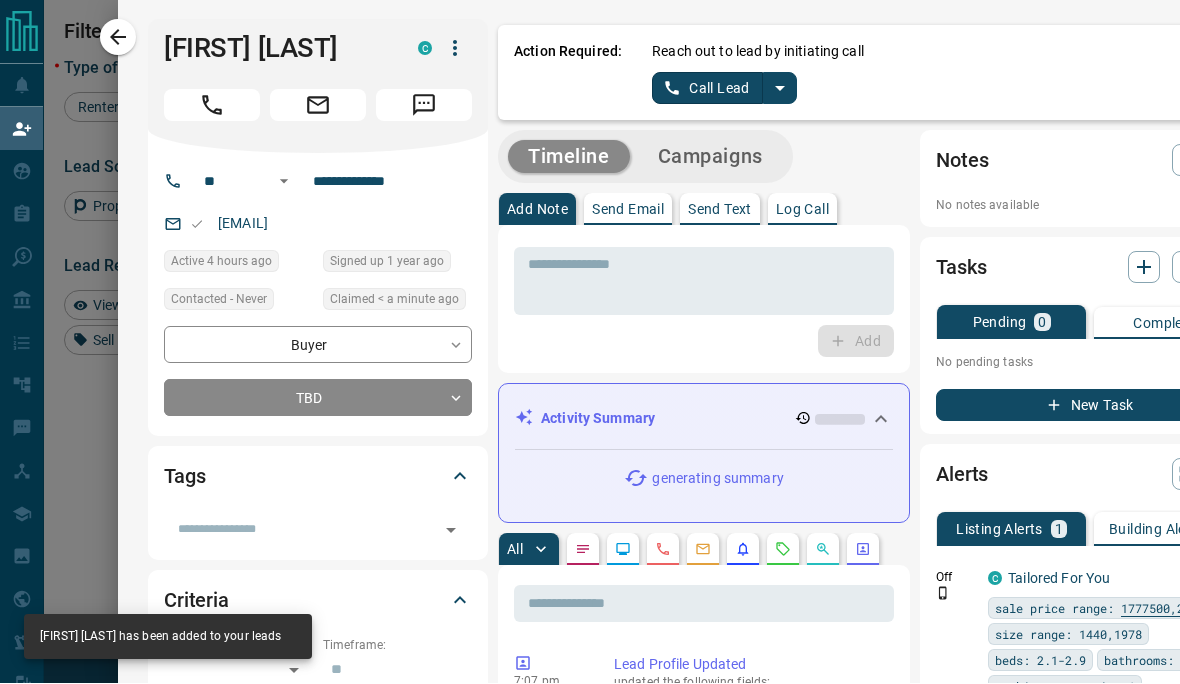 click 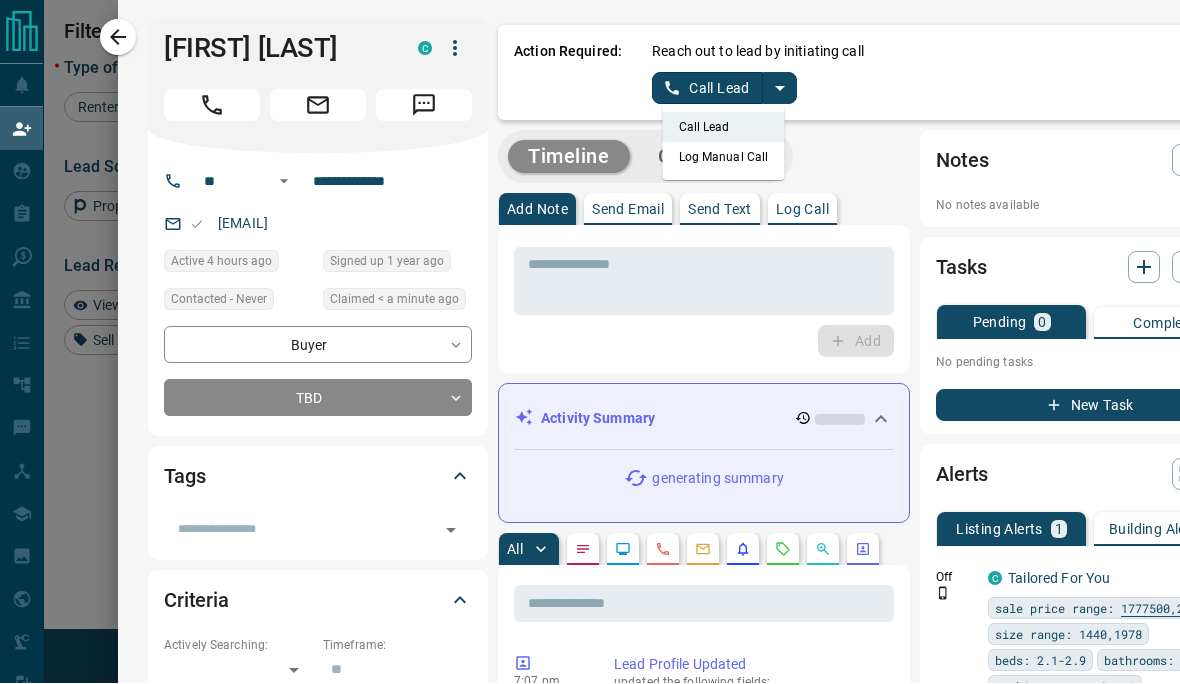 click on "Log Manual Call" at bounding box center (724, 158) 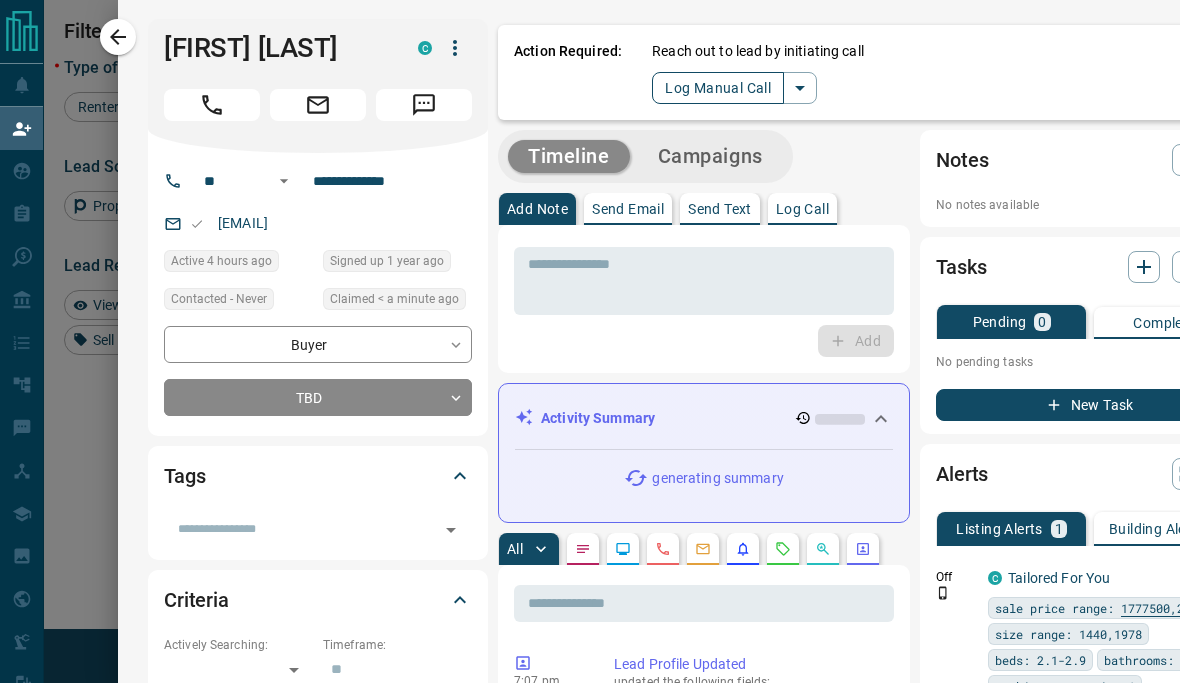 click on "Log Manual Call" at bounding box center [718, 89] 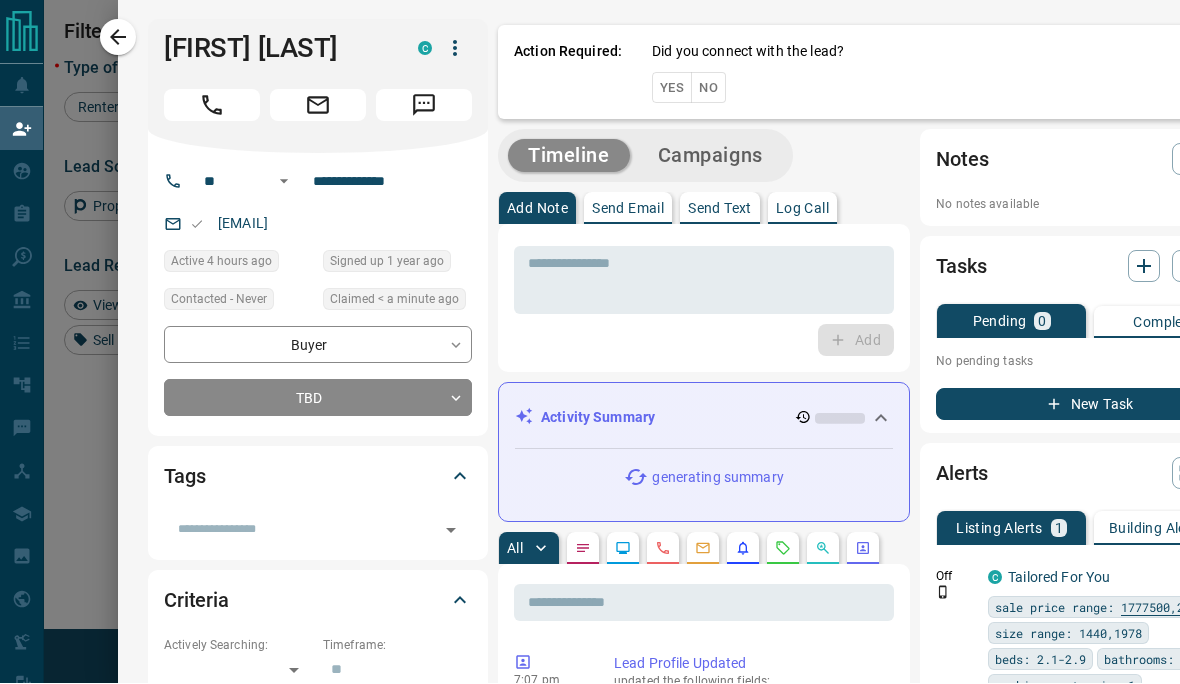 click on "Yes" at bounding box center (672, 88) 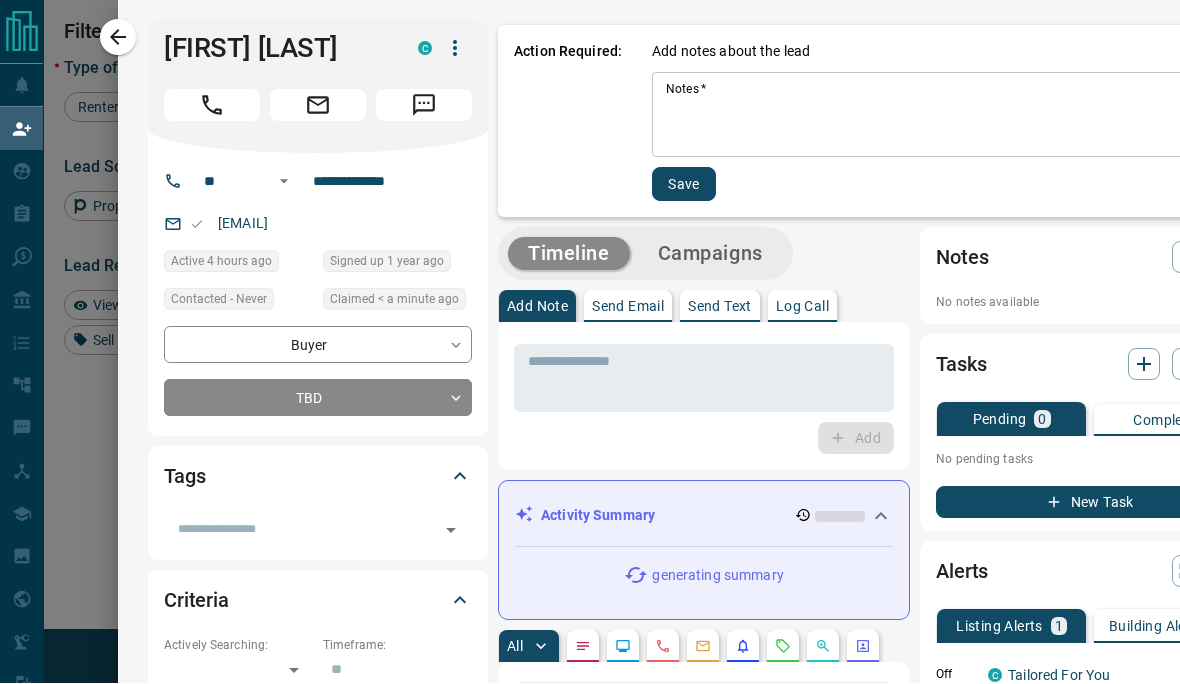 click on "Notes   *" at bounding box center [948, 116] 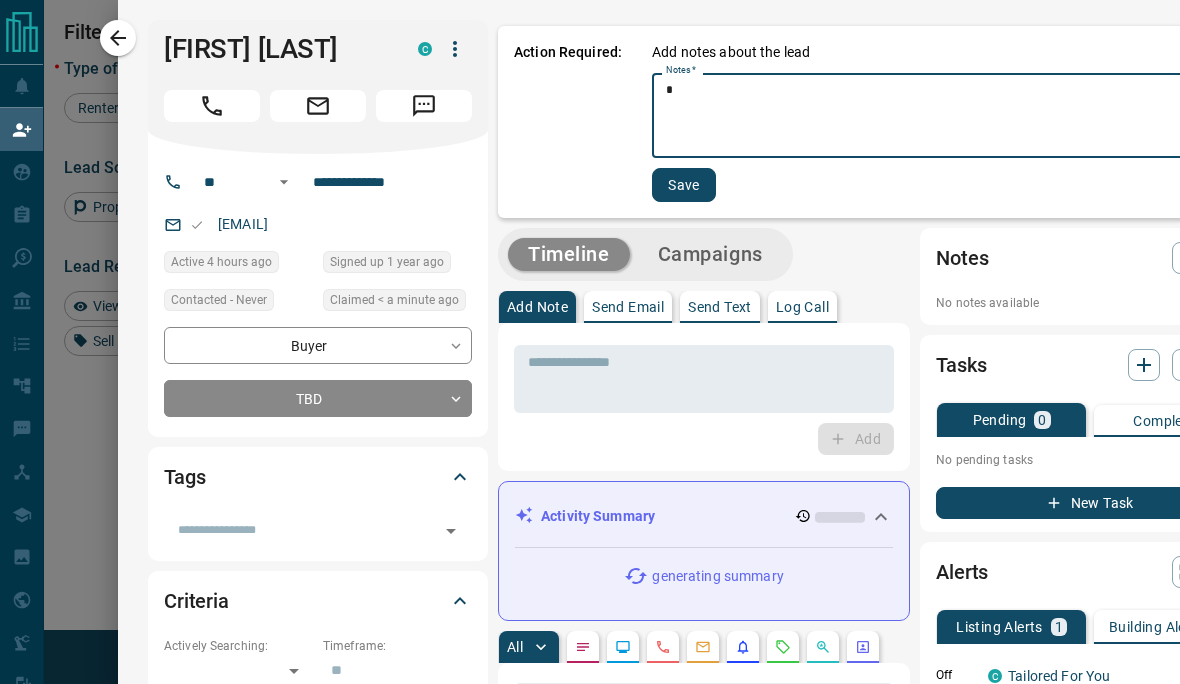 type on "*" 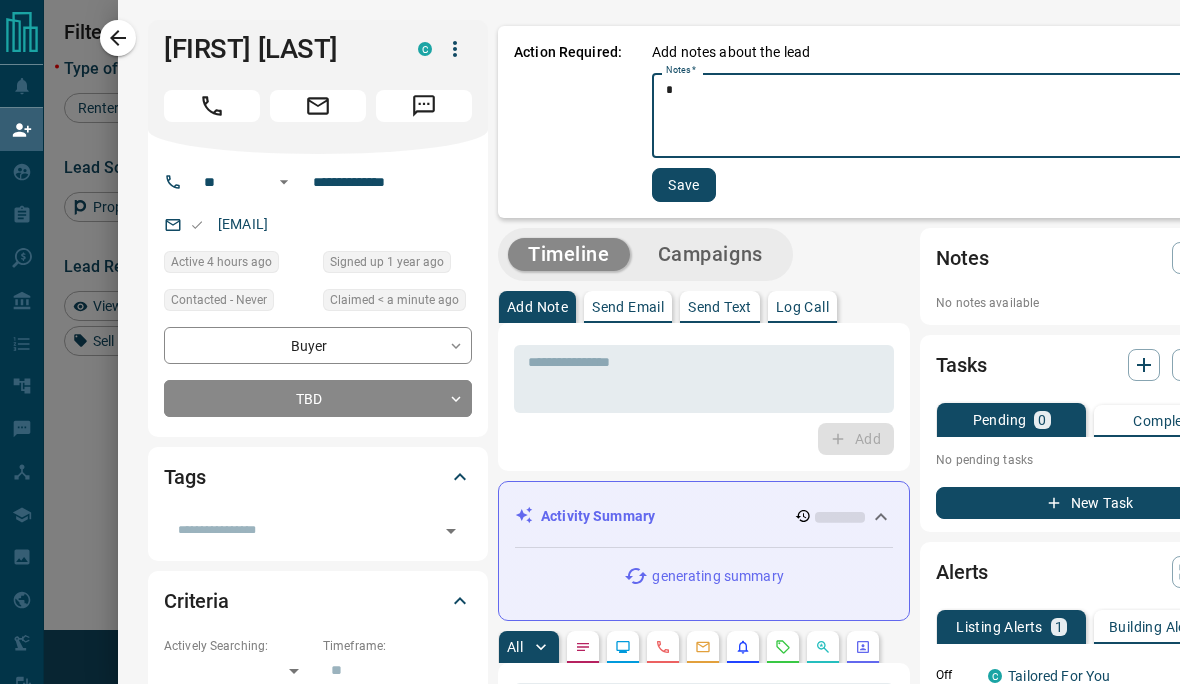 click on "Save" at bounding box center (684, 185) 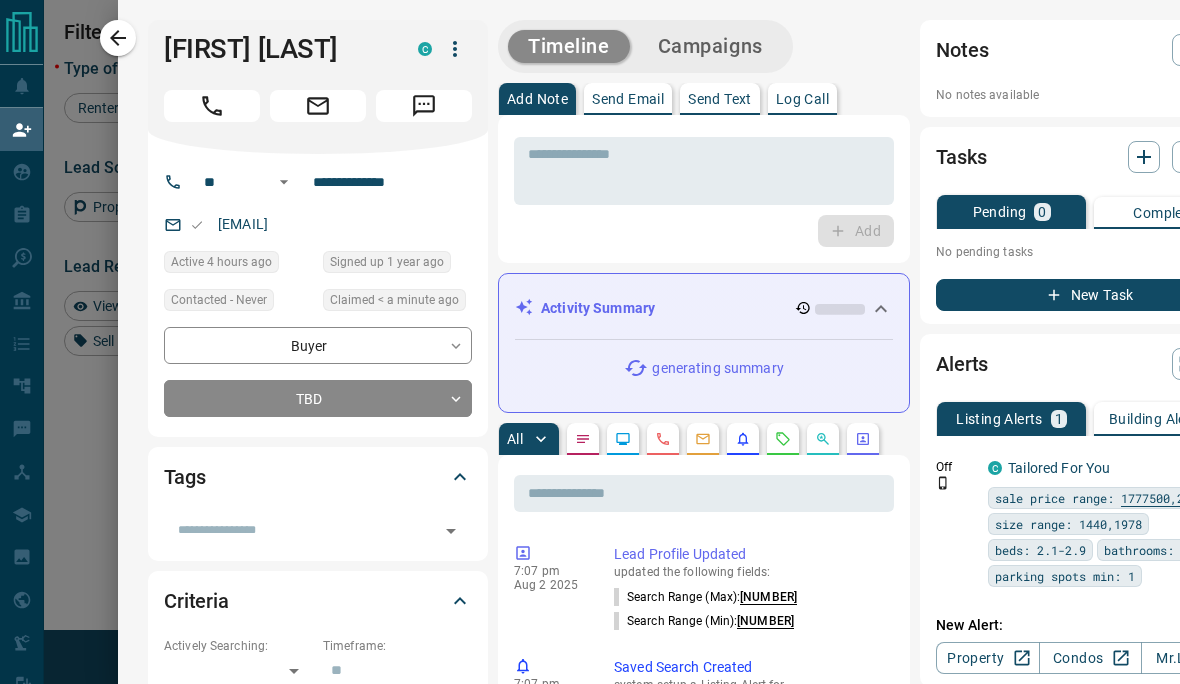 click on "New Task" at bounding box center (1090, 295) 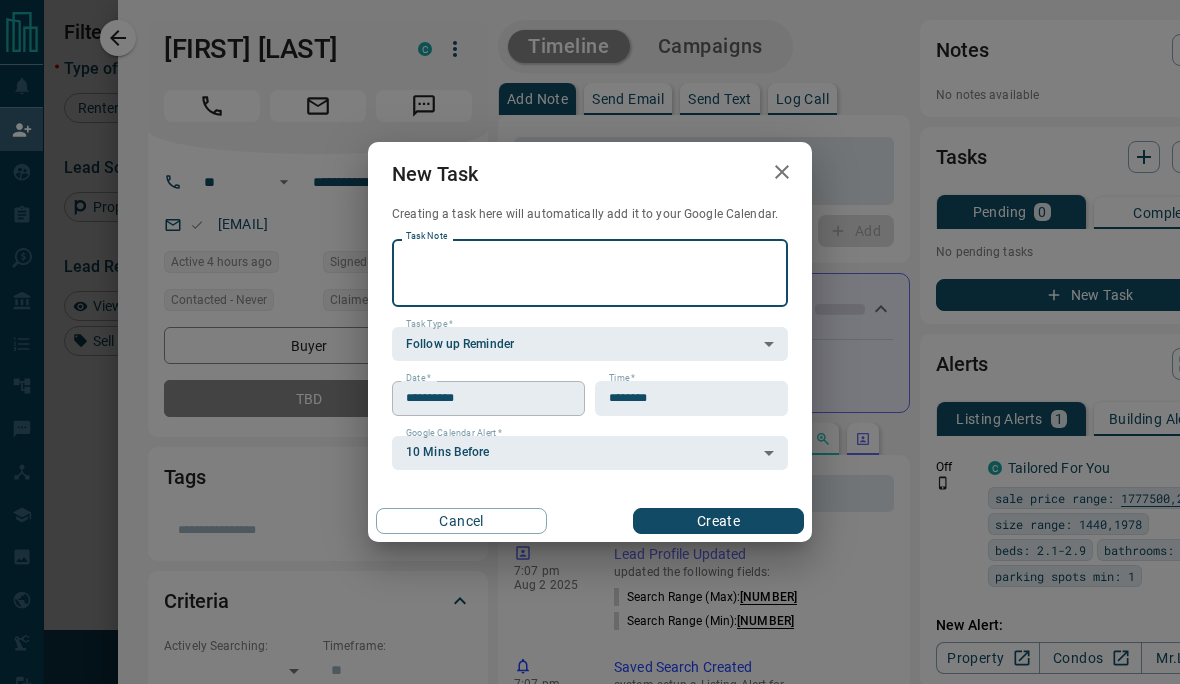 click on "**********" at bounding box center (481, 398) 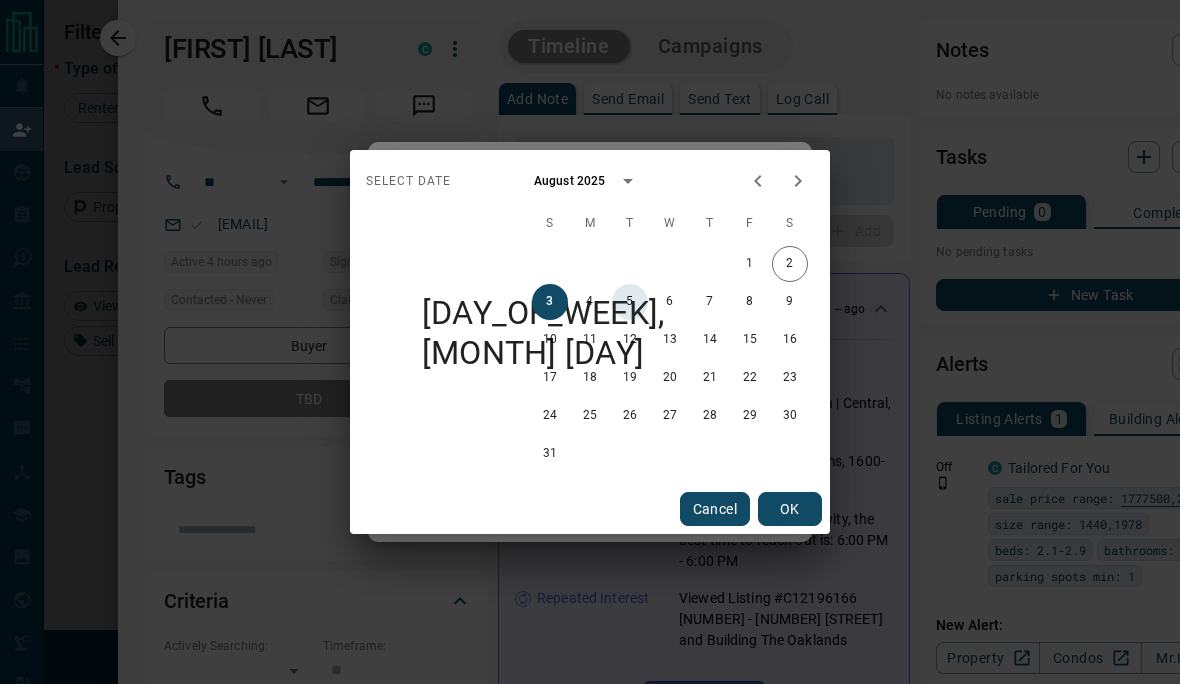 click on "5" at bounding box center (630, 302) 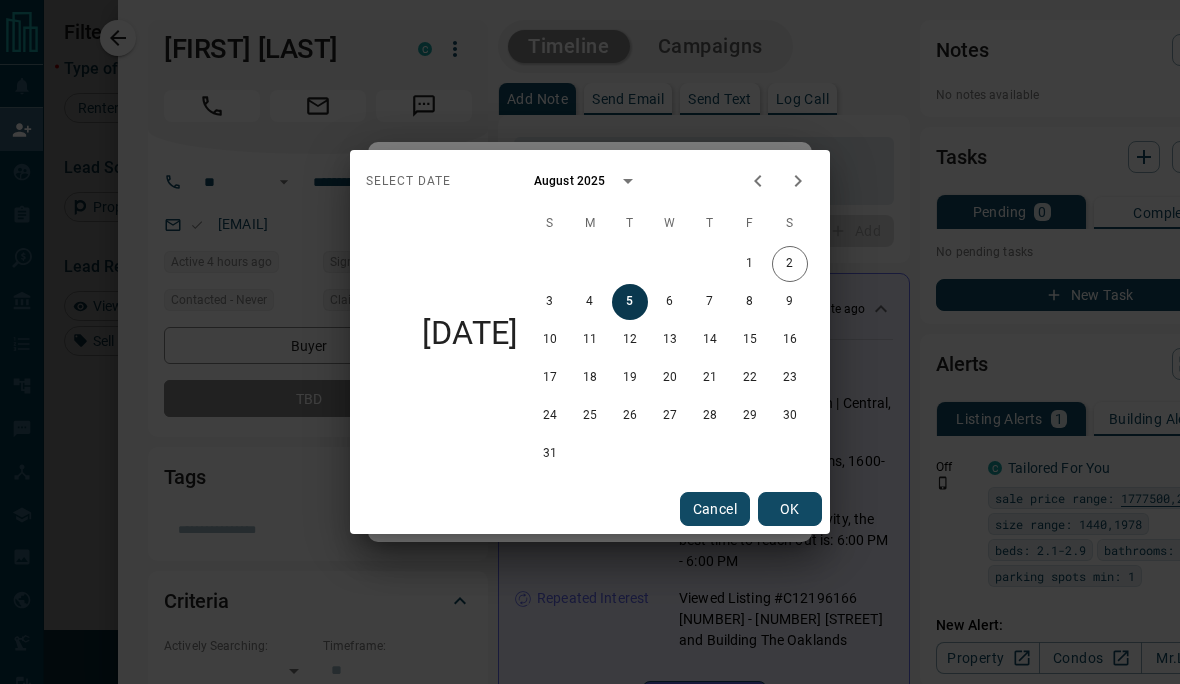 type on "**********" 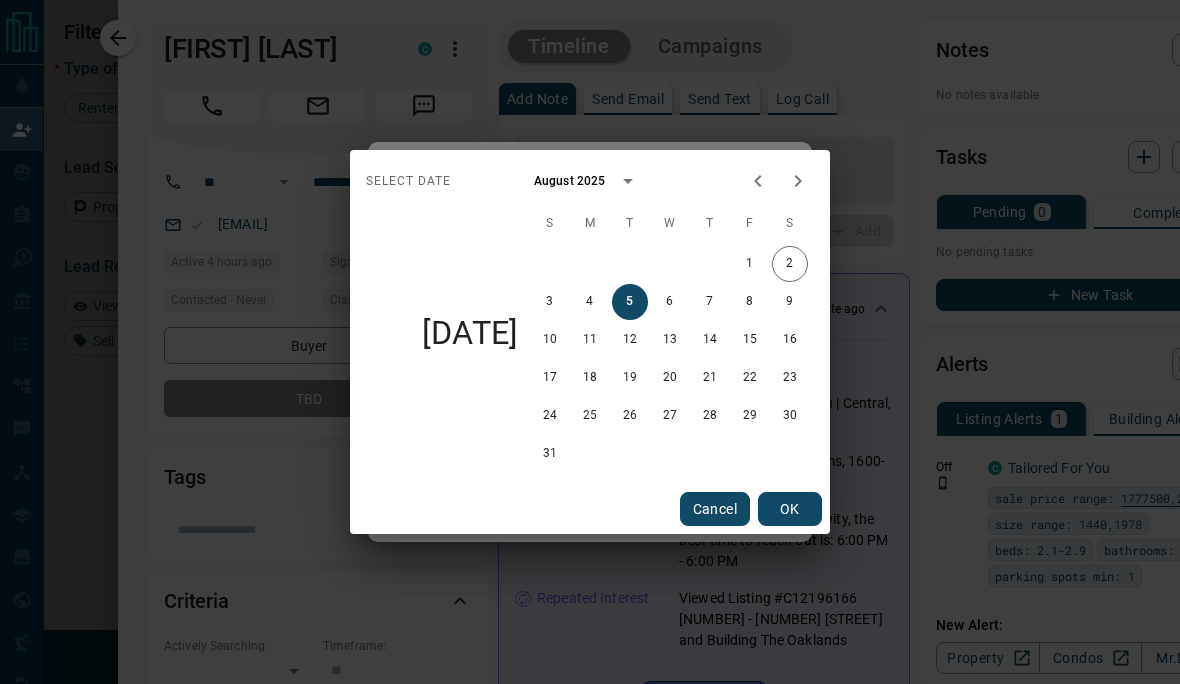 click on "OK" at bounding box center [790, 509] 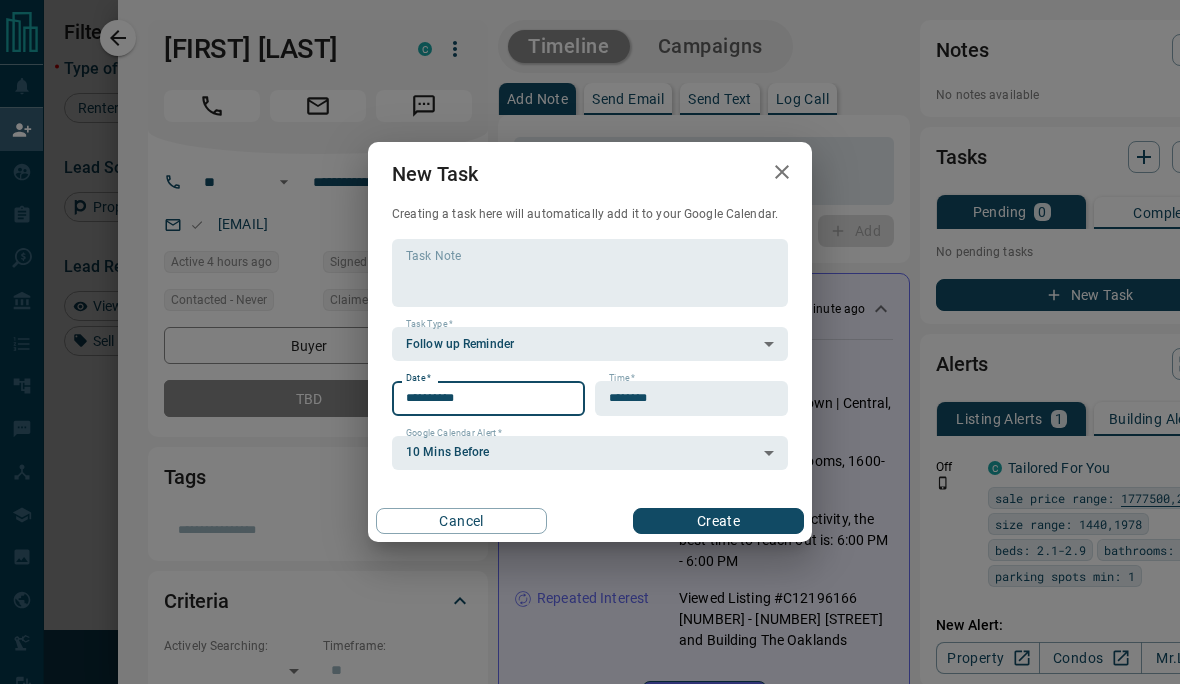 click on "Create" at bounding box center [718, 521] 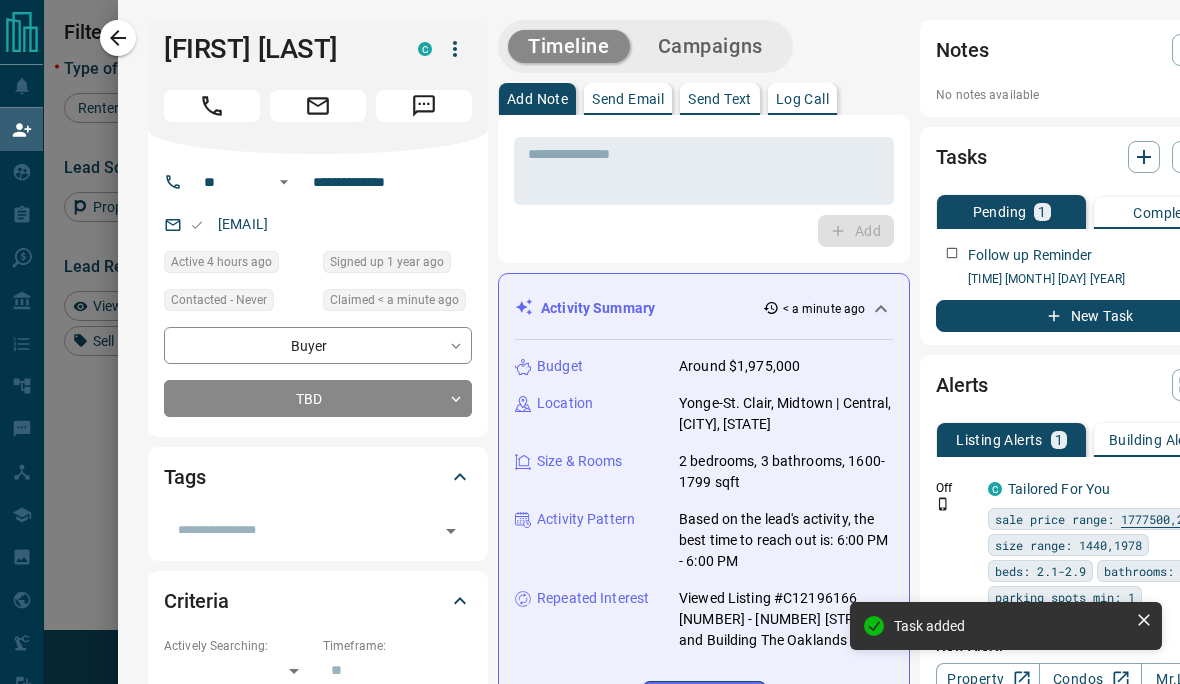 click at bounding box center (590, 342) 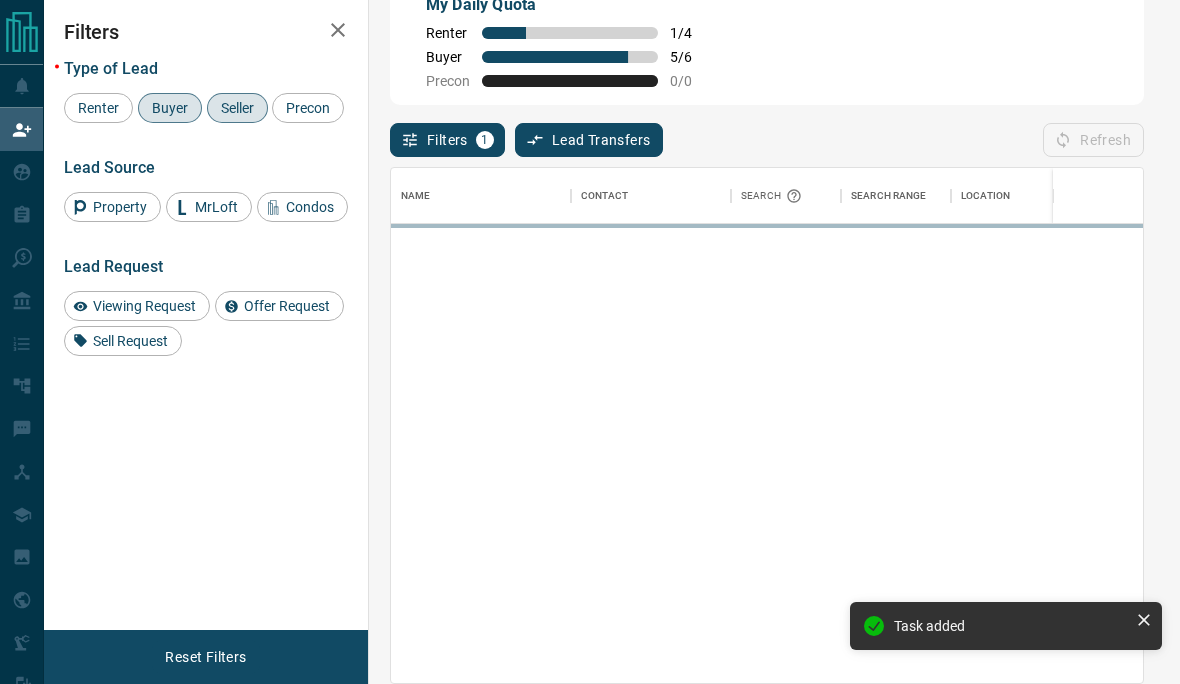 scroll, scrollTop: 1, scrollLeft: 1, axis: both 